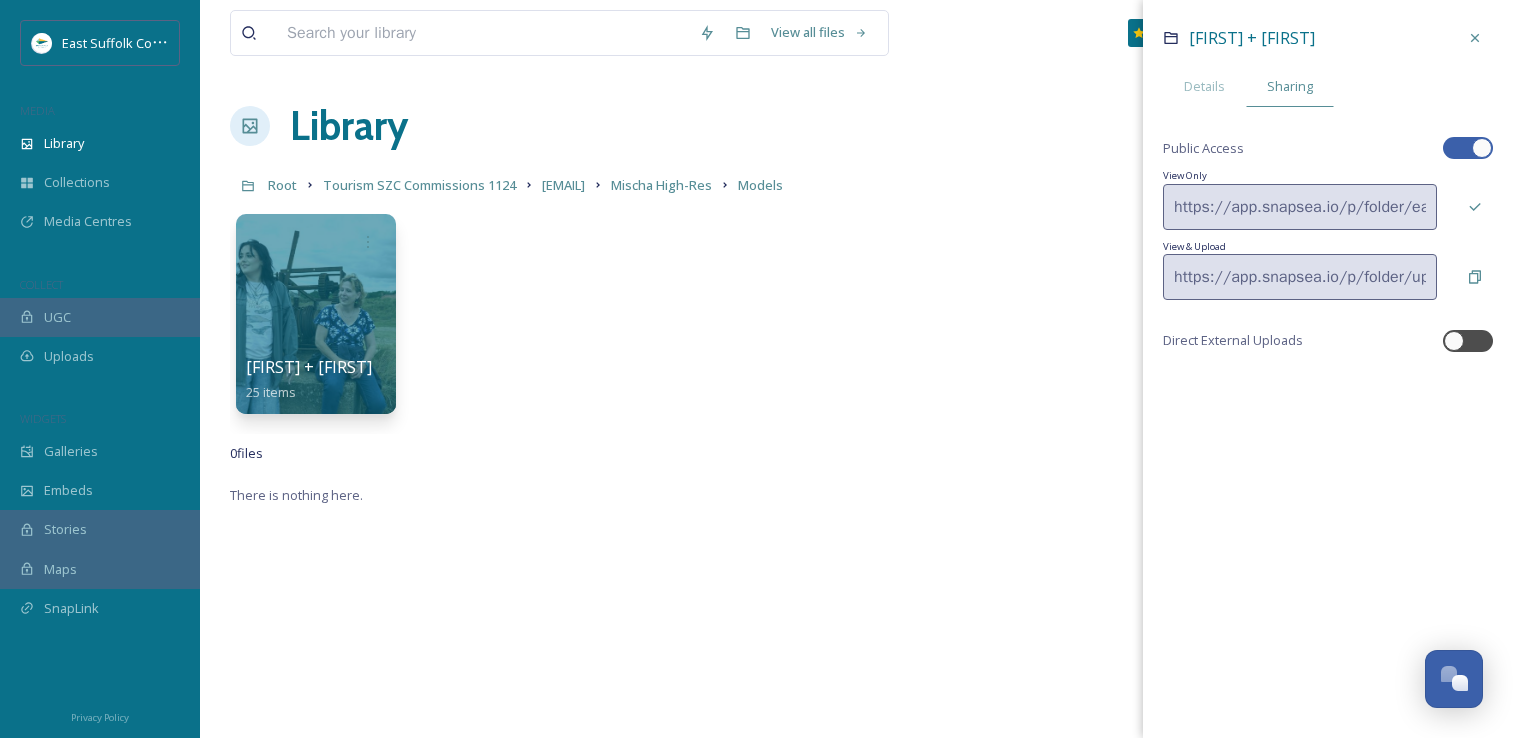 scroll, scrollTop: 0, scrollLeft: 0, axis: both 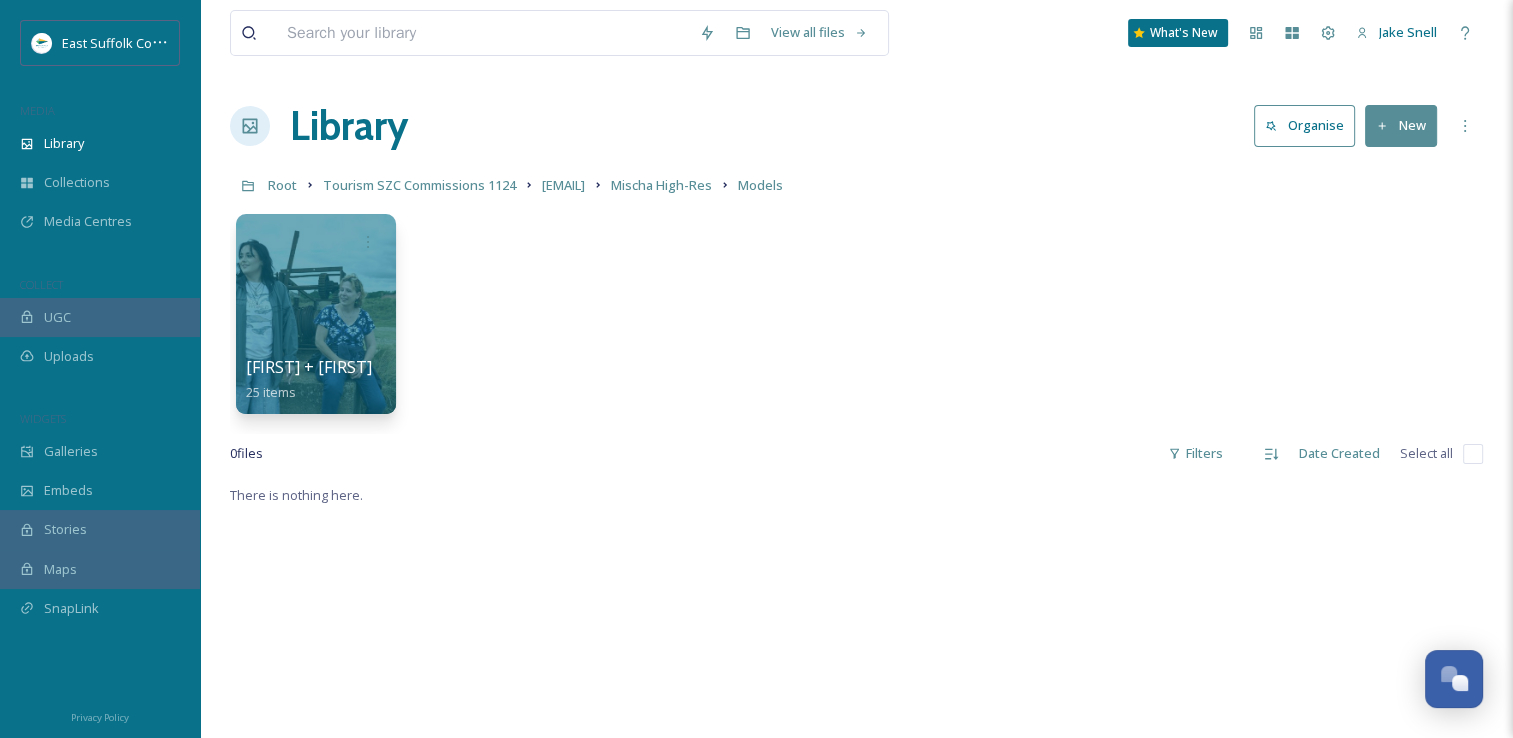 drag, startPoint x: 779, startPoint y: 294, endPoint x: 596, endPoint y: 176, distance: 217.74527 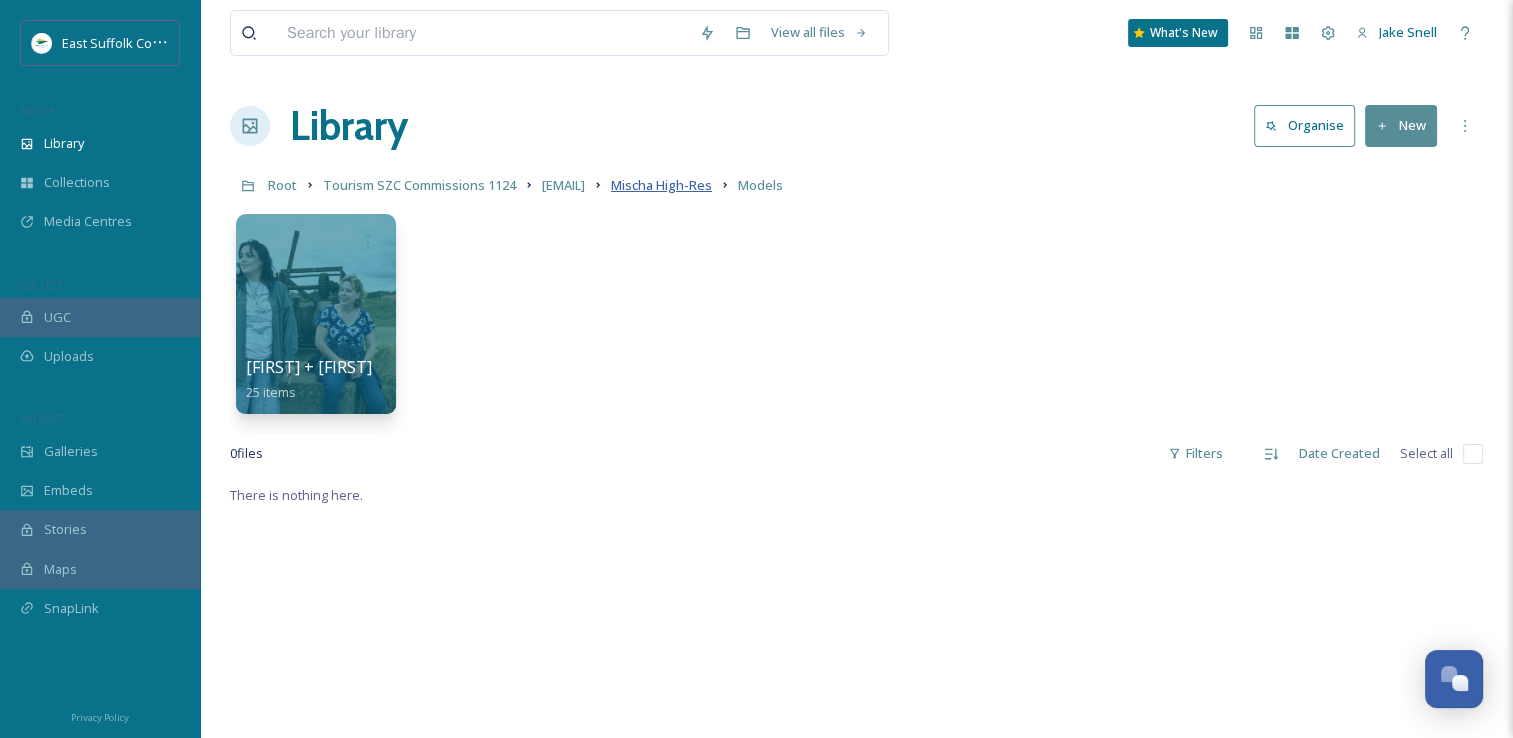 click on "Mischa High-Res" at bounding box center (661, 185) 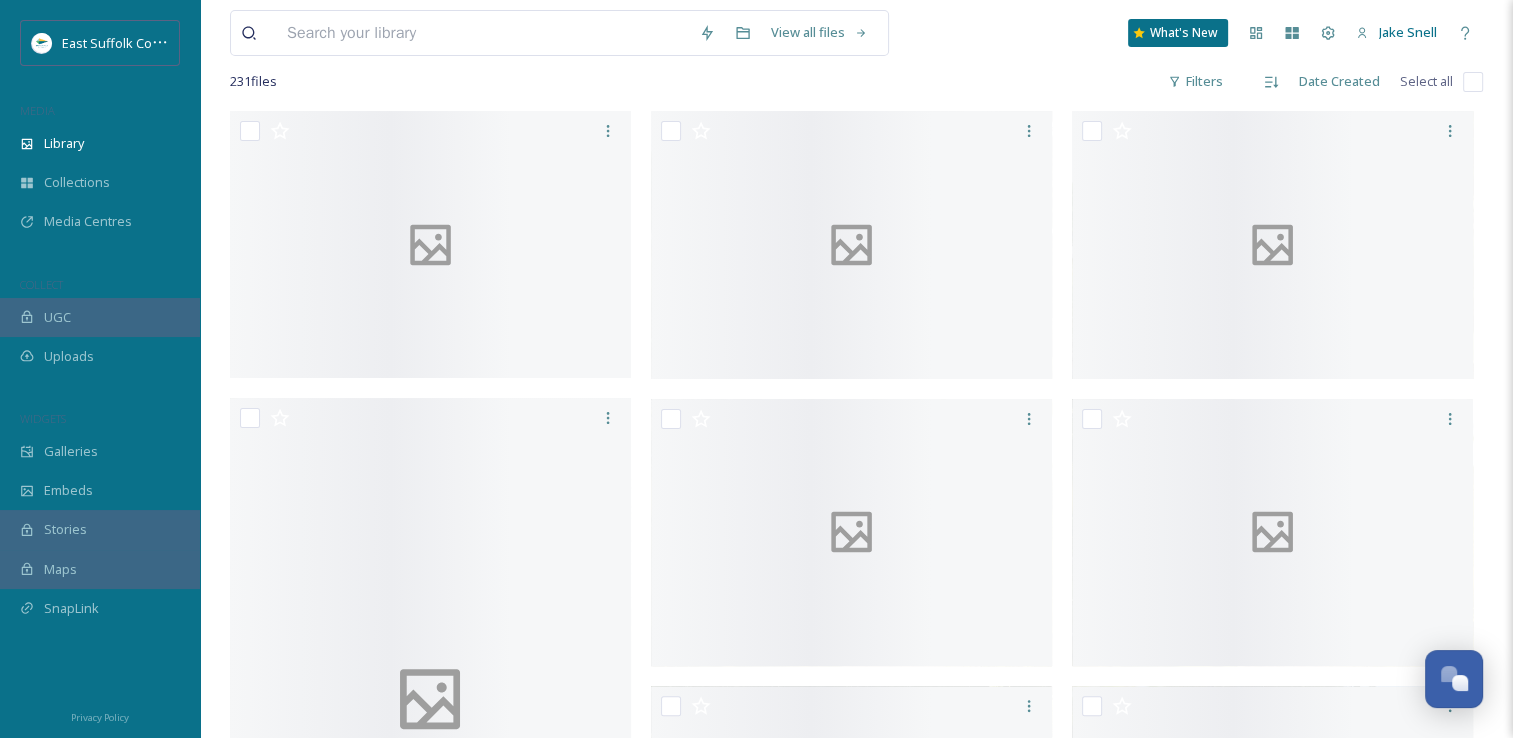 scroll, scrollTop: 800, scrollLeft: 0, axis: vertical 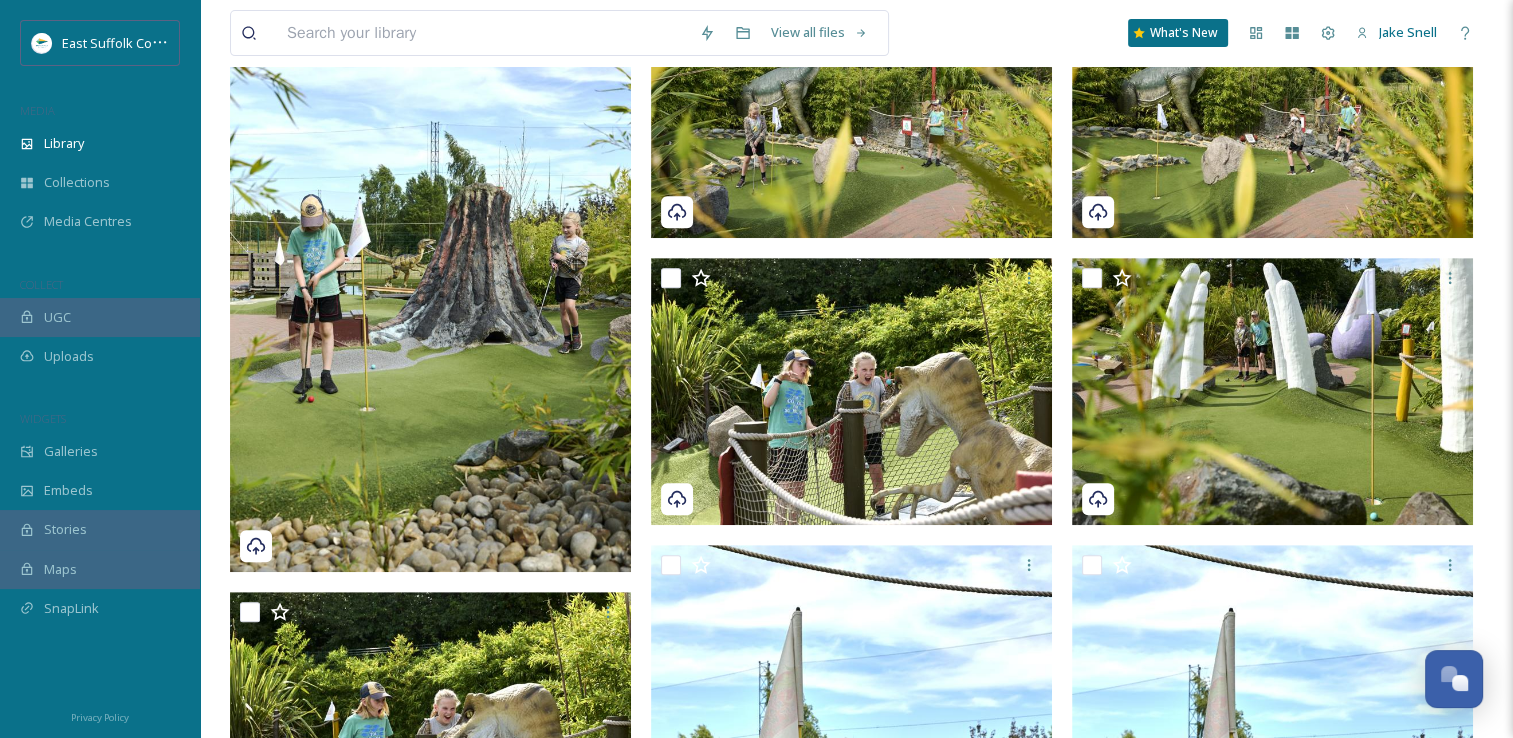 click on "View all files What's New [FIRST] [LAST] Library Organise New Root Tourism SZC Commissions 1124 [EMAIL] [FIRST] High-Res Your Selections There is nothing here. Models 25 items 231 files Filters Date Created Select all" at bounding box center [856, 634] 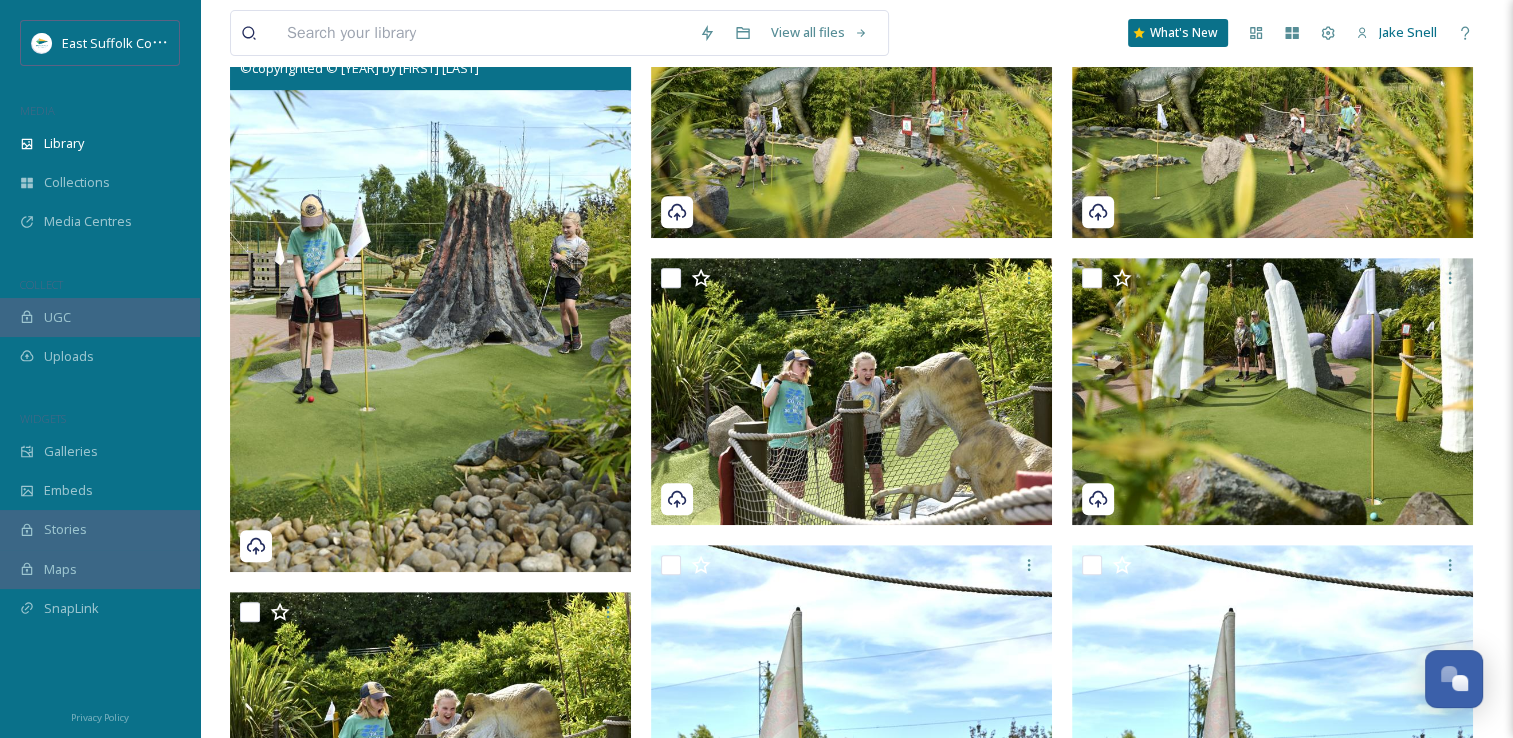 click at bounding box center [430, 271] 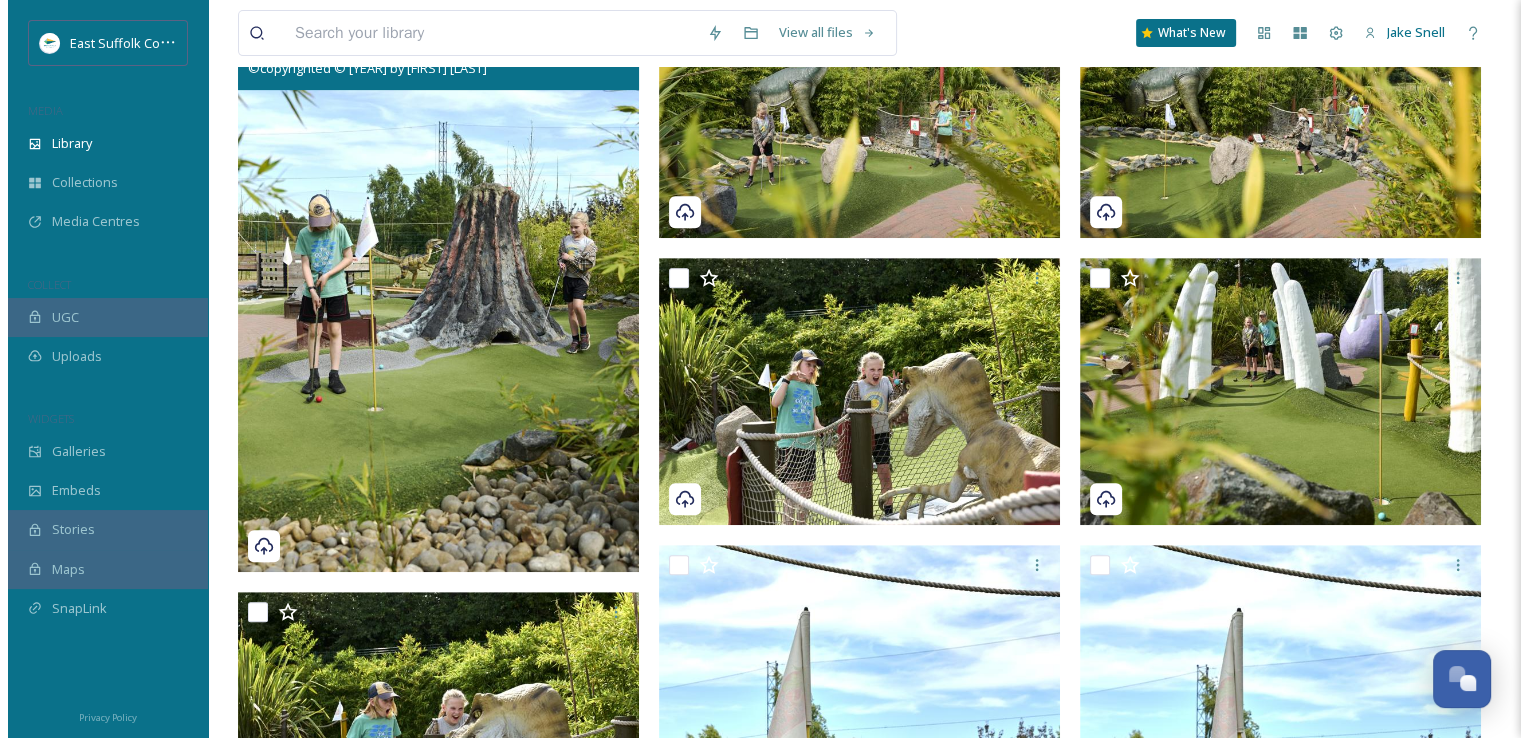 scroll, scrollTop: 178, scrollLeft: 0, axis: vertical 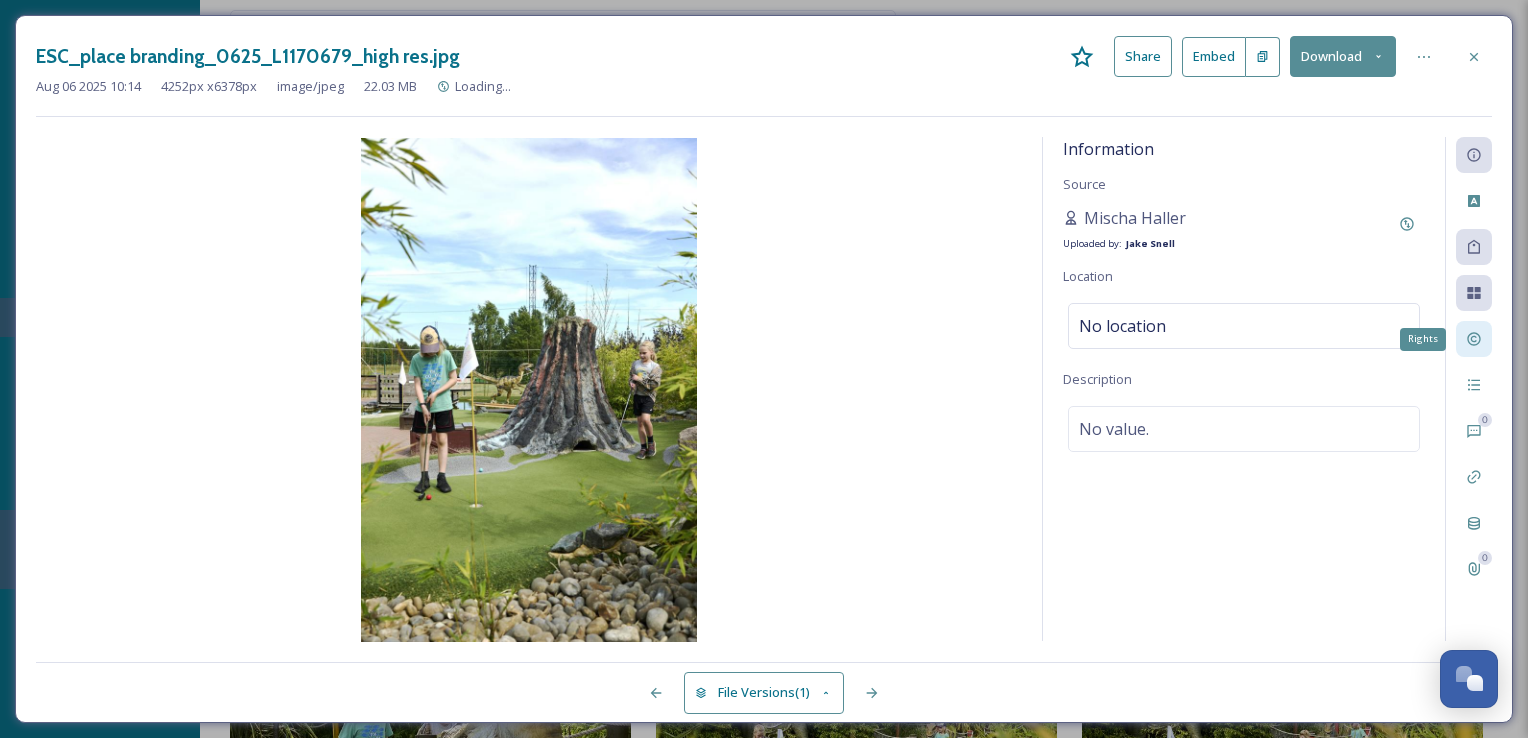 click 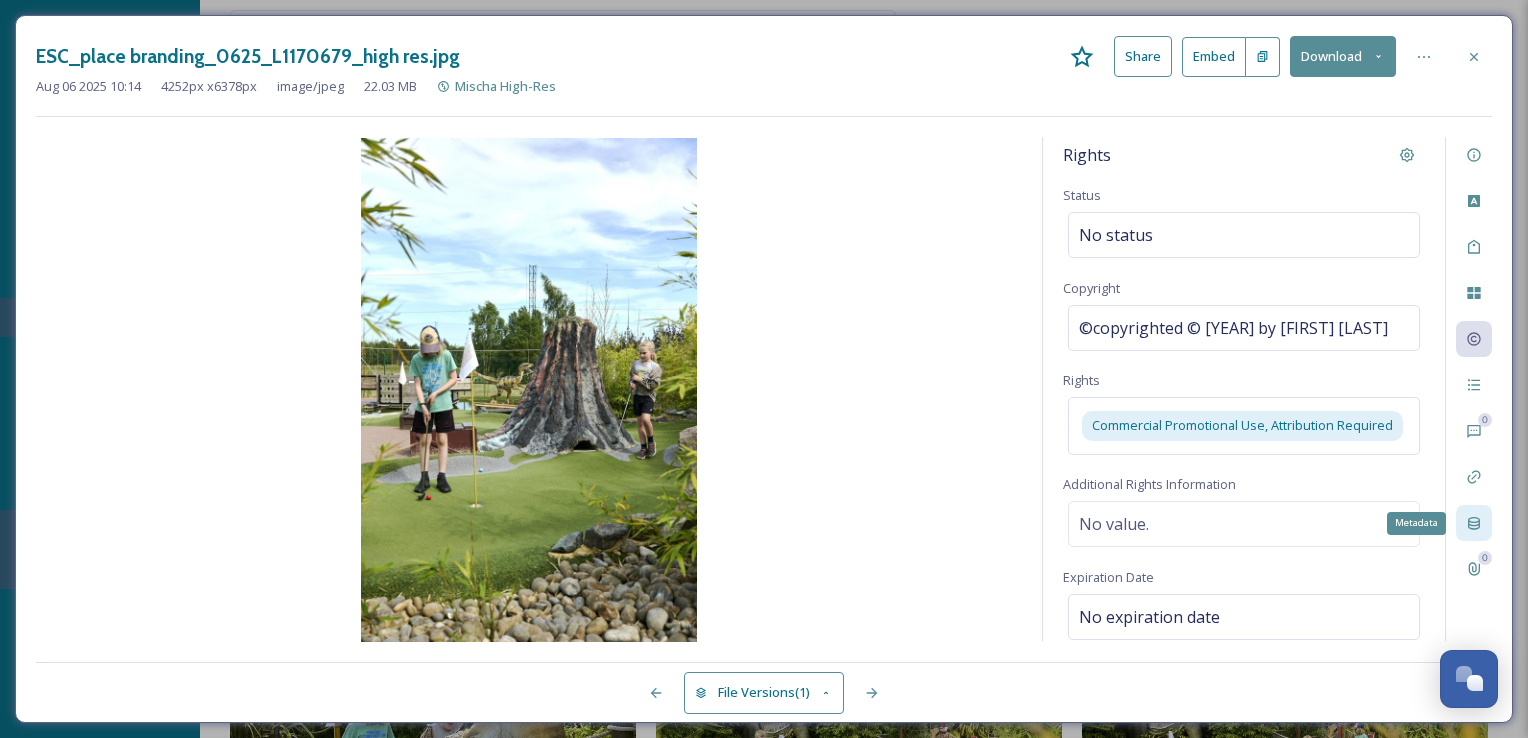 click 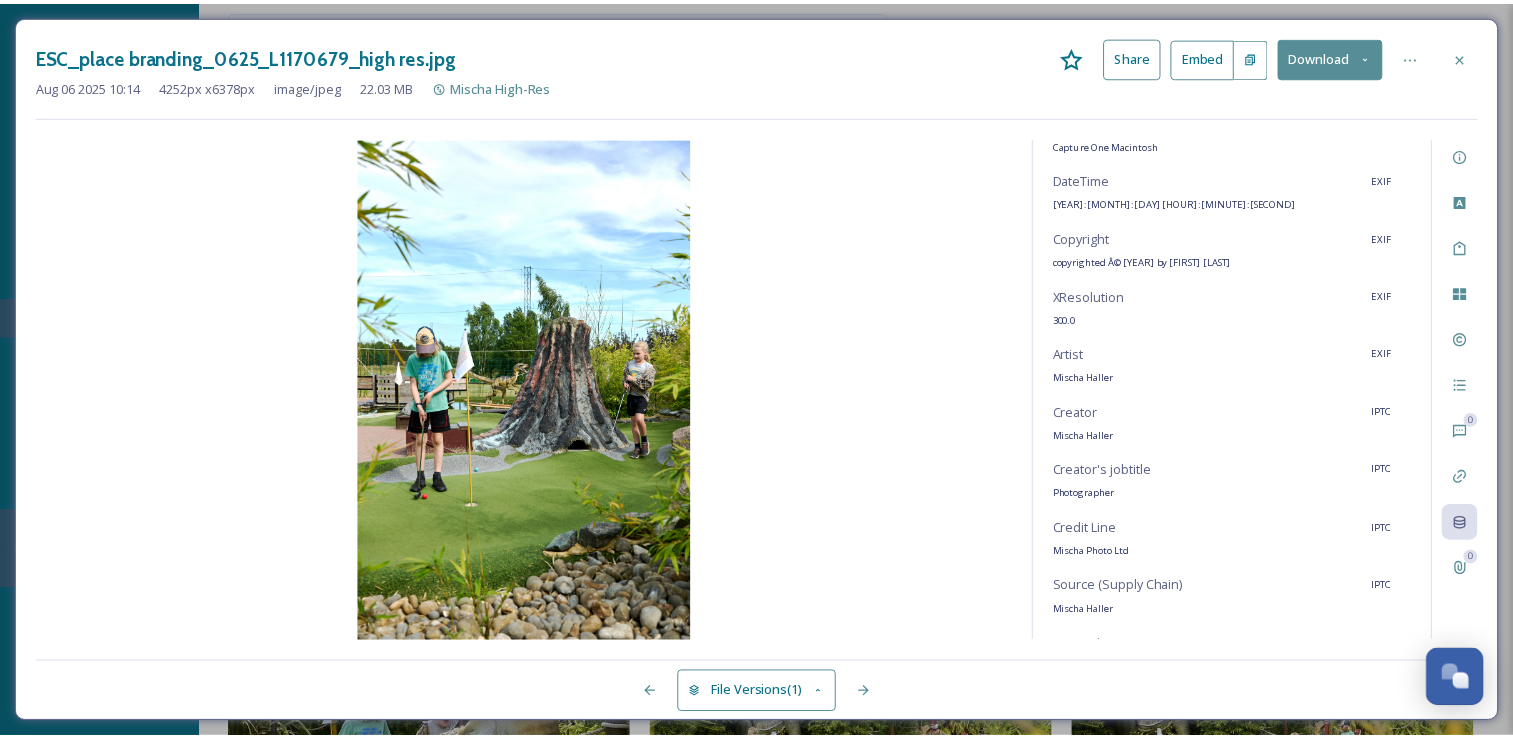 scroll, scrollTop: 381, scrollLeft: 0, axis: vertical 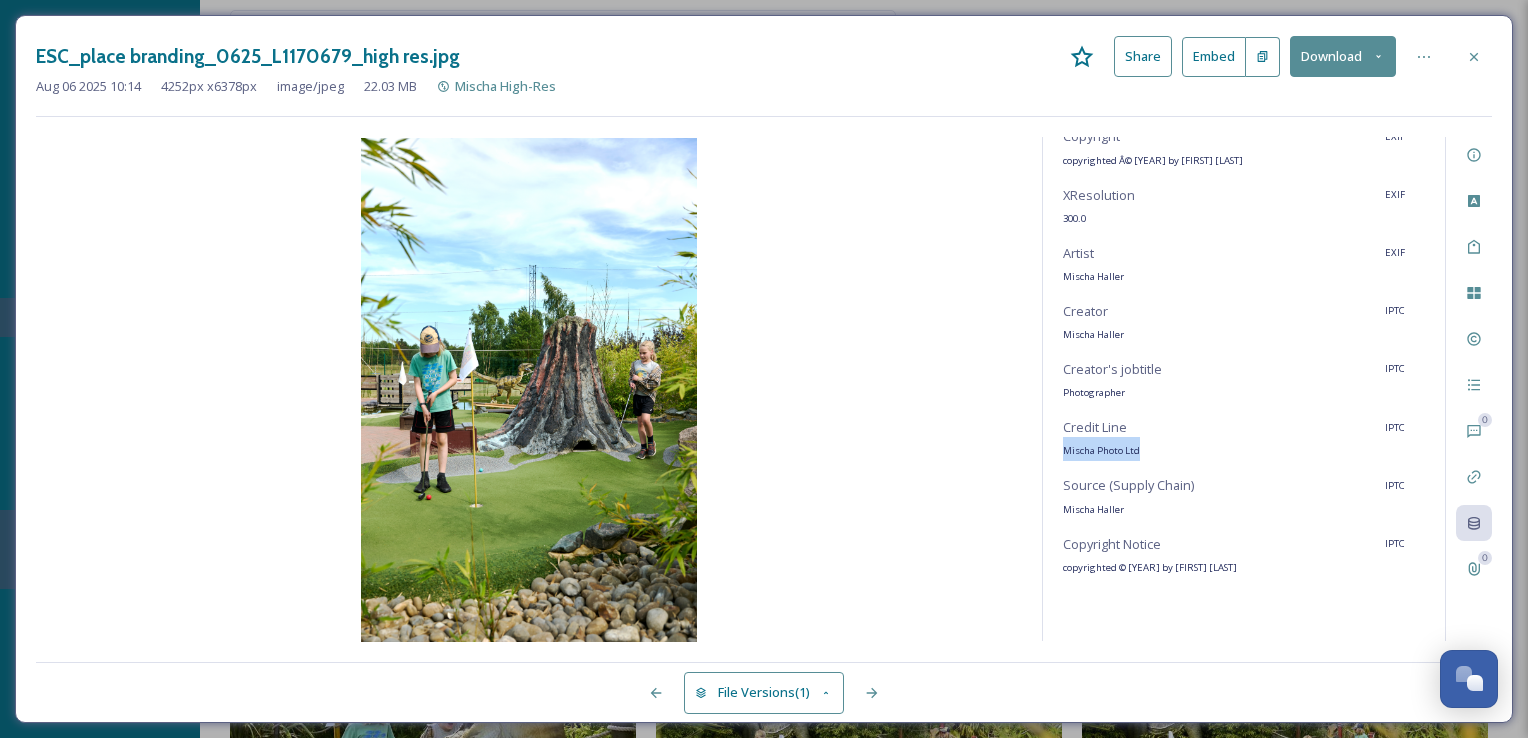 drag, startPoint x: 1144, startPoint y: 450, endPoint x: 1063, endPoint y: 454, distance: 81.09871 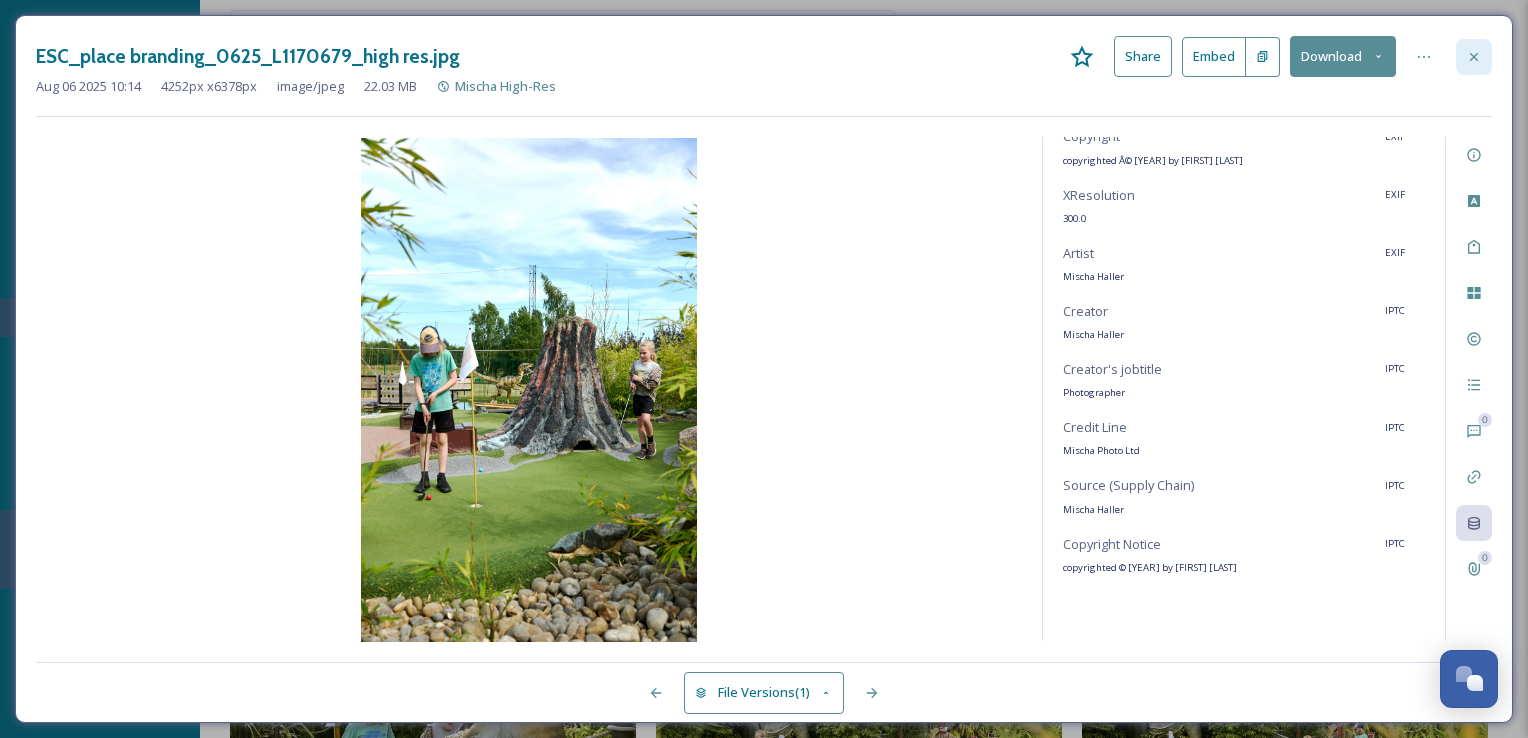 click at bounding box center (1474, 57) 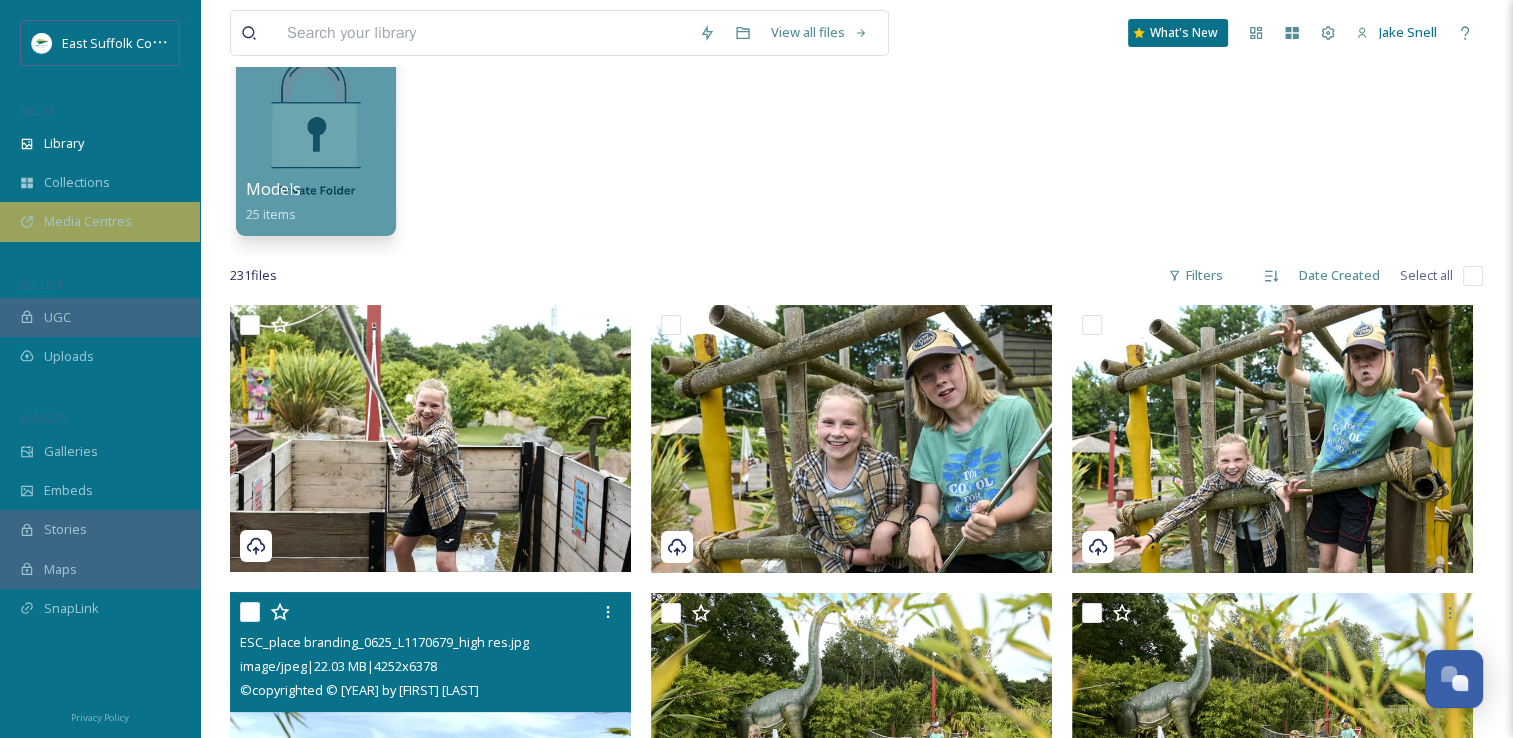 click on "Media Centres" at bounding box center [88, 221] 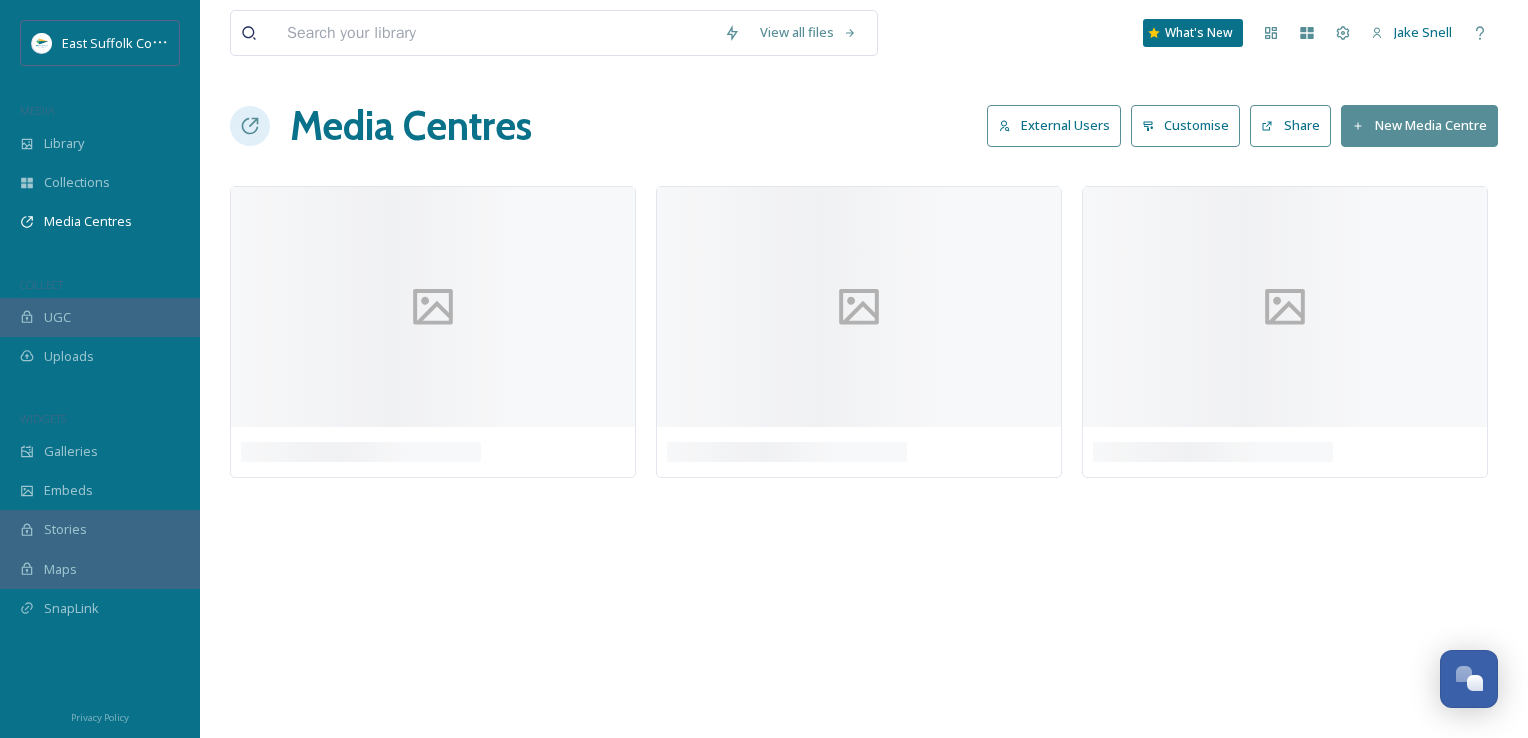 click on "MEDIA" at bounding box center [100, 111] 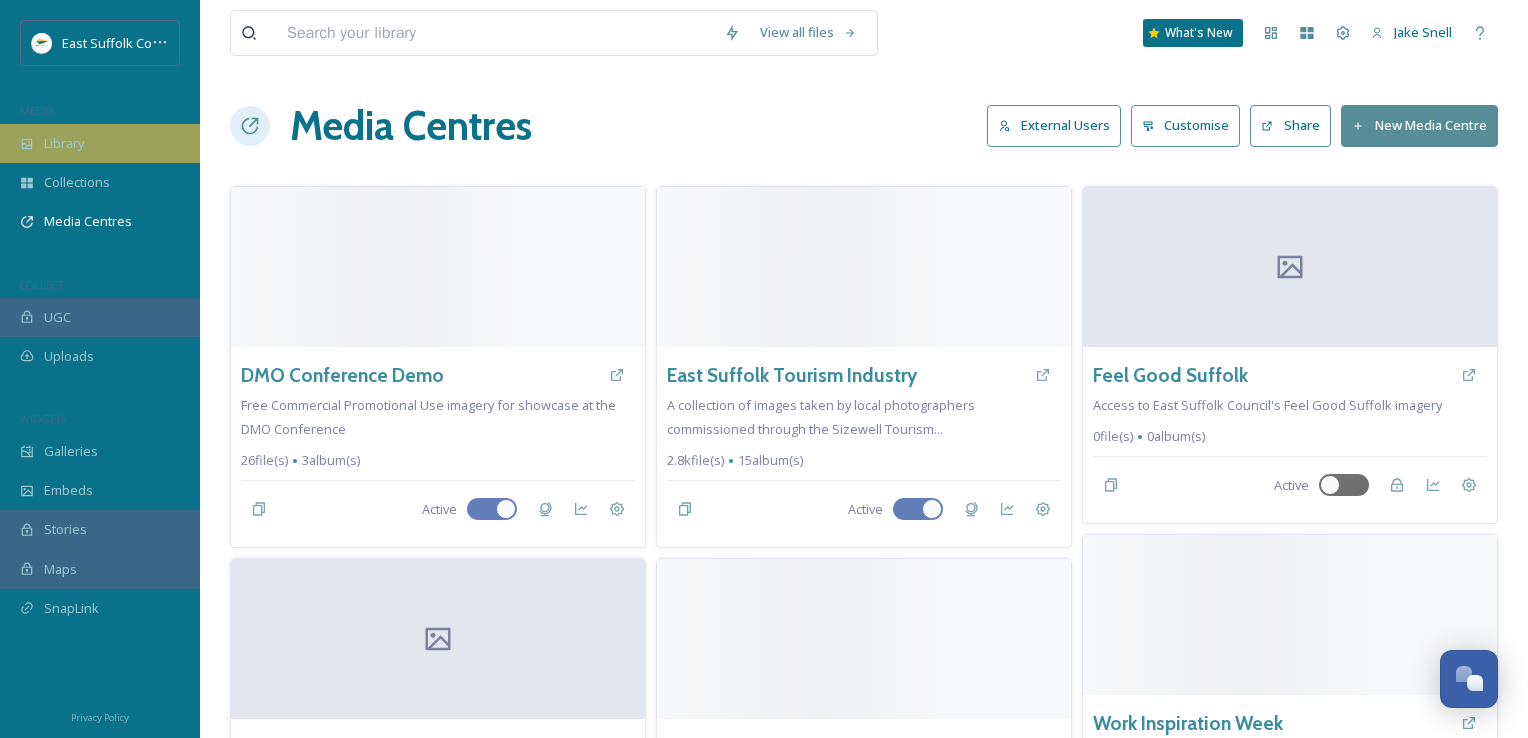 click on "Library" at bounding box center (100, 143) 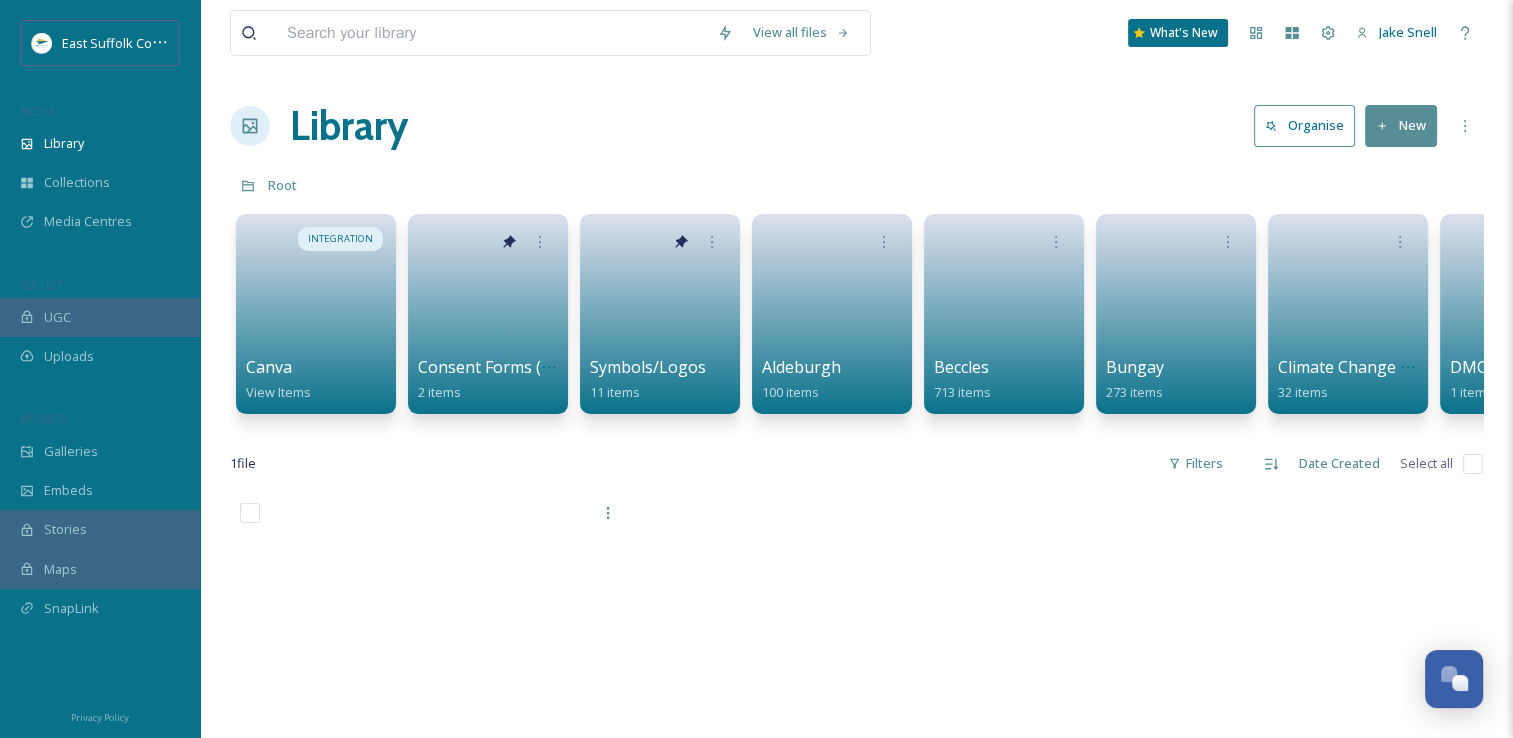 scroll, scrollTop: 0, scrollLeft: 3219, axis: horizontal 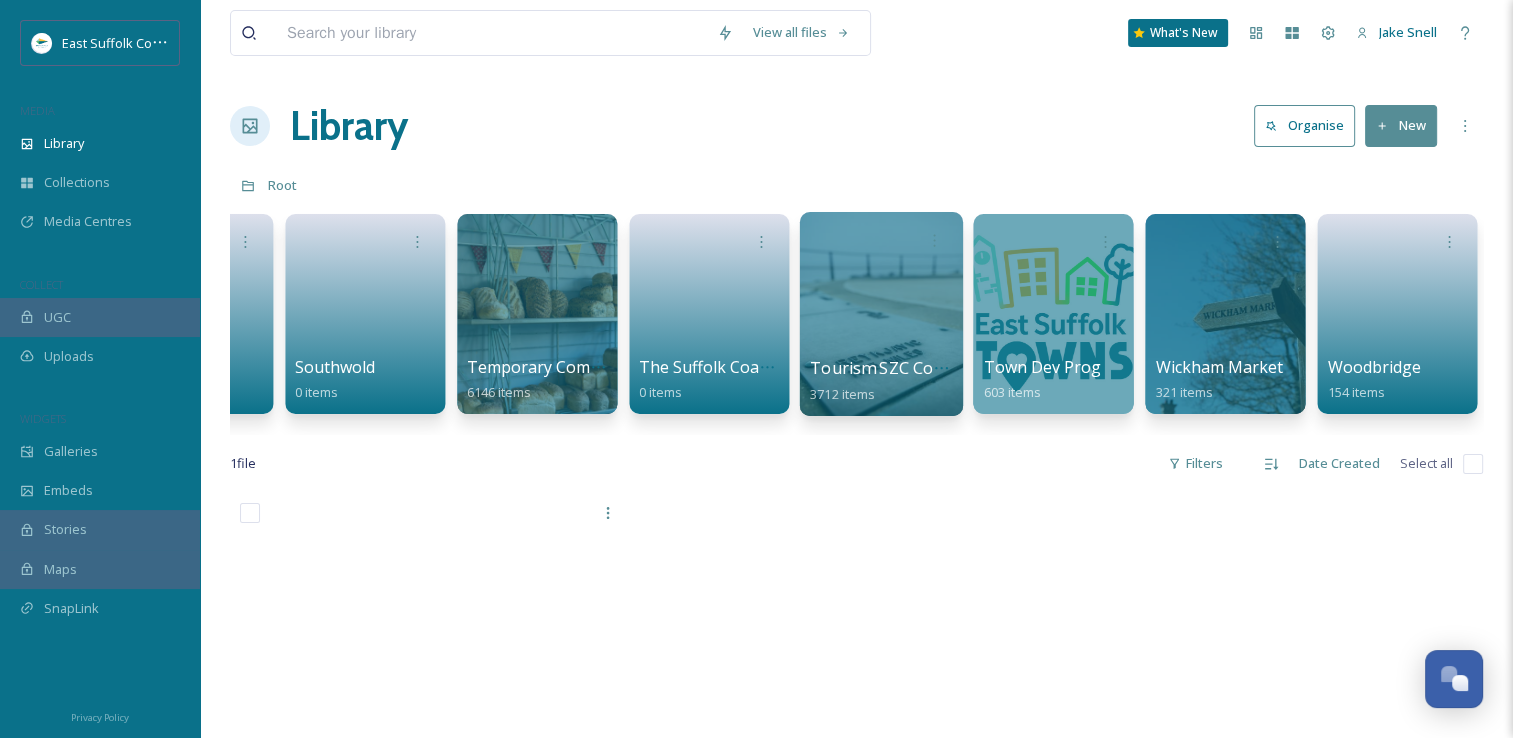 click at bounding box center (880, 314) 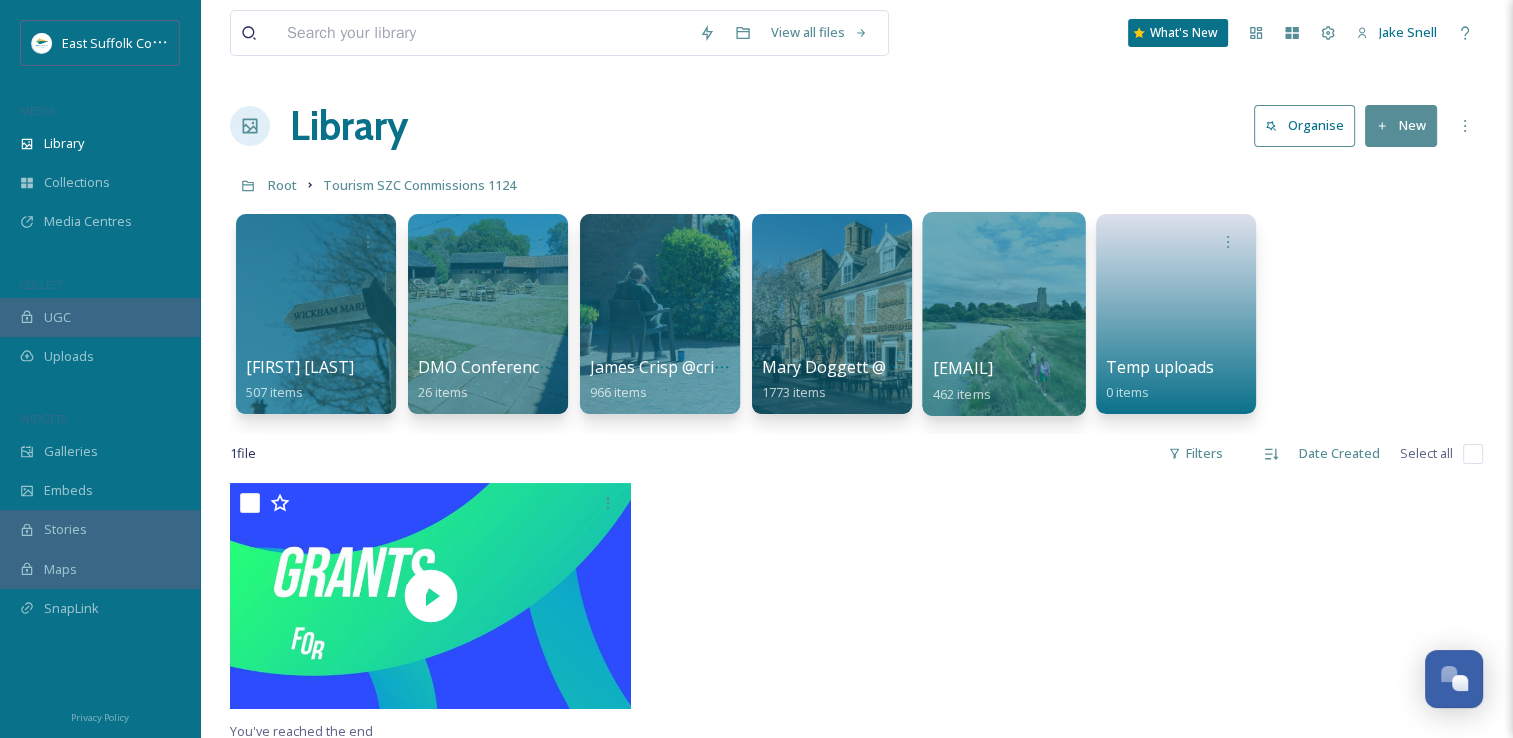 click at bounding box center (1003, 314) 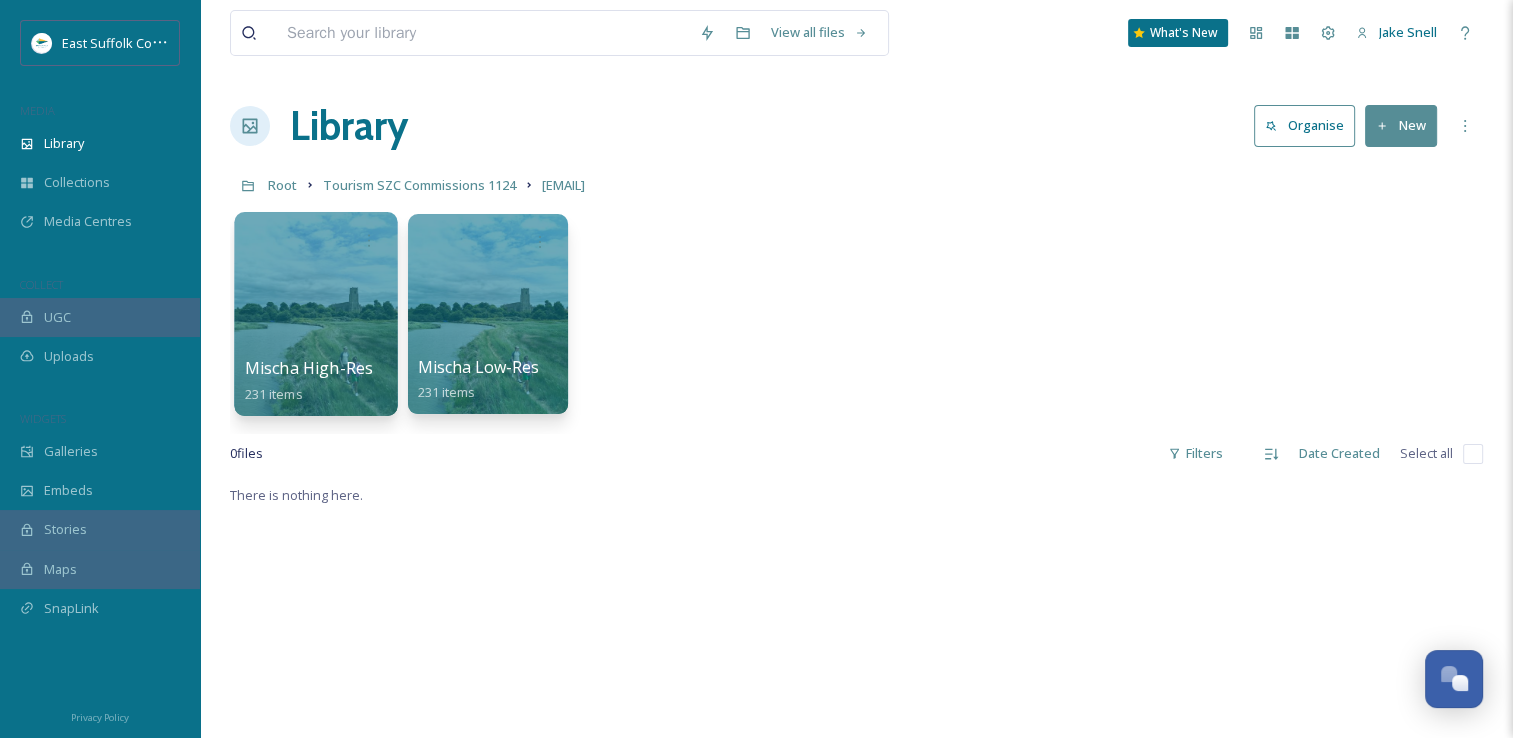 click at bounding box center [315, 314] 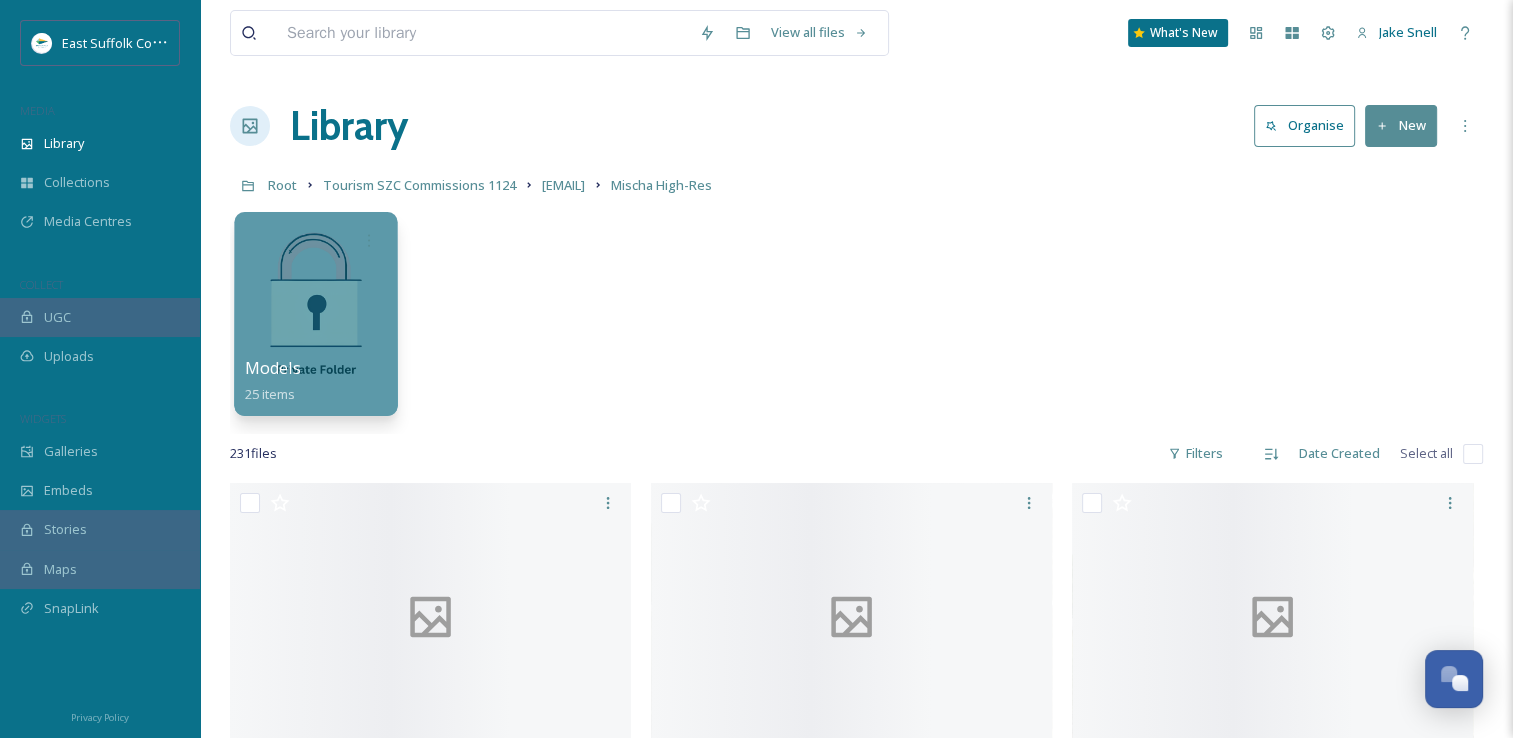 click at bounding box center [315, 314] 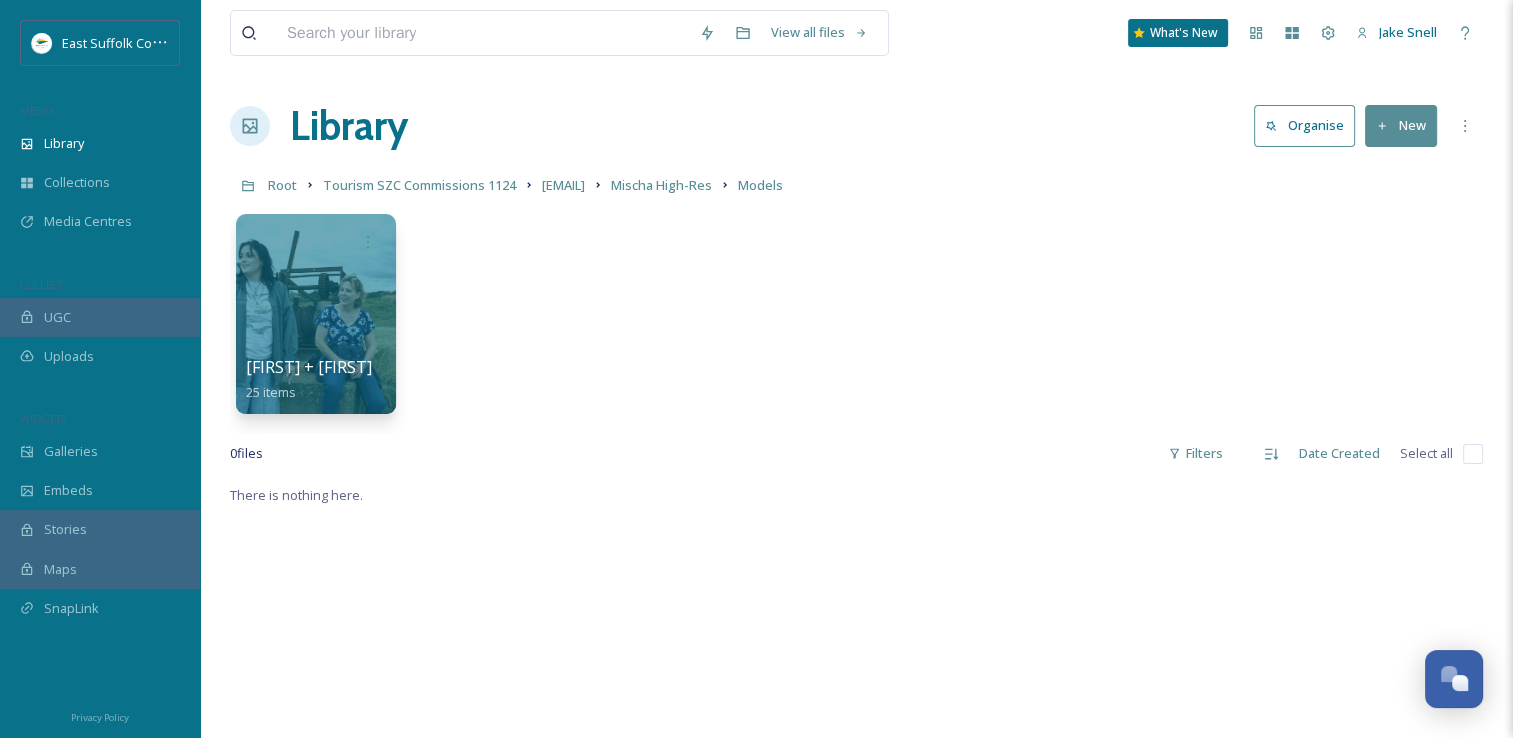 click on "New" at bounding box center (1401, 125) 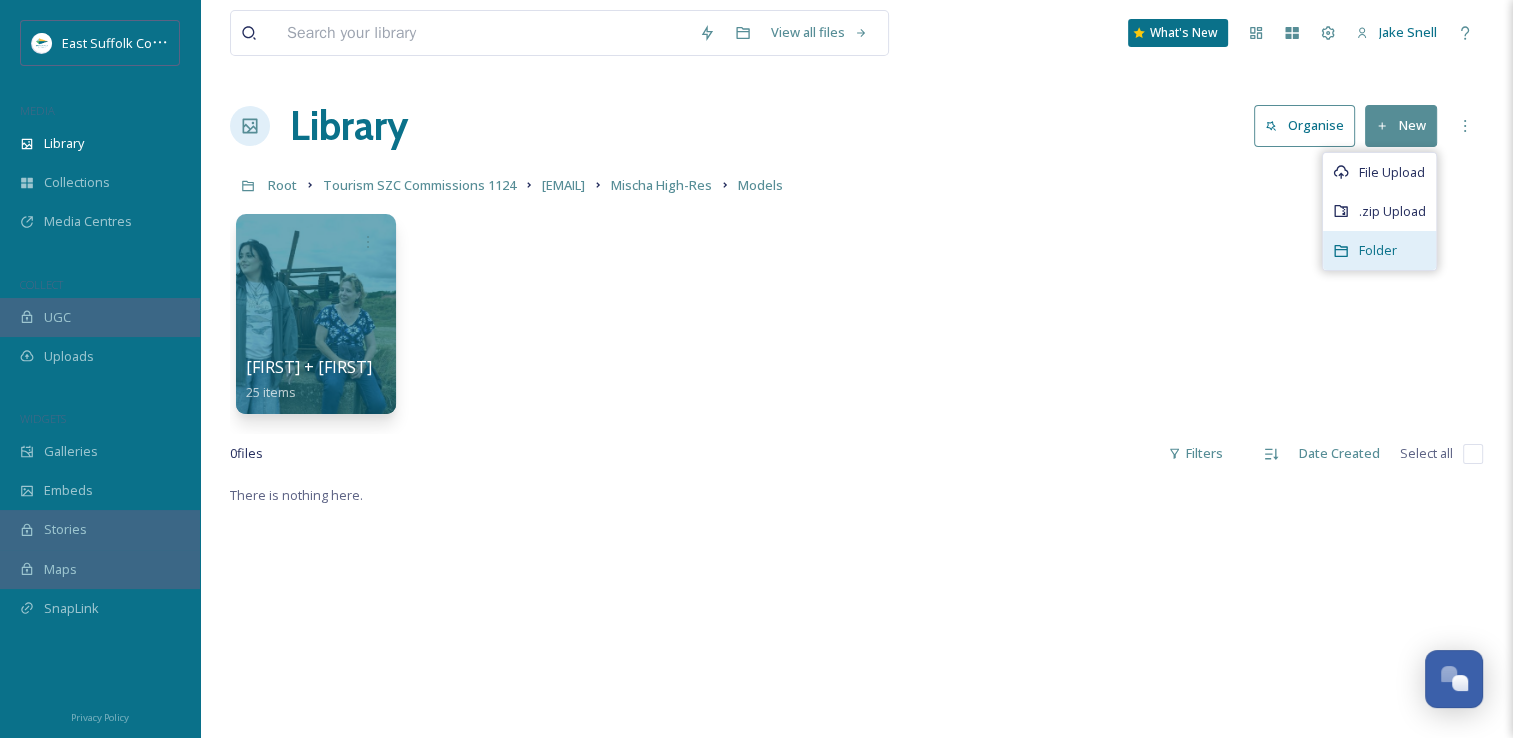 click on "Folder" at bounding box center [1378, 250] 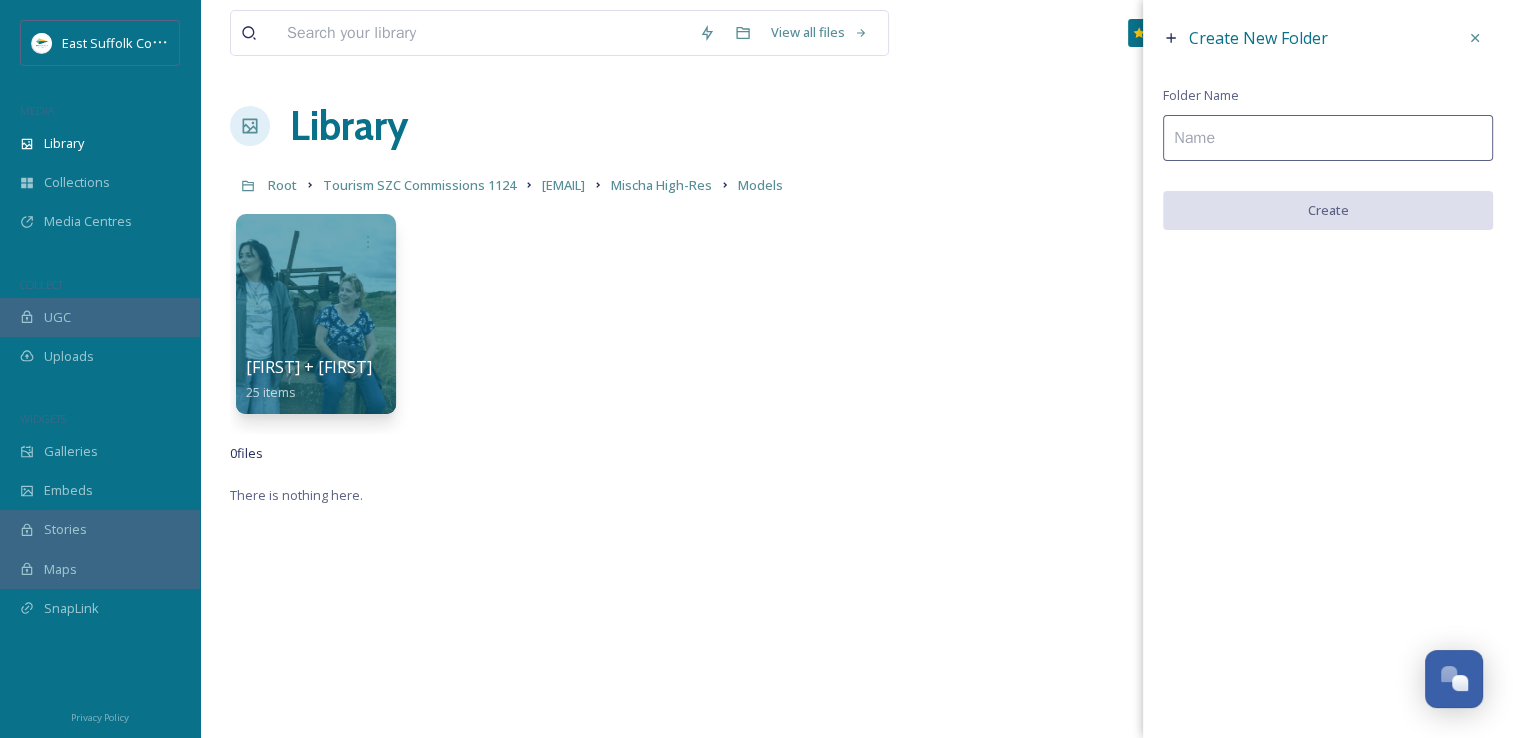 click at bounding box center [1328, 138] 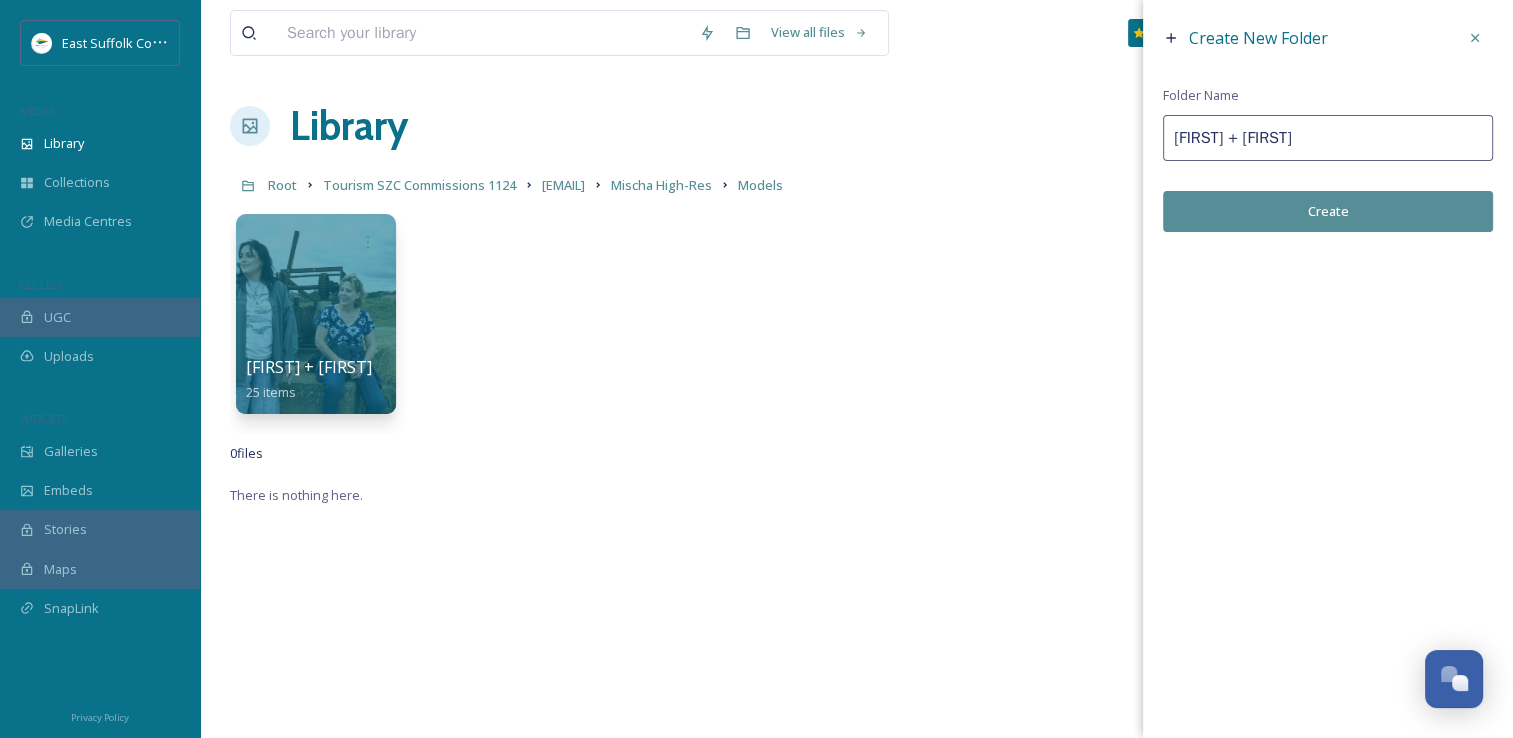 type on "[FIRST] + [FIRST]" 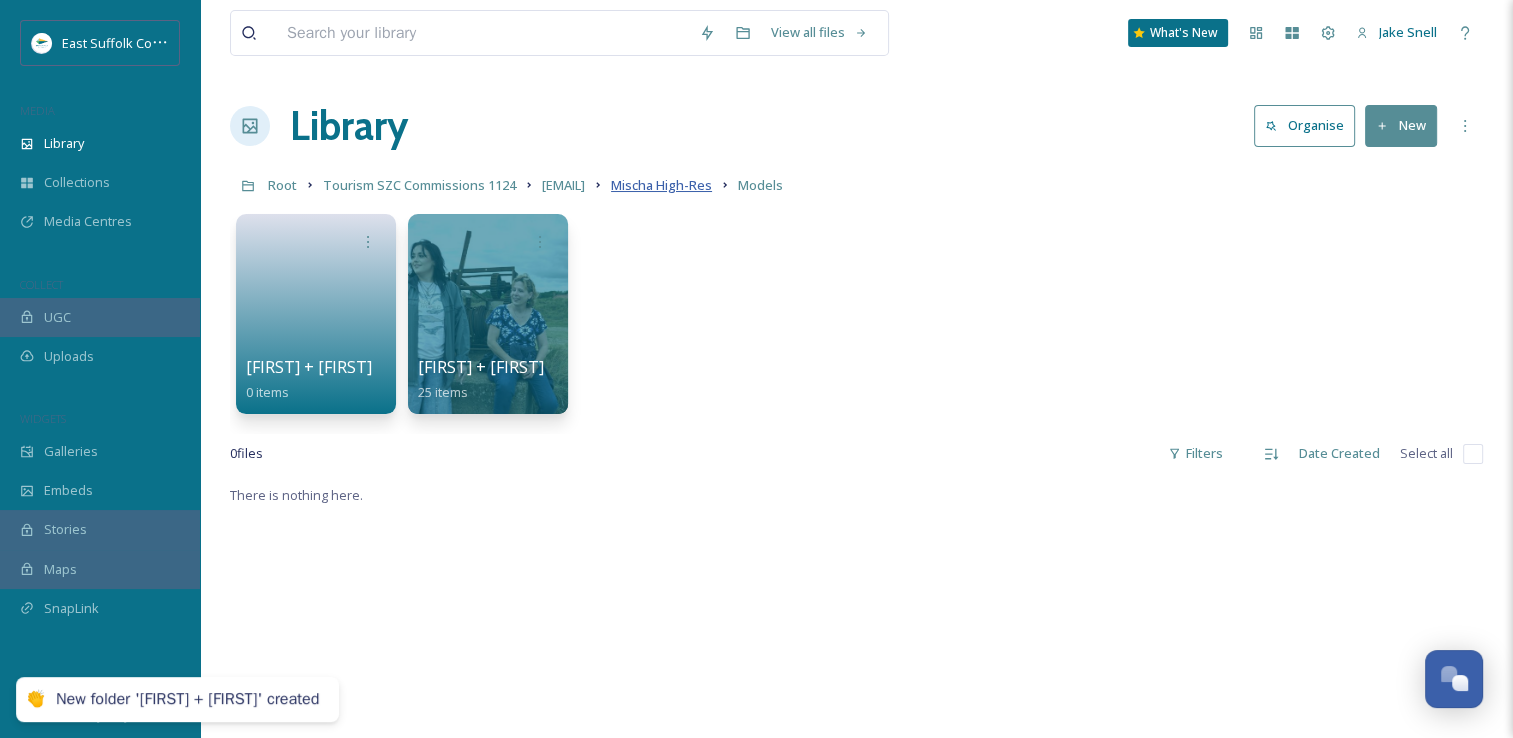 click on "Mischa High-Res" at bounding box center (661, 185) 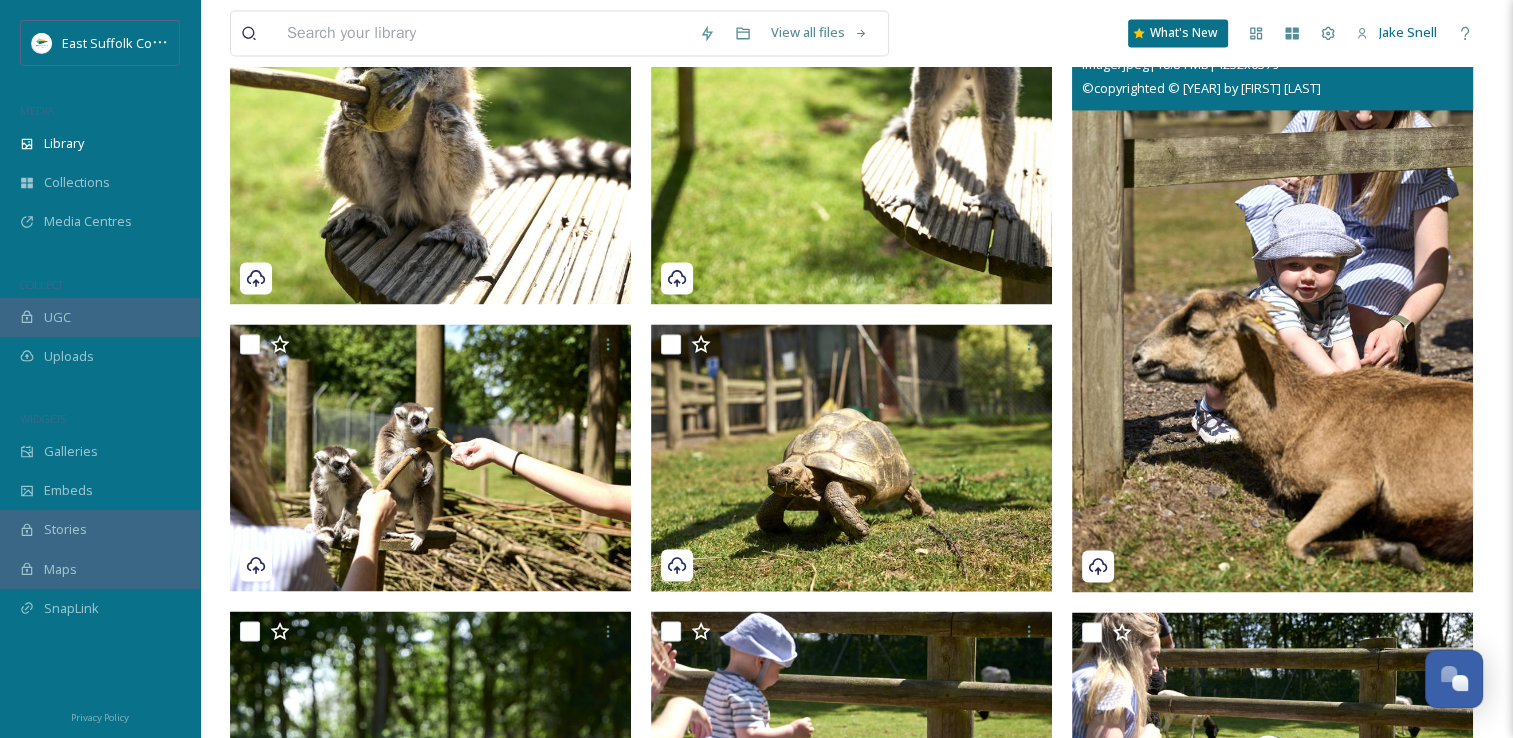 scroll, scrollTop: 3131, scrollLeft: 0, axis: vertical 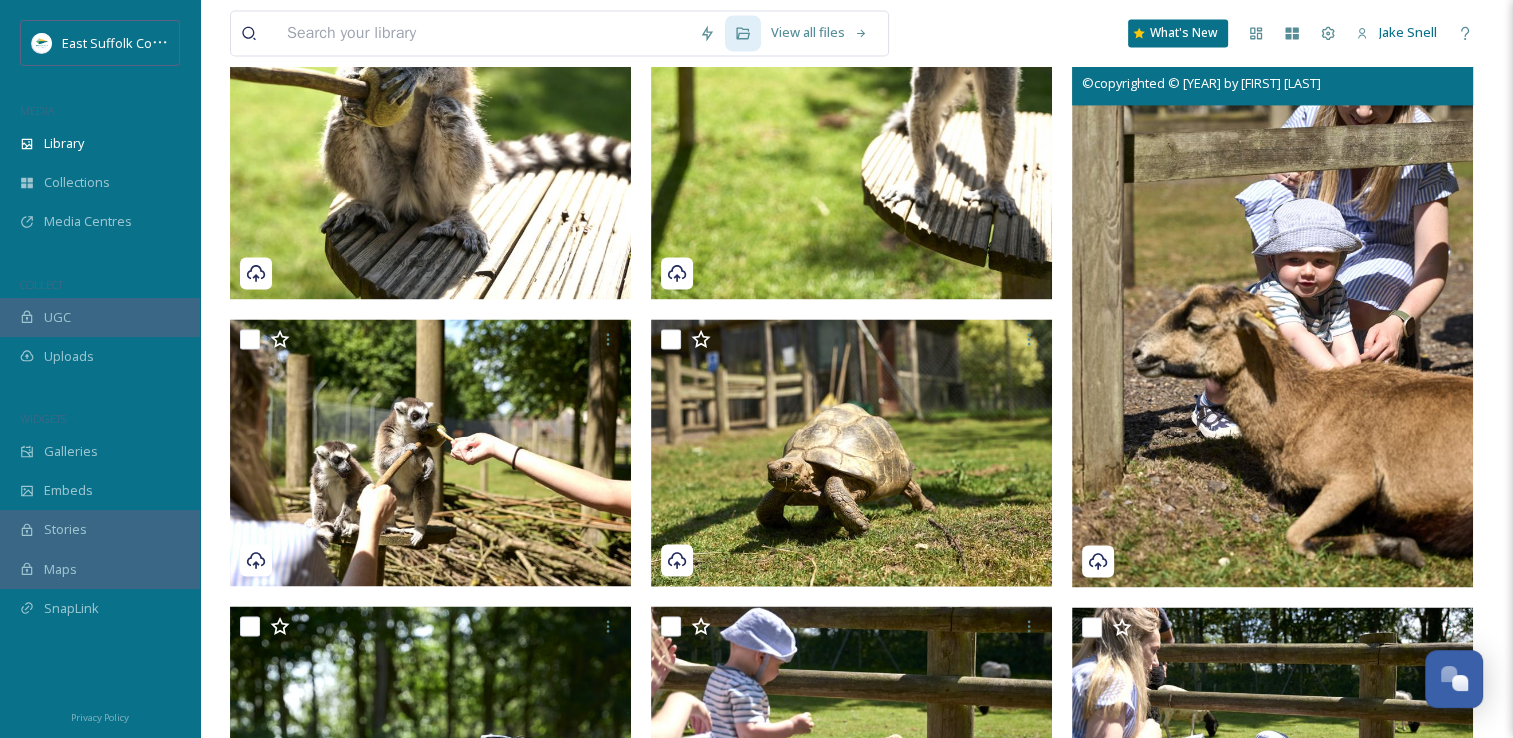 click at bounding box center (1272, 286) 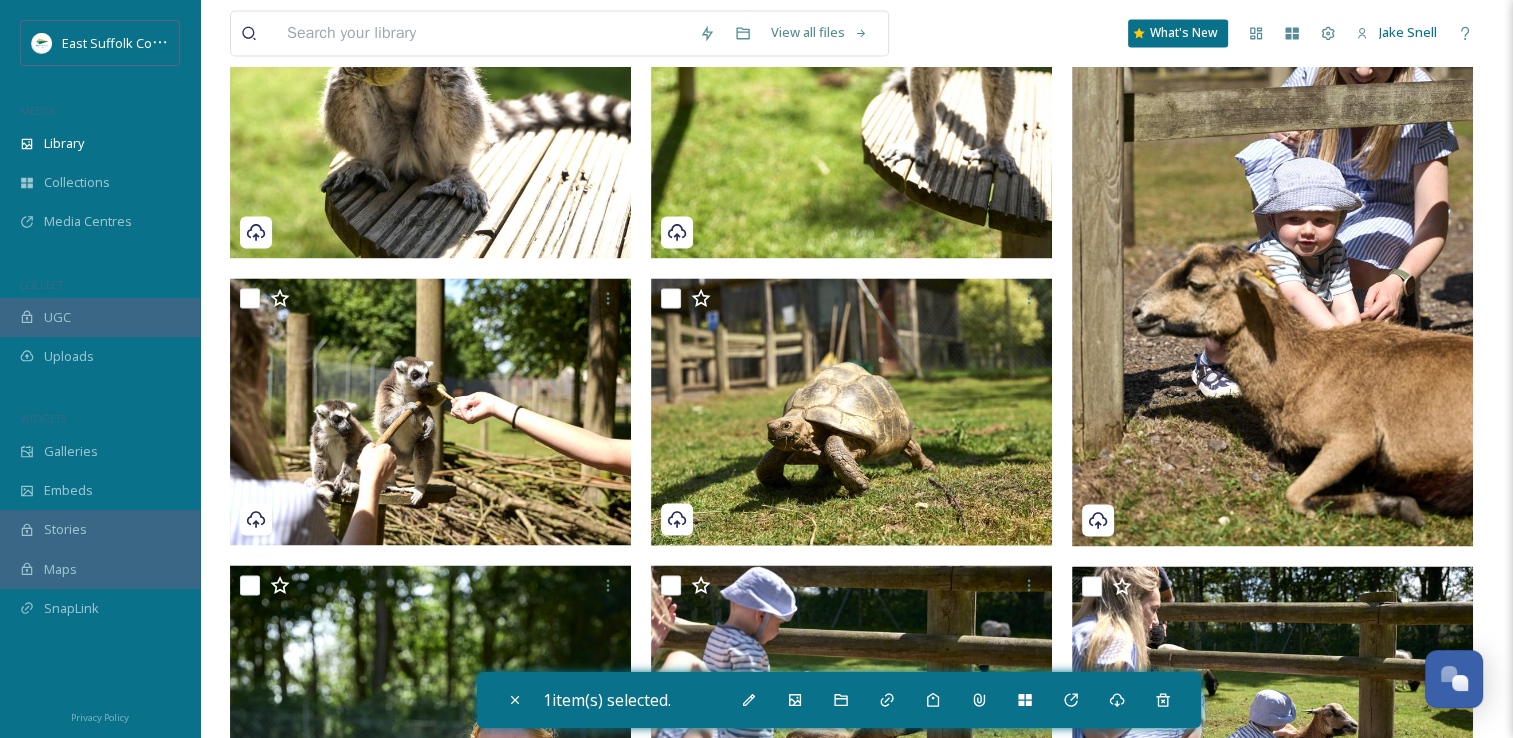 scroll, scrollTop: 3231, scrollLeft: 0, axis: vertical 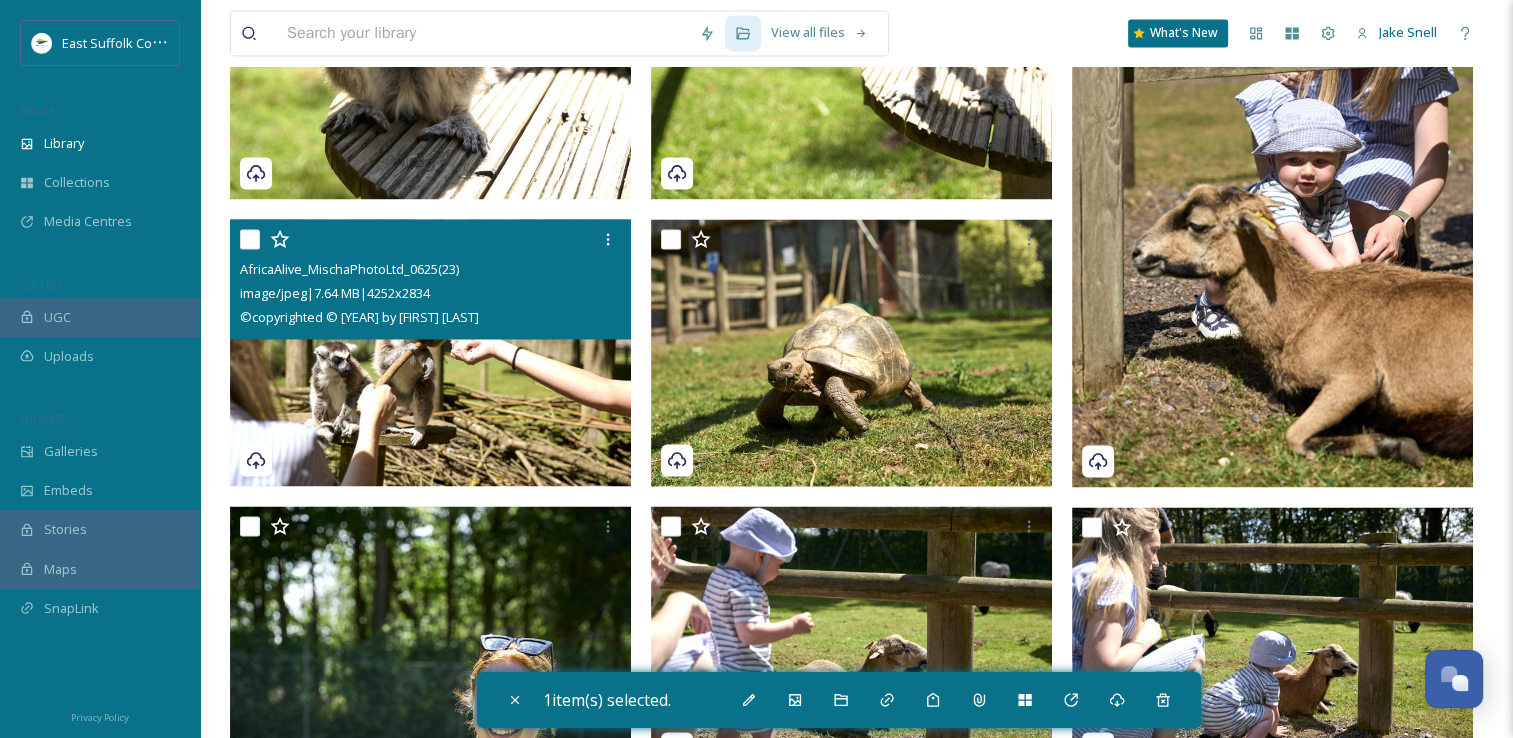 click at bounding box center [430, 353] 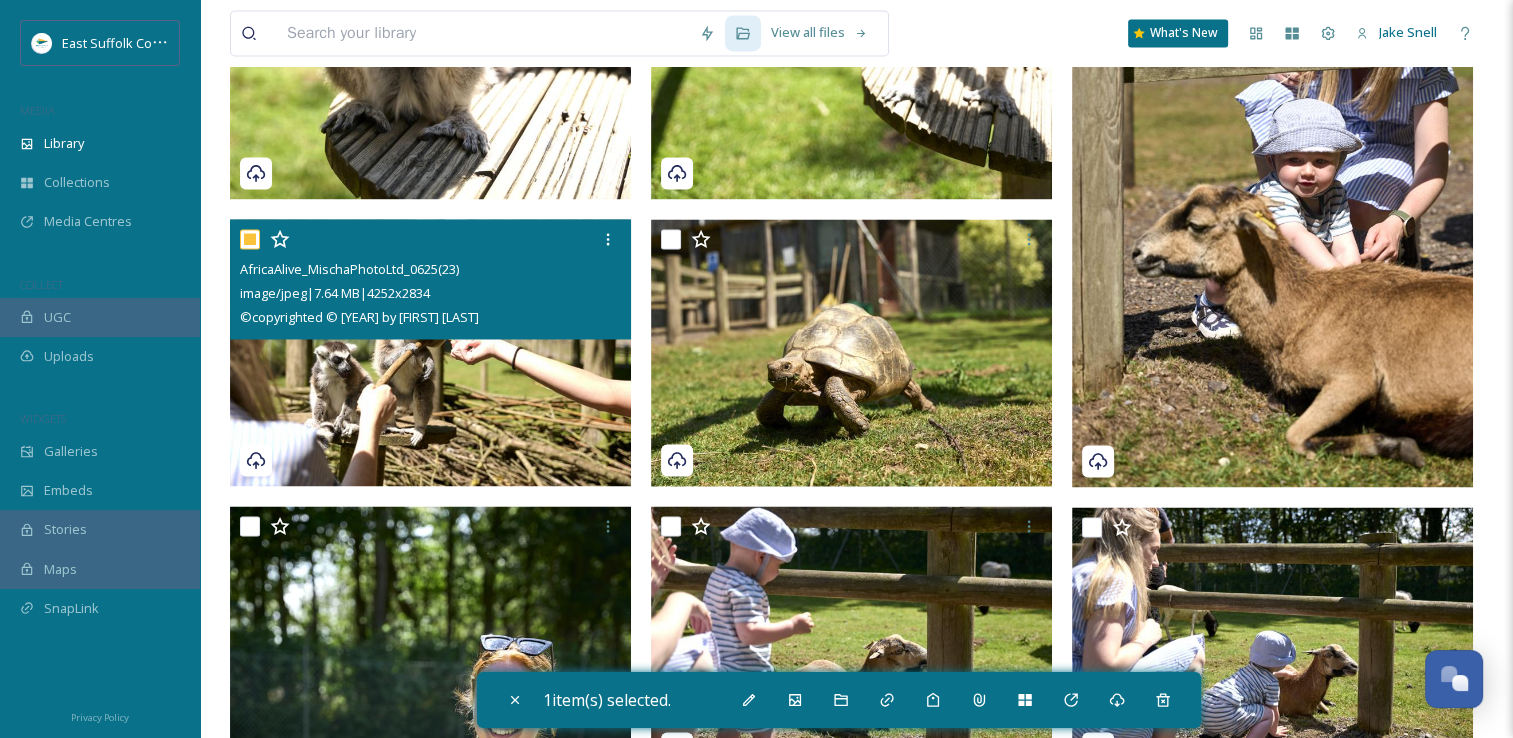 checkbox on "true" 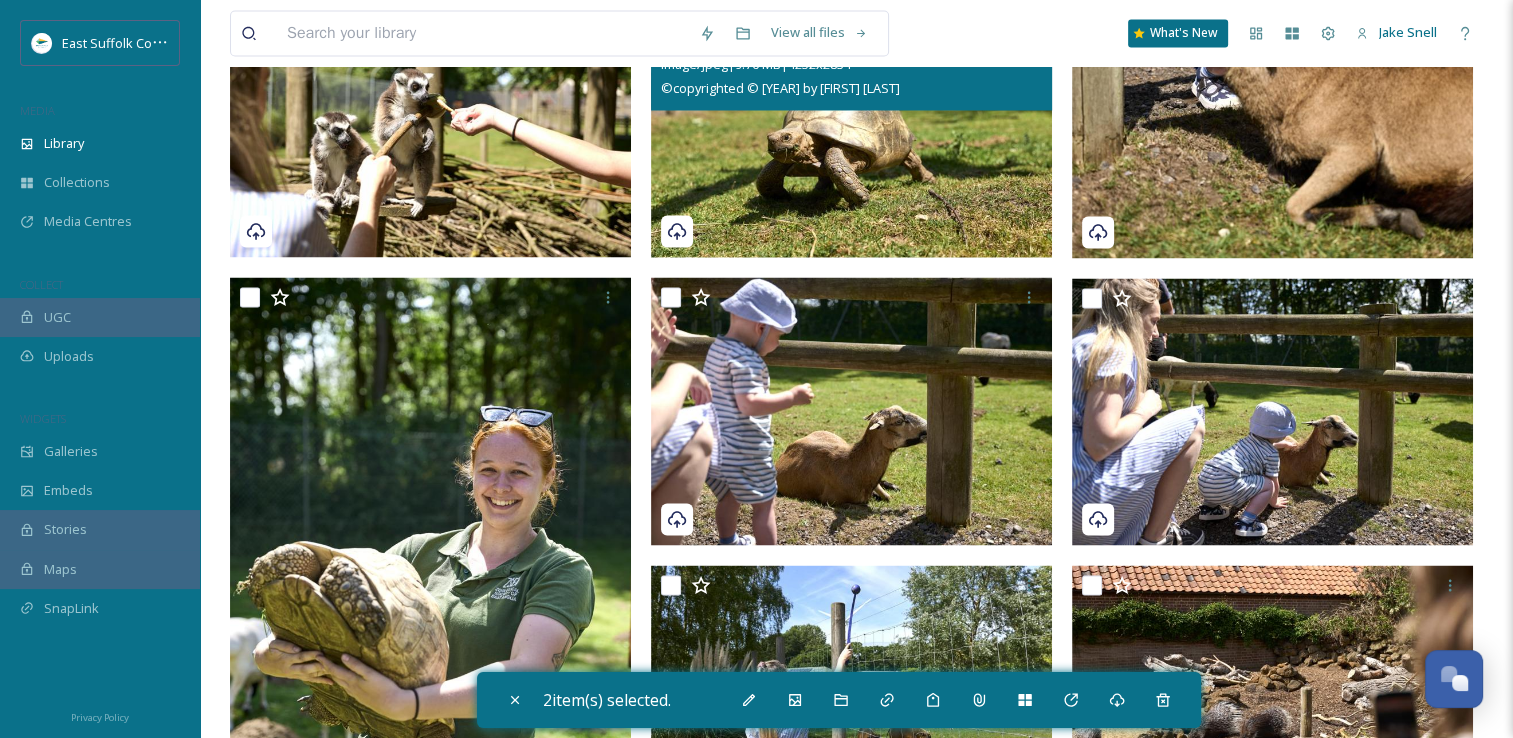 scroll, scrollTop: 3531, scrollLeft: 0, axis: vertical 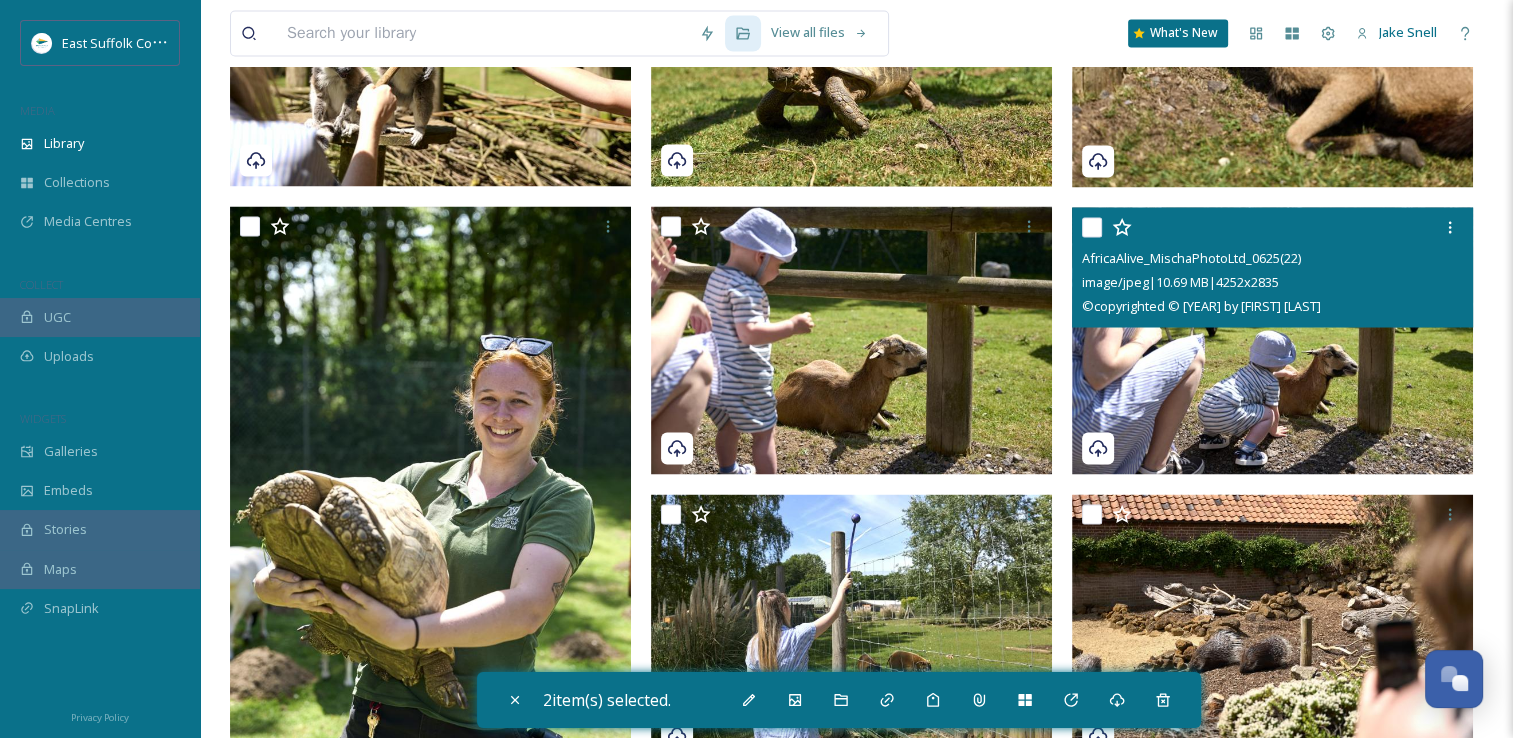 click at bounding box center [1272, 341] 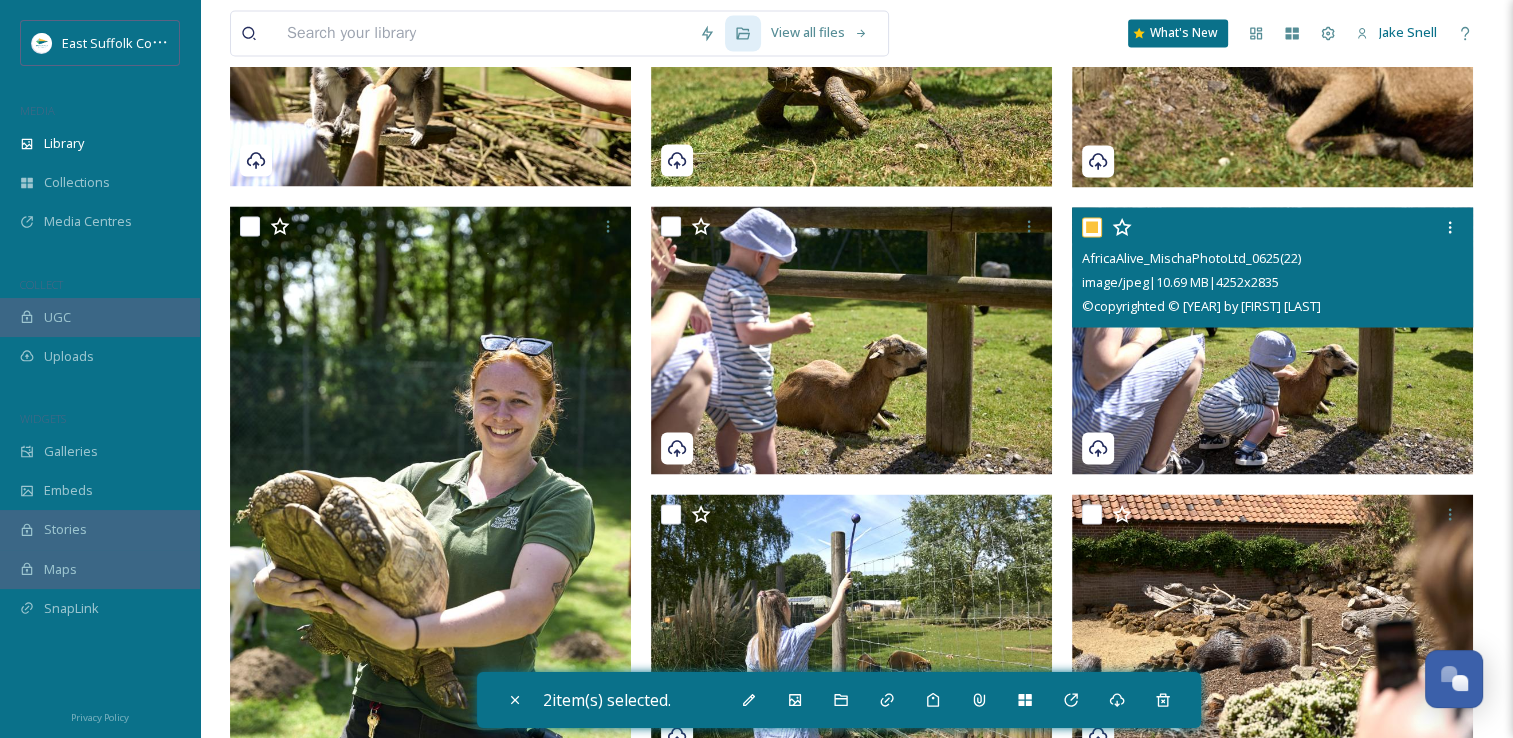checkbox on "true" 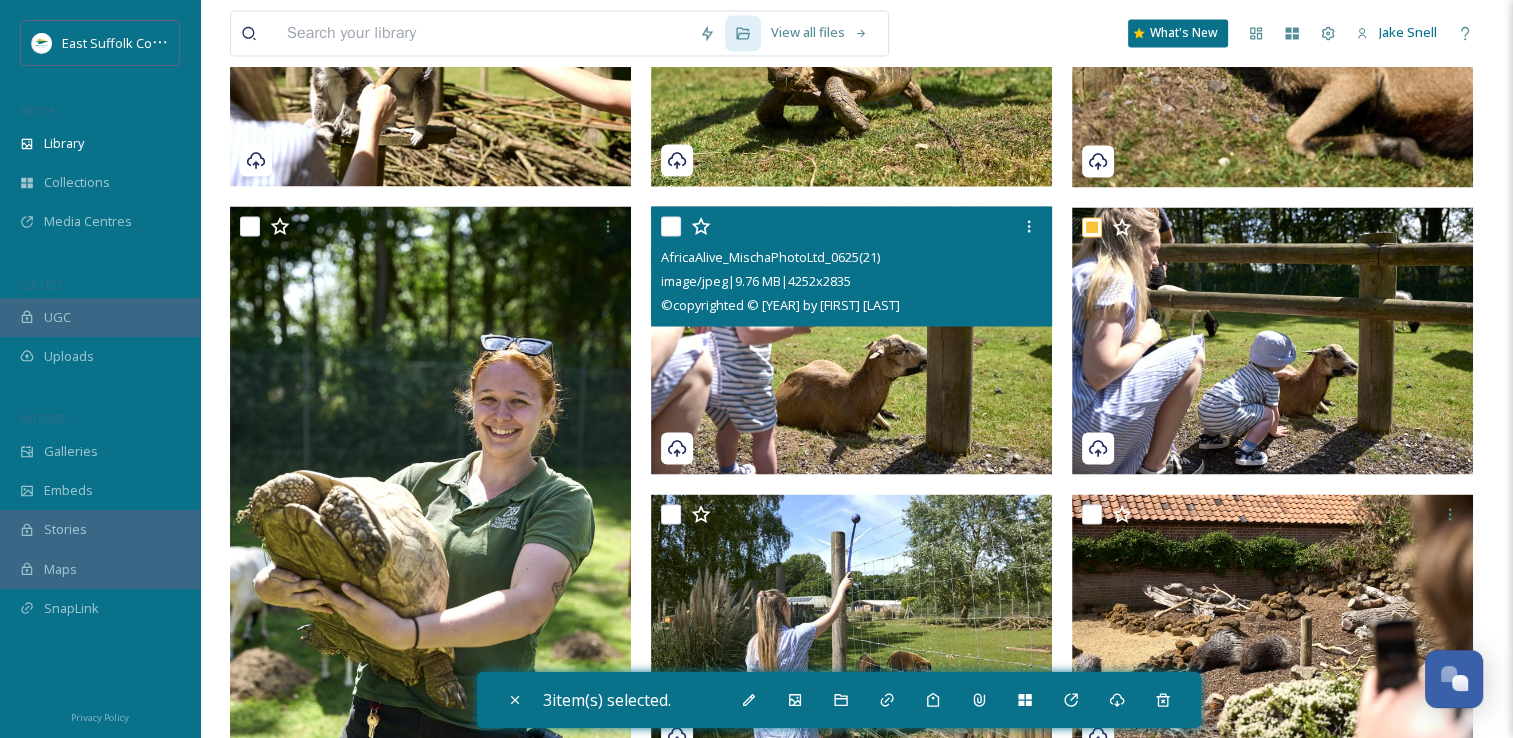 drag, startPoint x: 853, startPoint y: 368, endPoint x: 901, endPoint y: 368, distance: 48 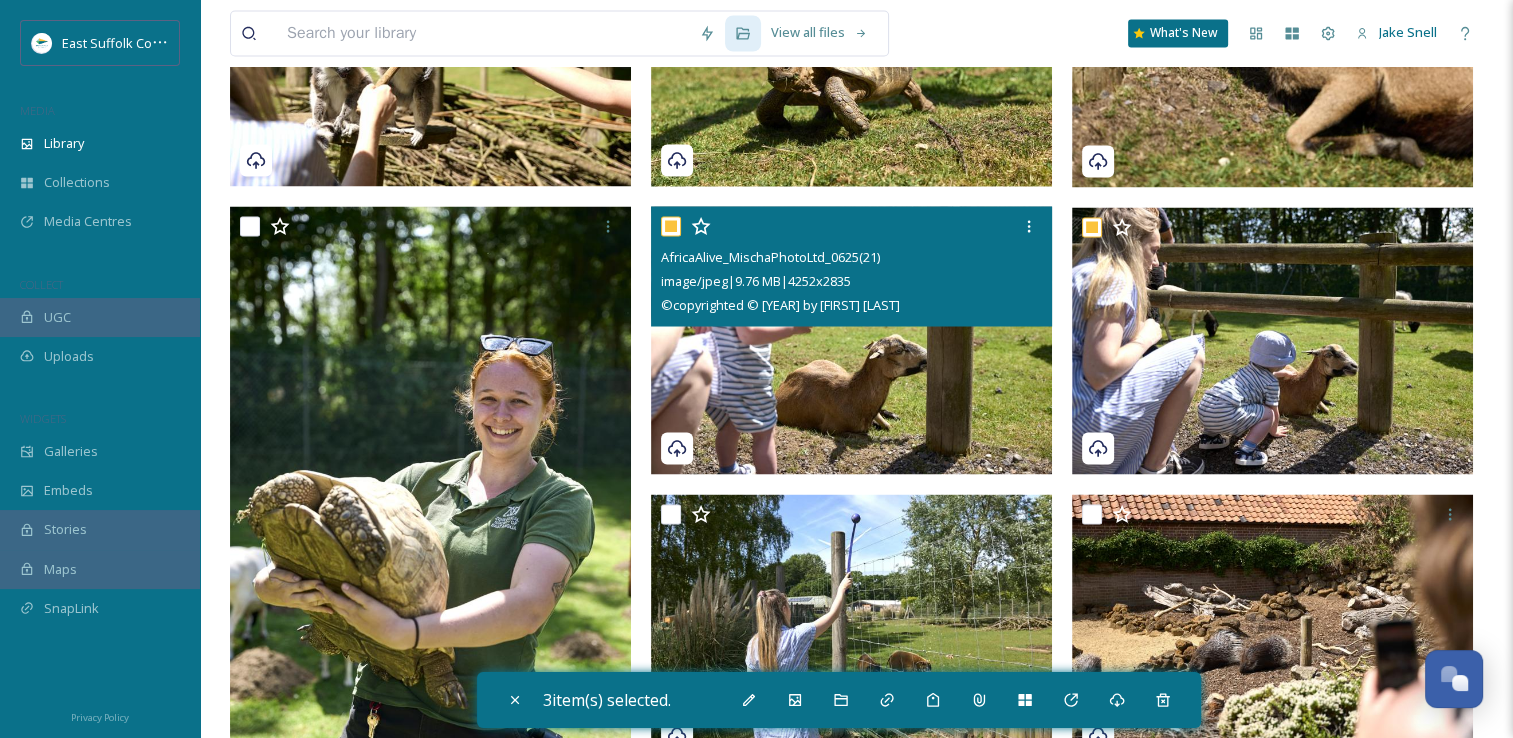 checkbox on "true" 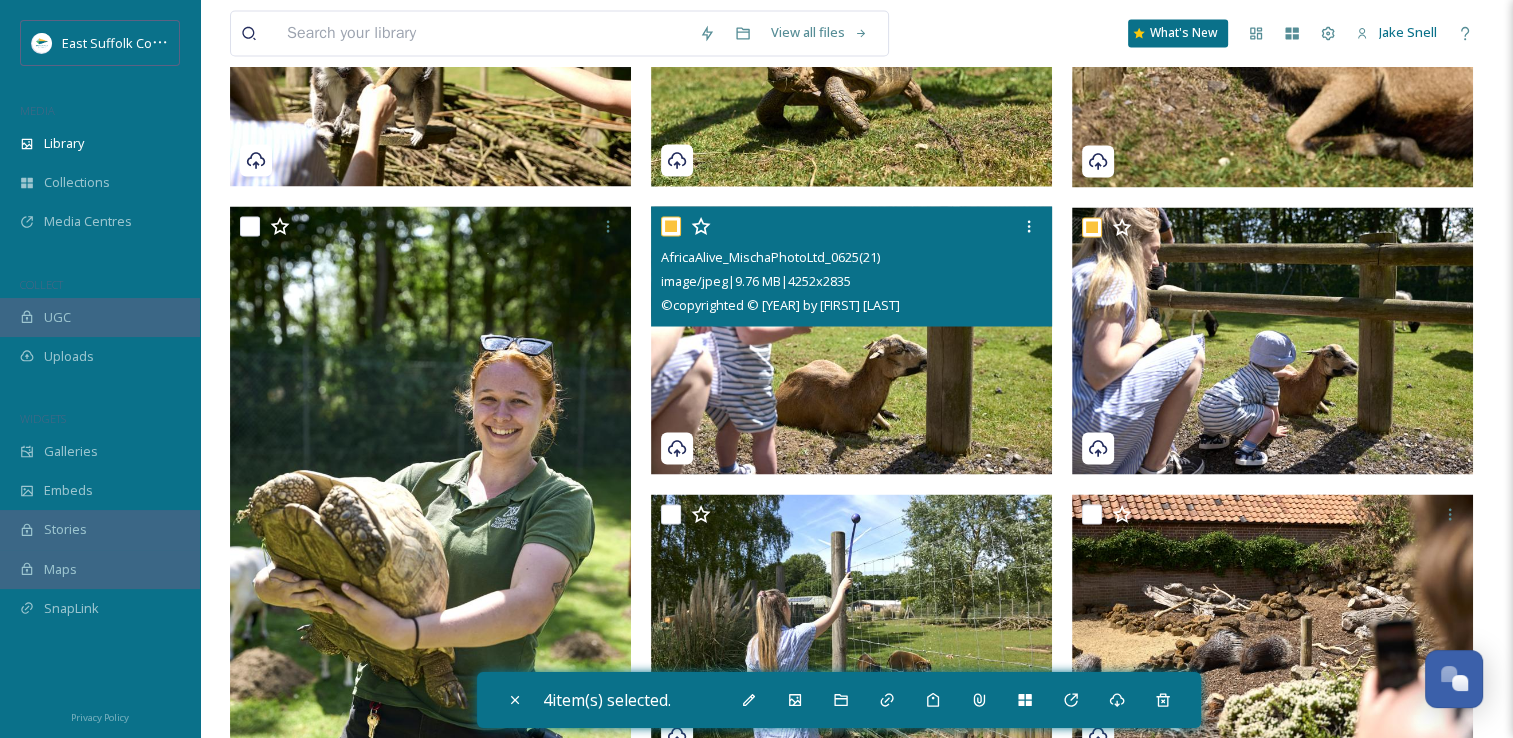 scroll, scrollTop: 3731, scrollLeft: 0, axis: vertical 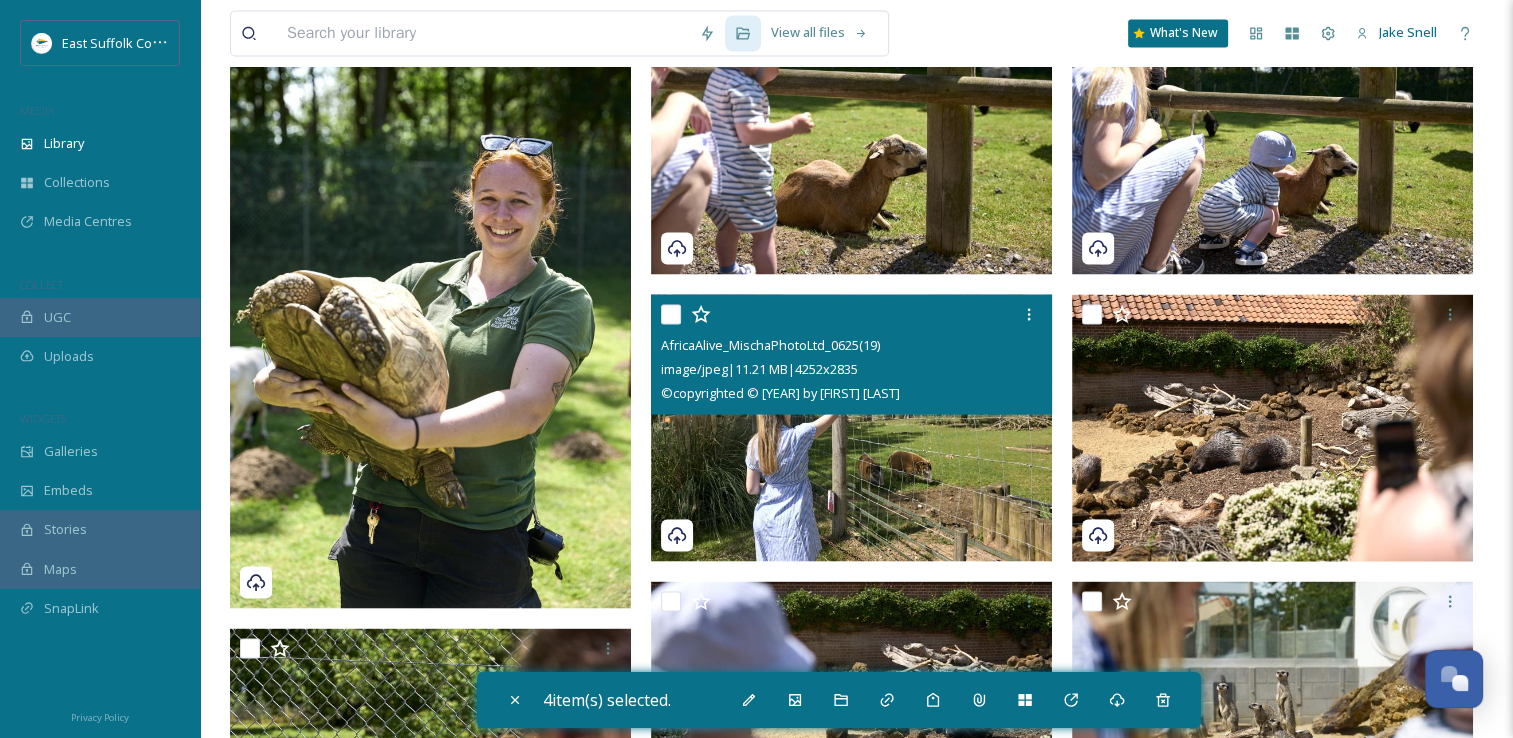 click at bounding box center [851, 428] 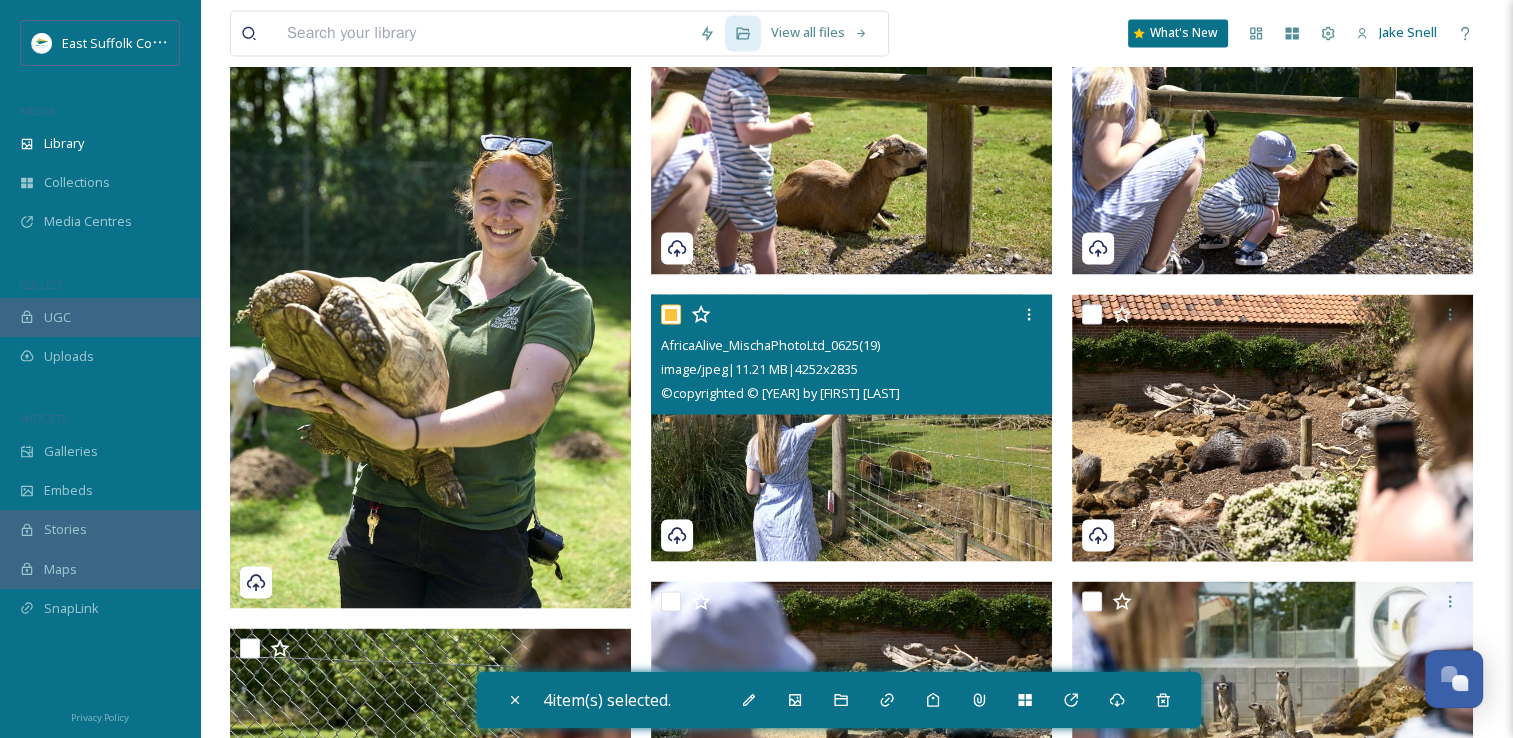 checkbox on "true" 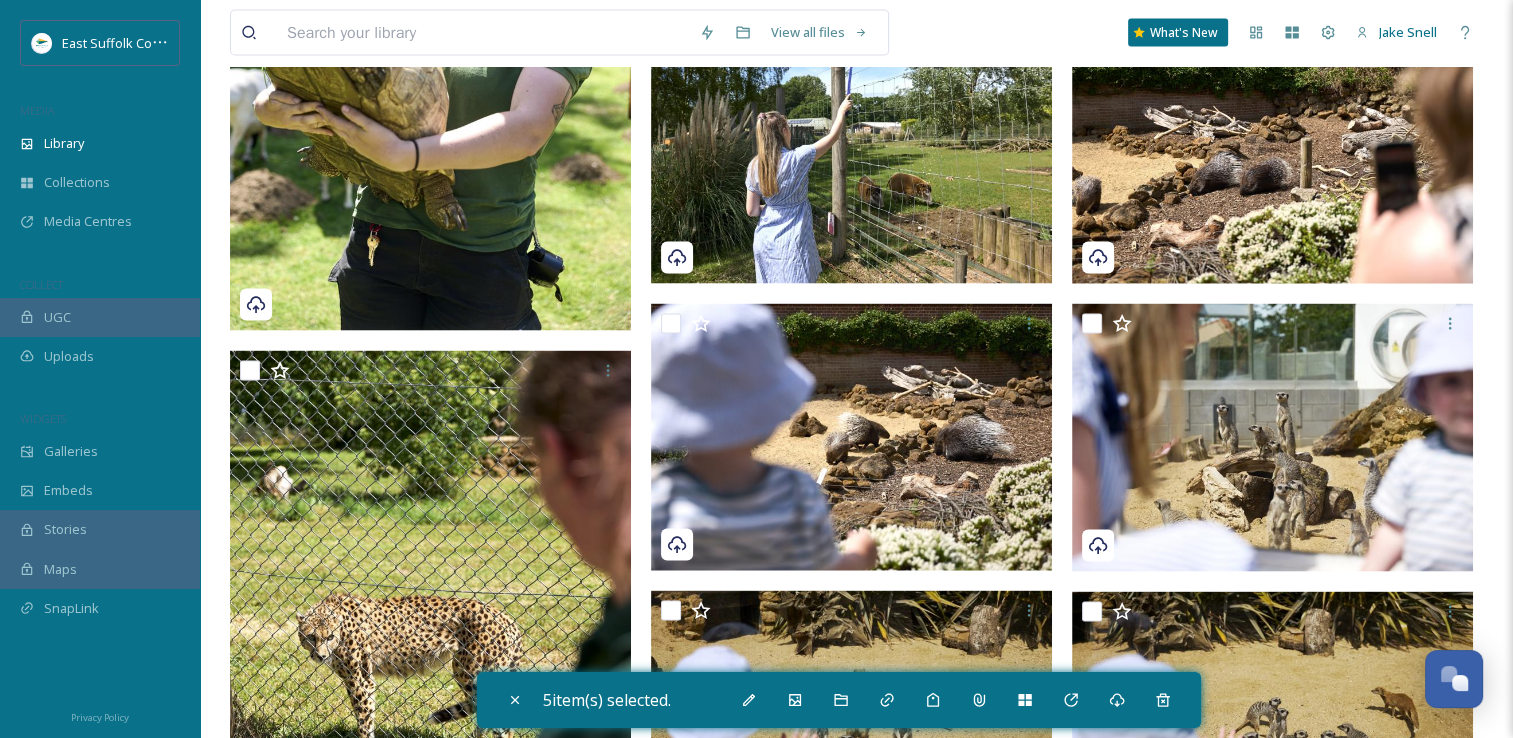 scroll, scrollTop: 4031, scrollLeft: 0, axis: vertical 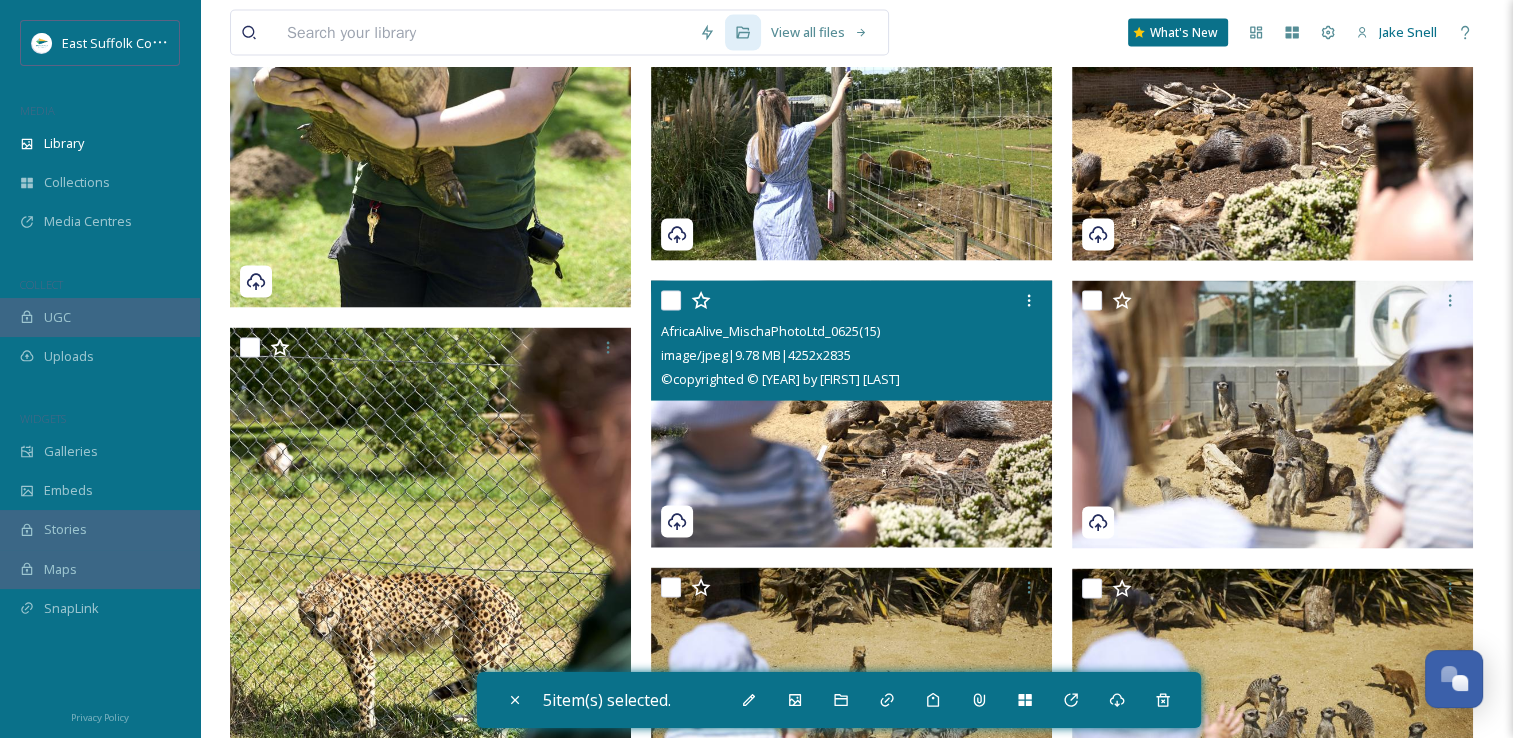 click at bounding box center [851, 415] 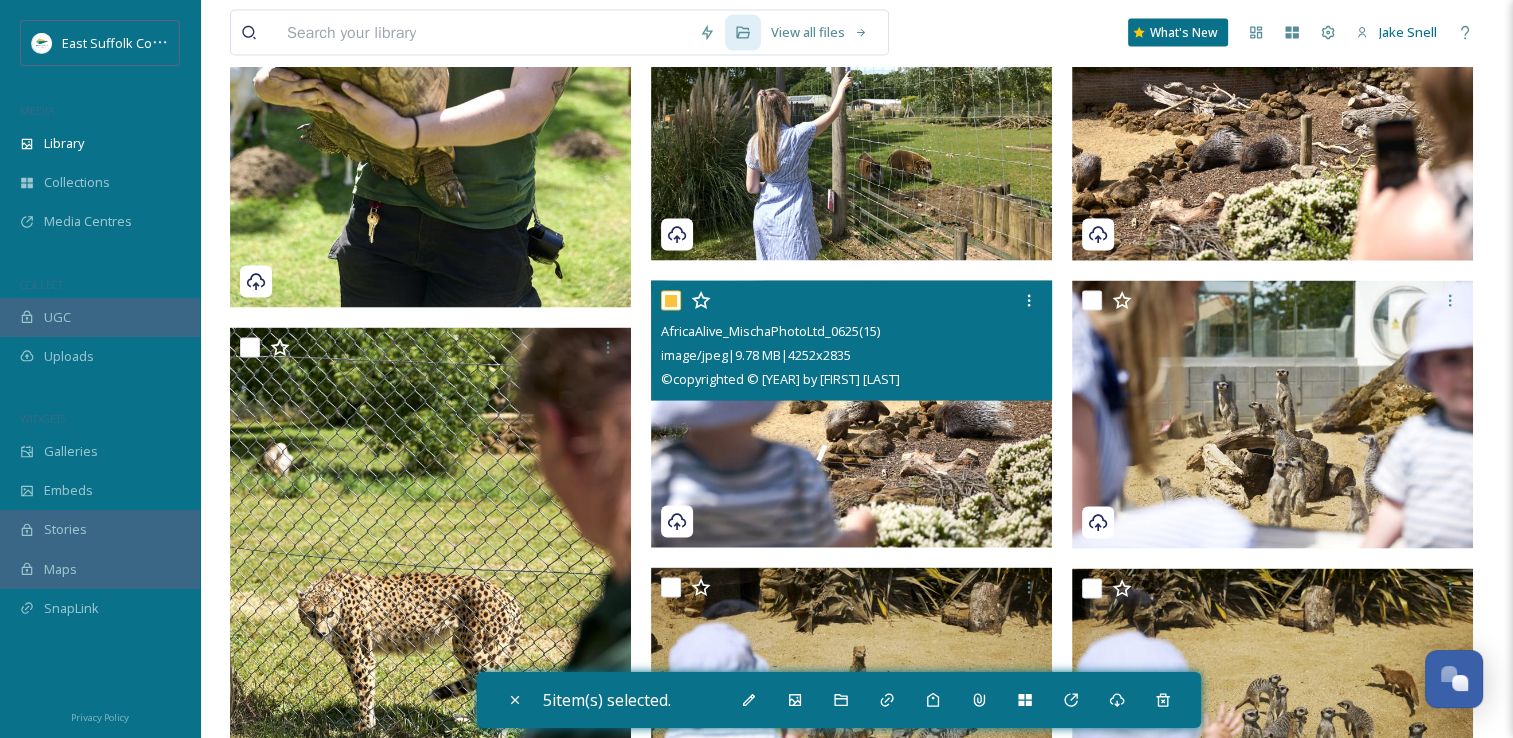checkbox on "true" 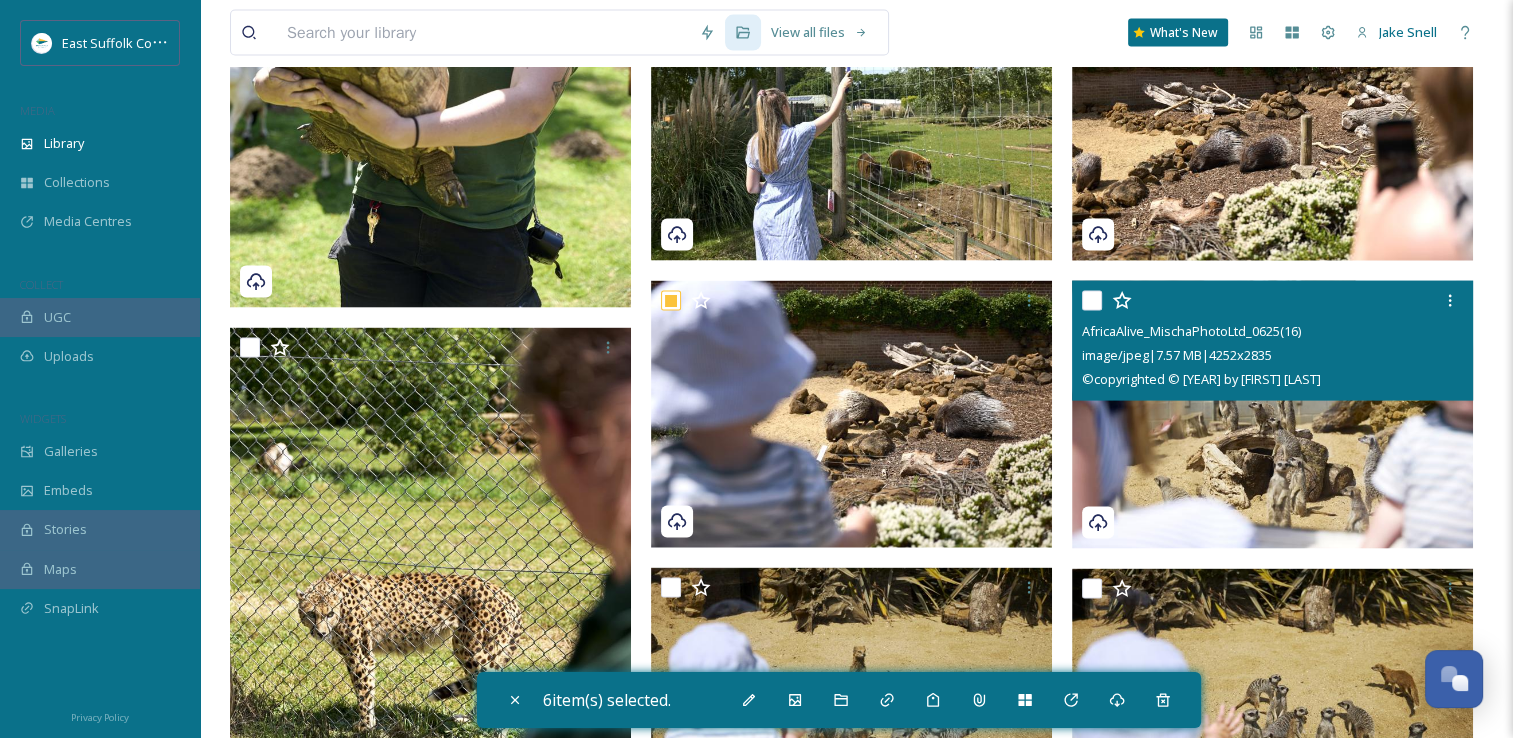 click at bounding box center [1272, 415] 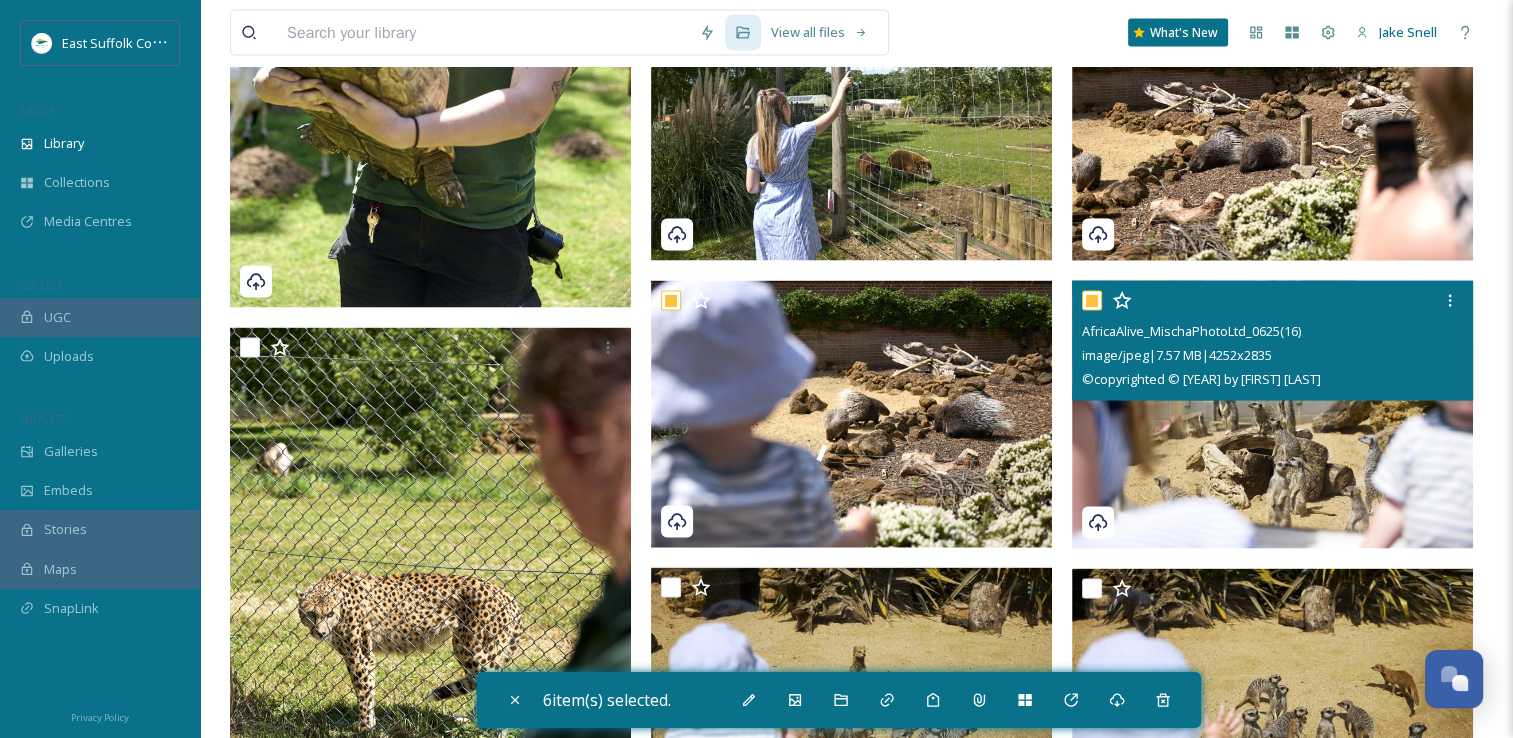 checkbox on "true" 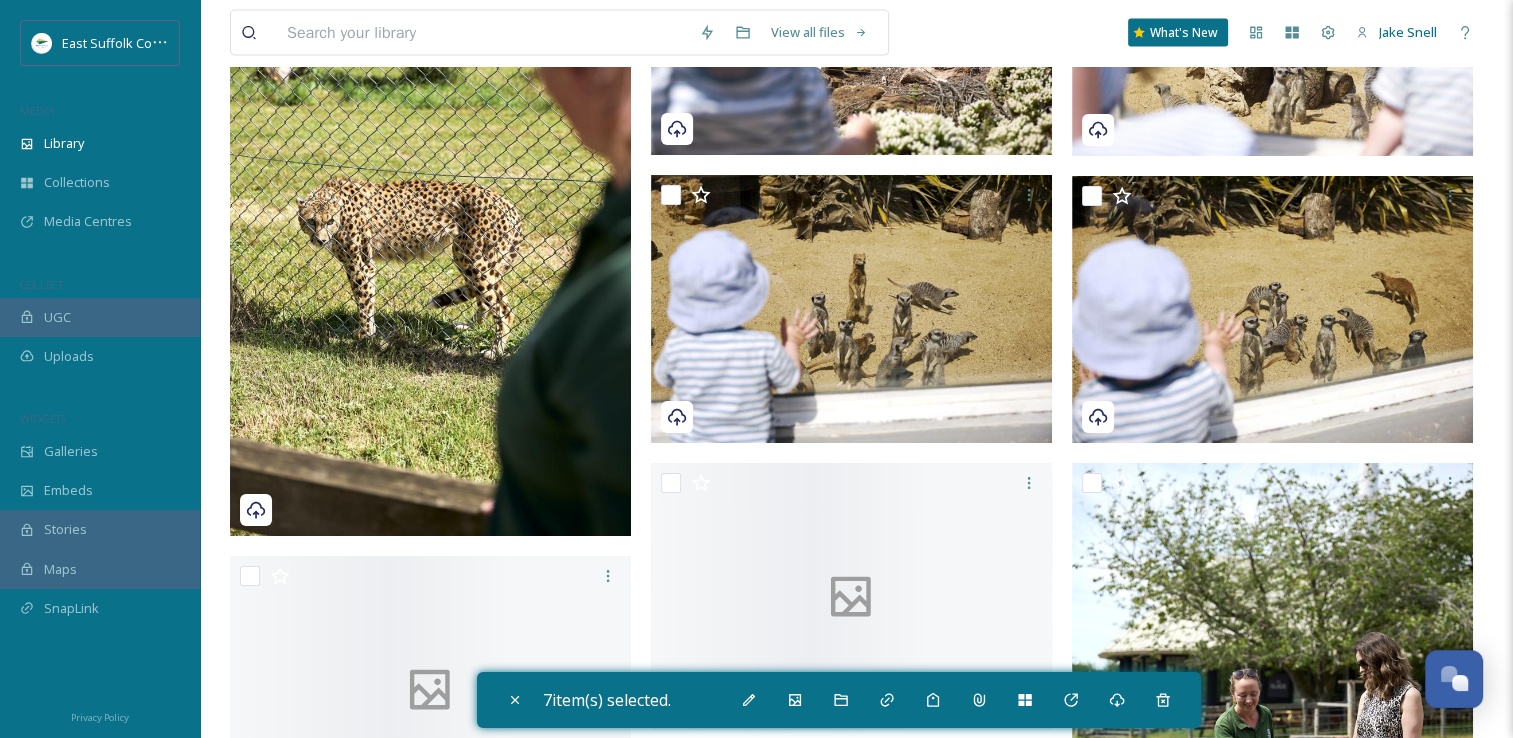 scroll, scrollTop: 4431, scrollLeft: 0, axis: vertical 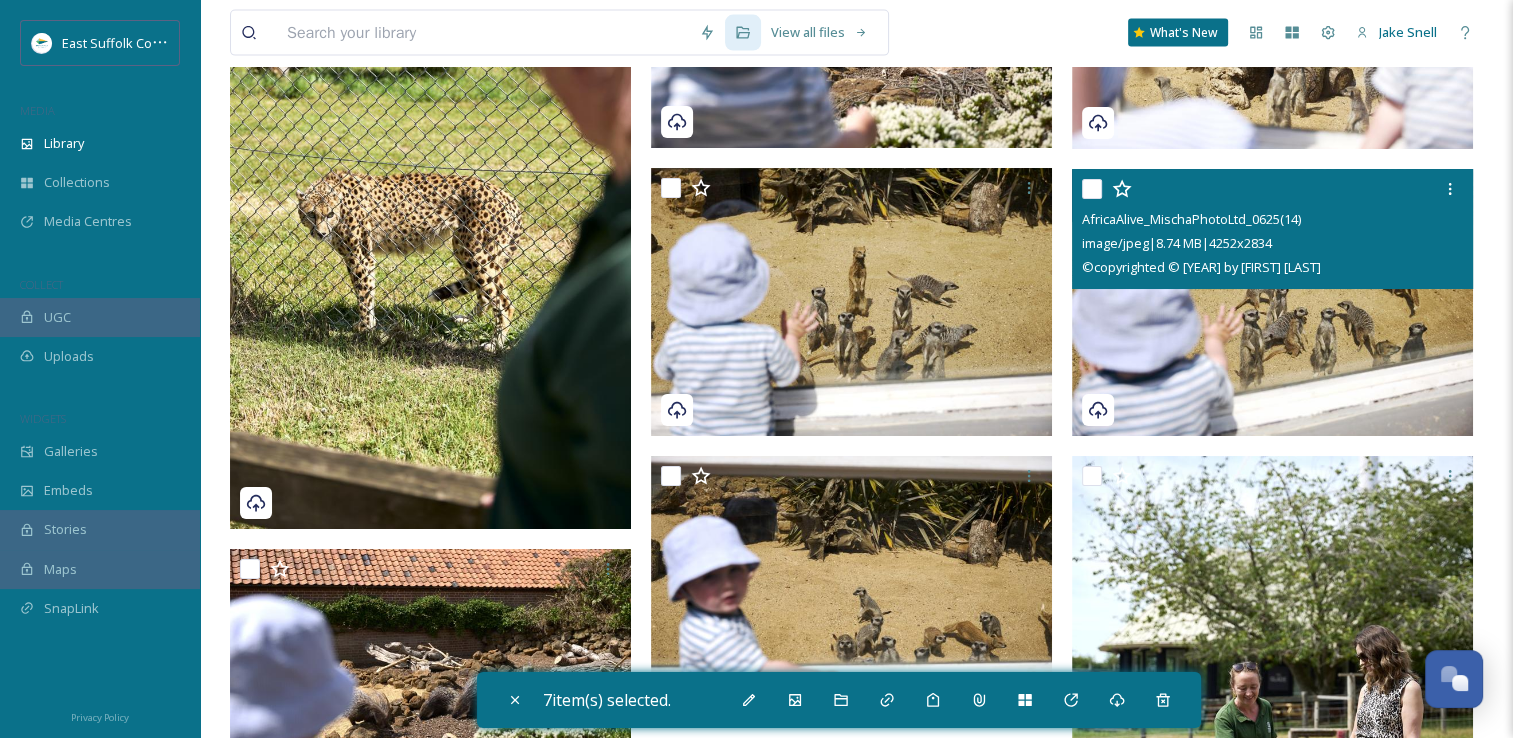 click at bounding box center [1272, 303] 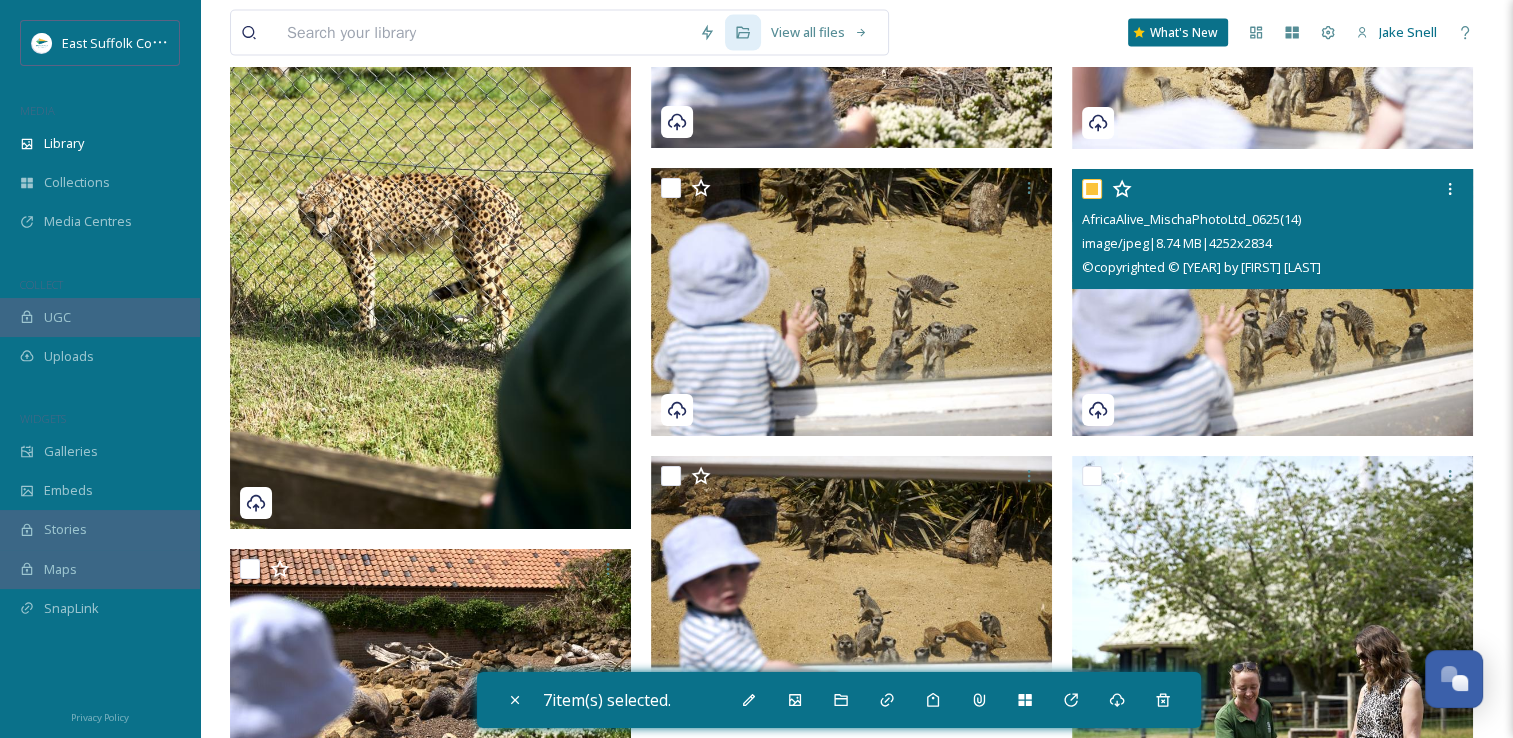 checkbox on "true" 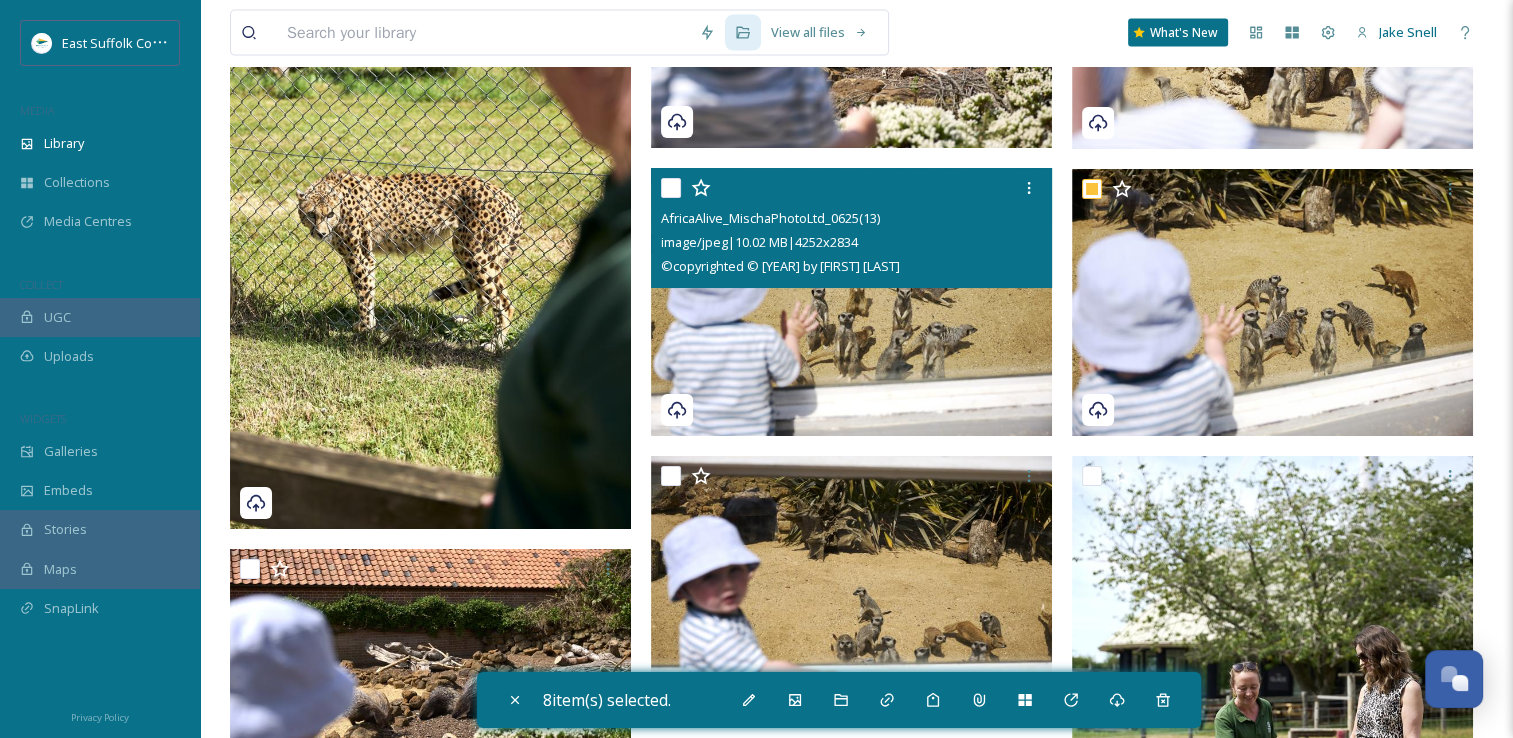click at bounding box center [851, 302] 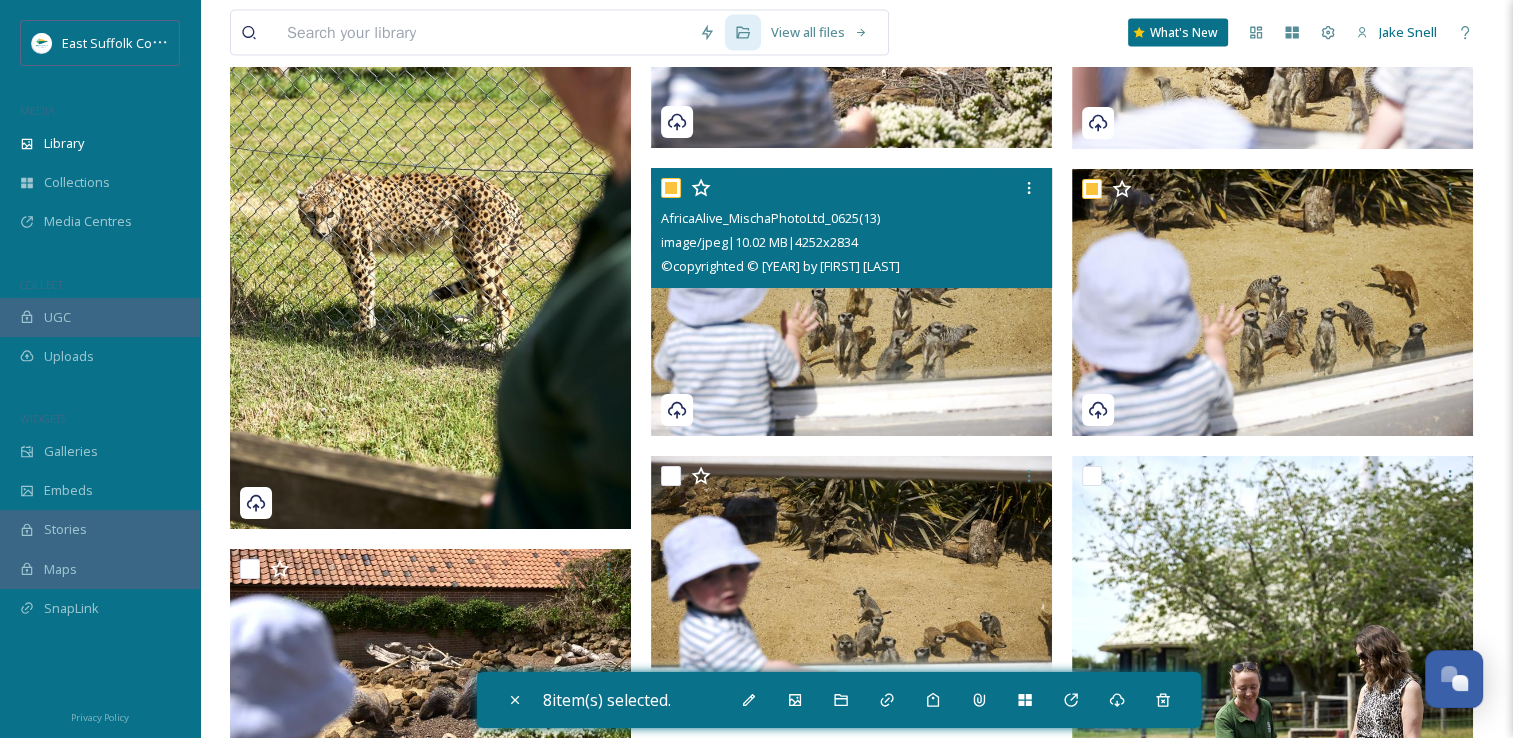 checkbox on "true" 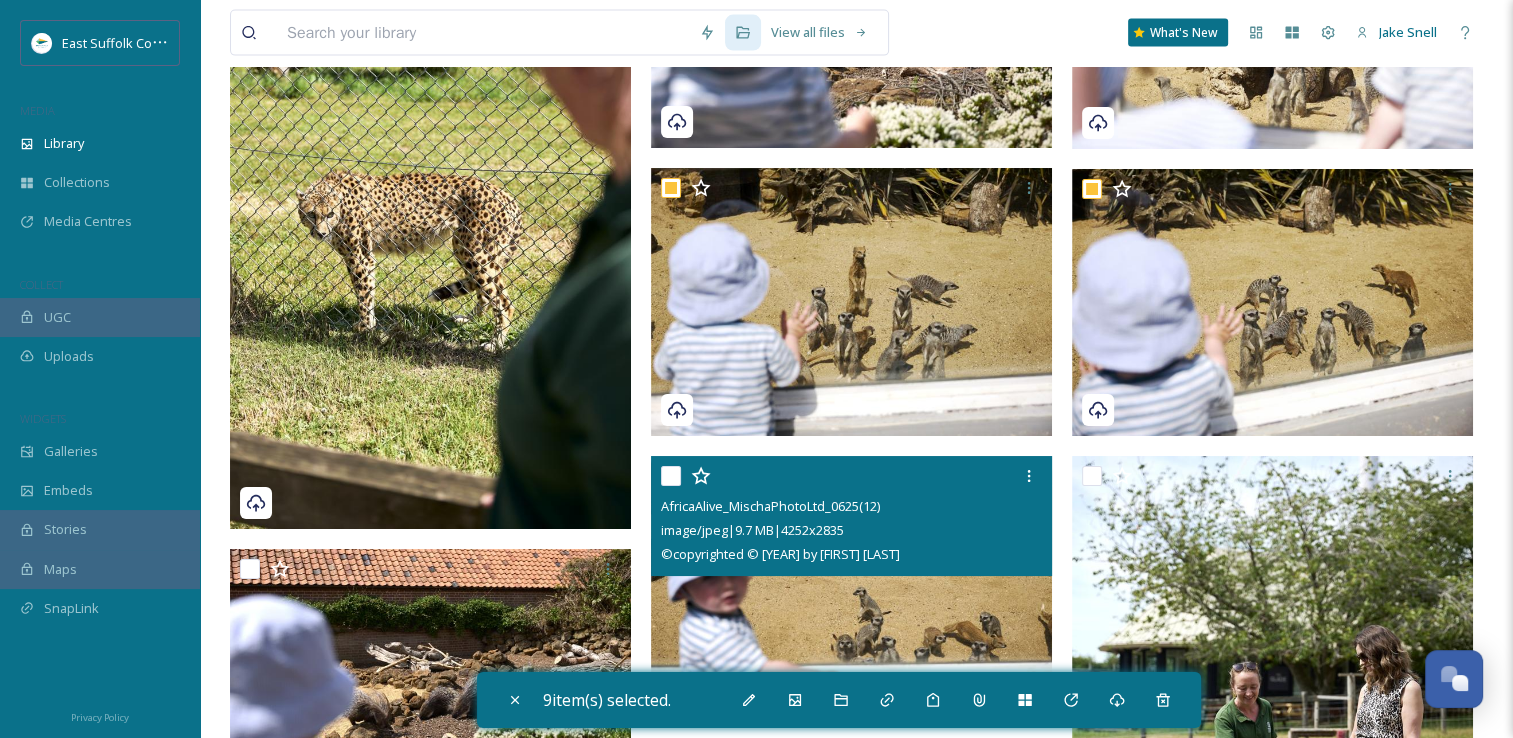 click at bounding box center [851, 590] 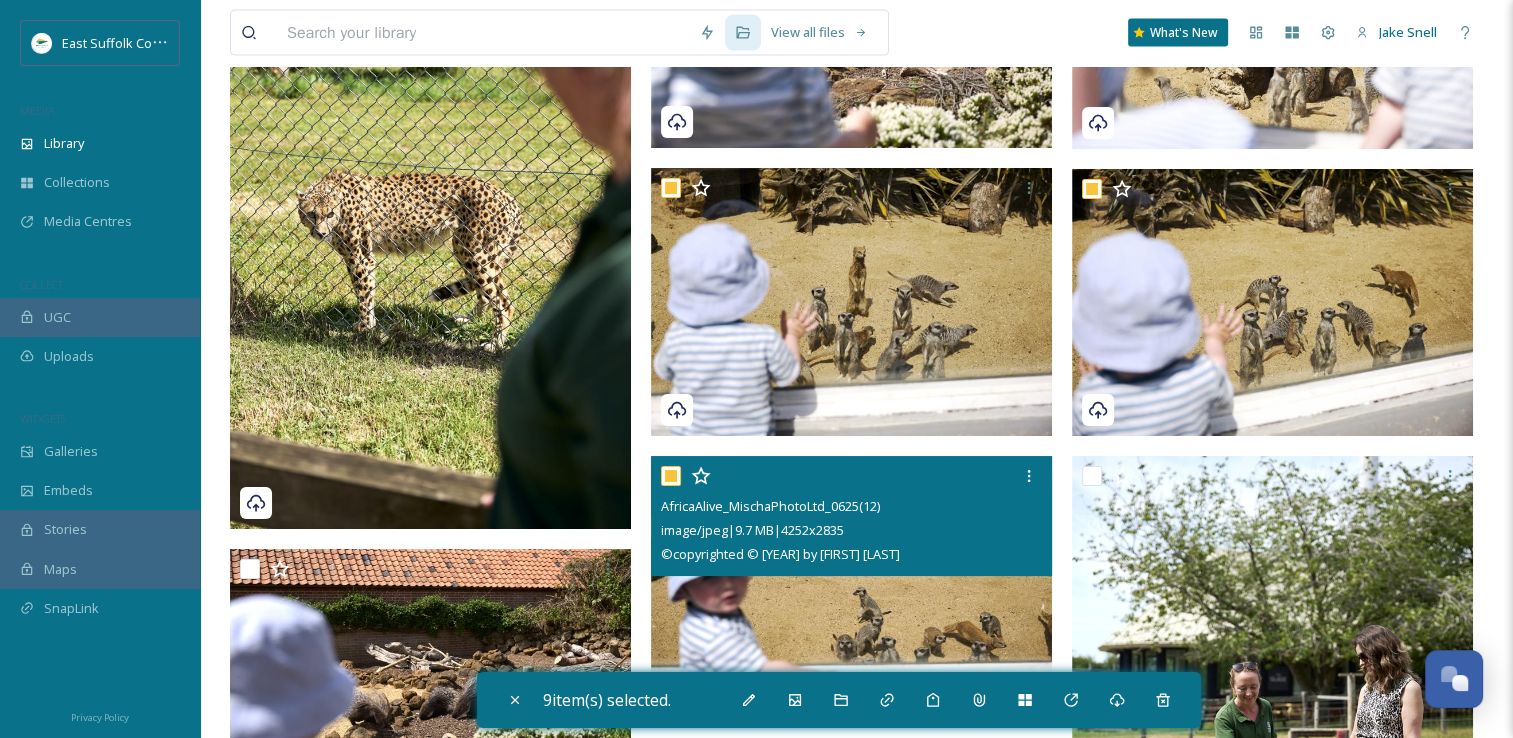 checkbox on "true" 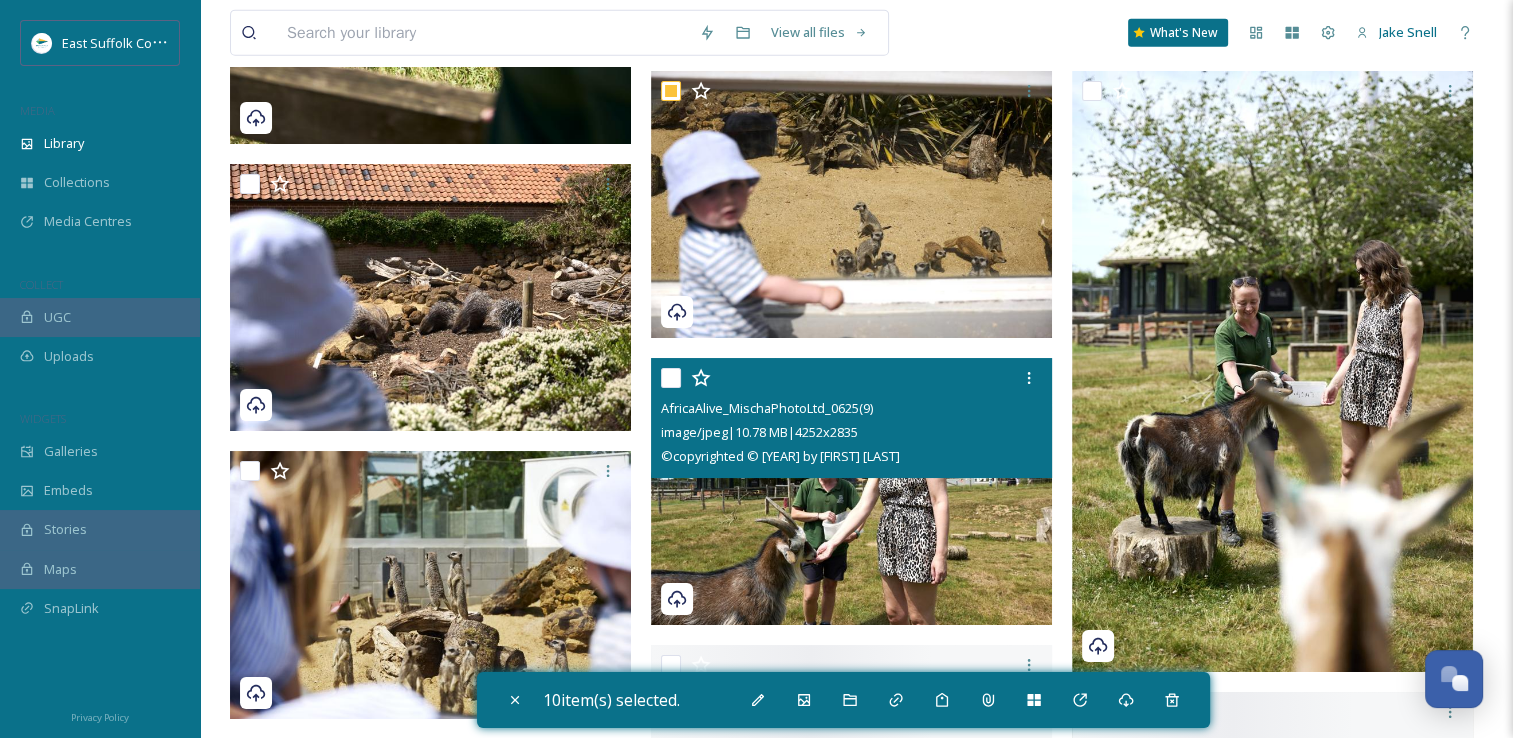 scroll, scrollTop: 4831, scrollLeft: 0, axis: vertical 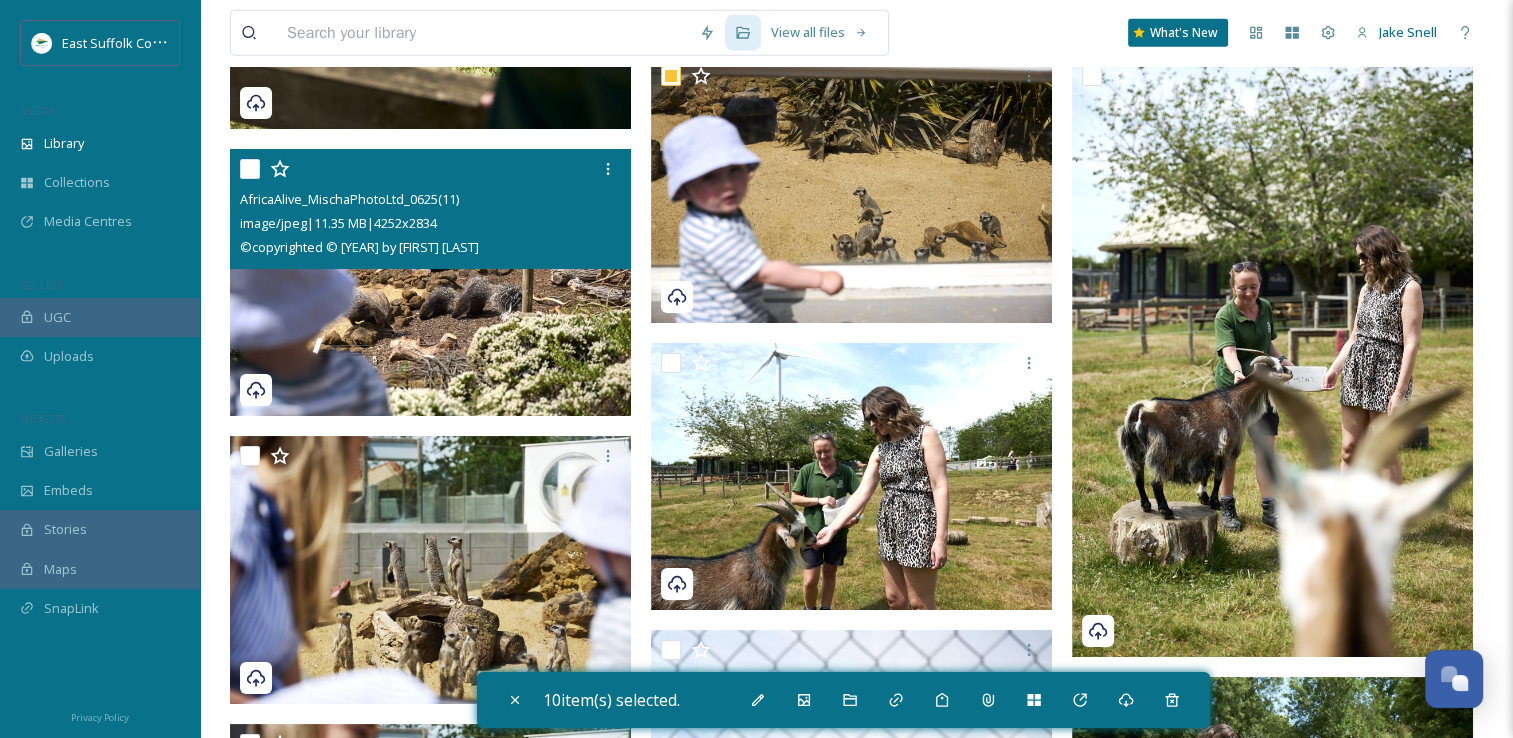 click at bounding box center [430, 283] 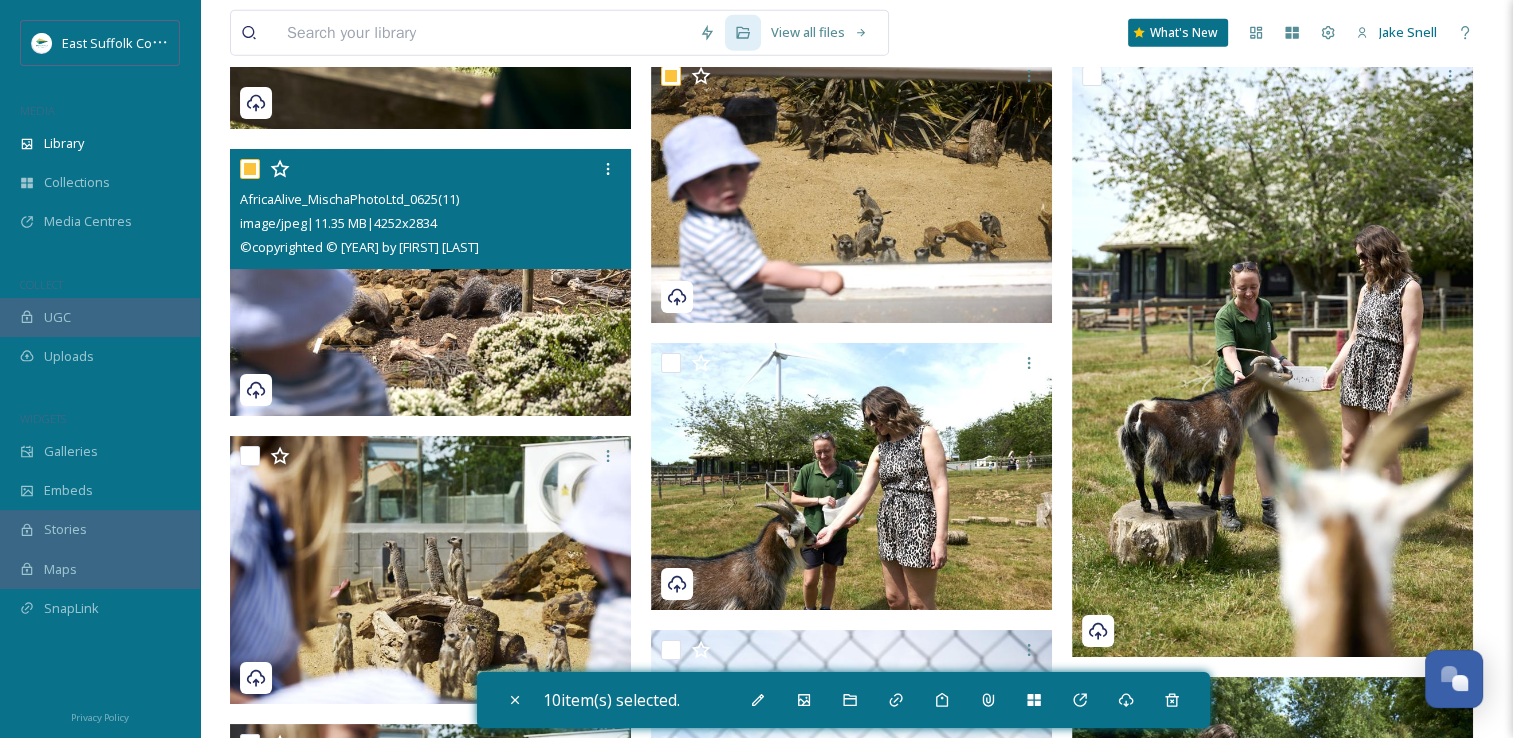 checkbox on "true" 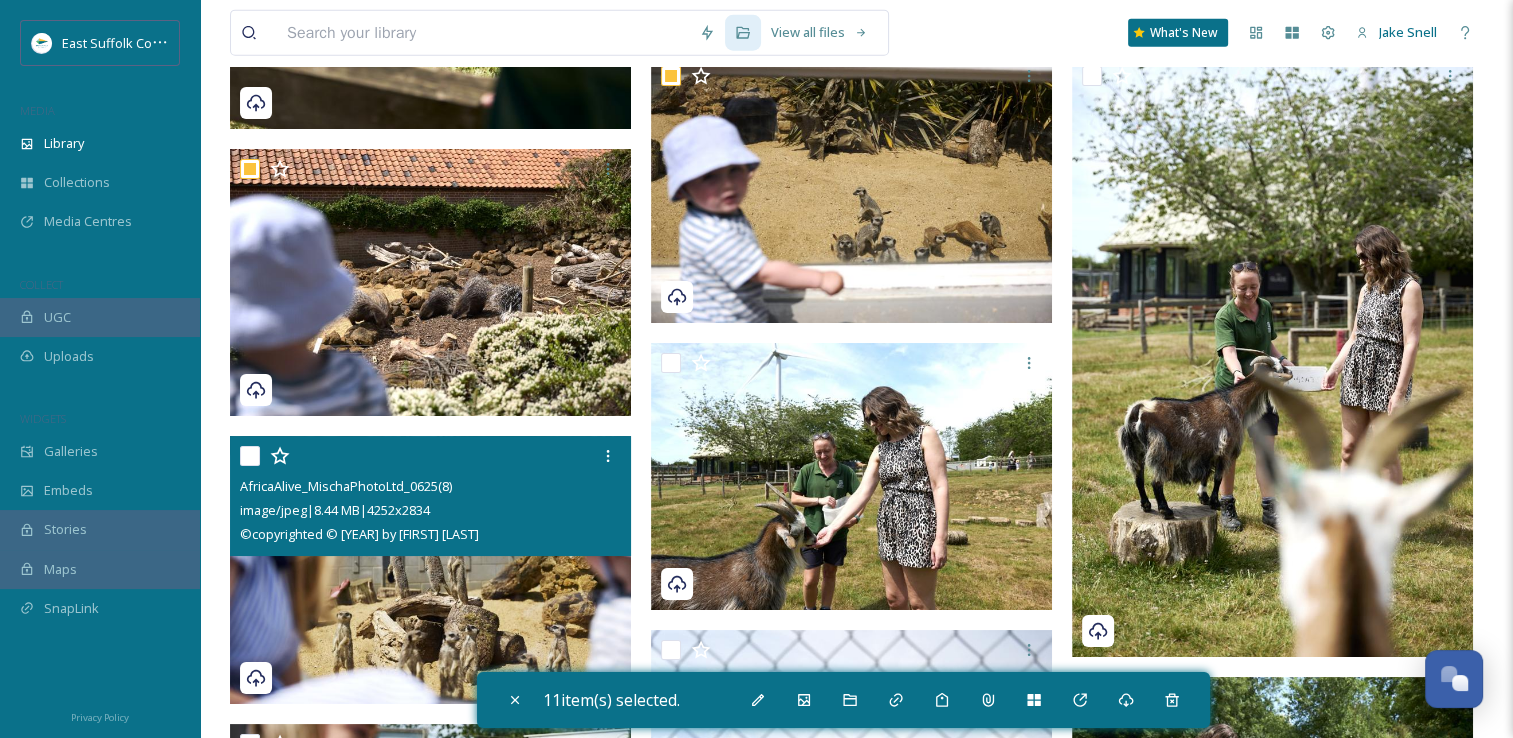 click at bounding box center (430, 570) 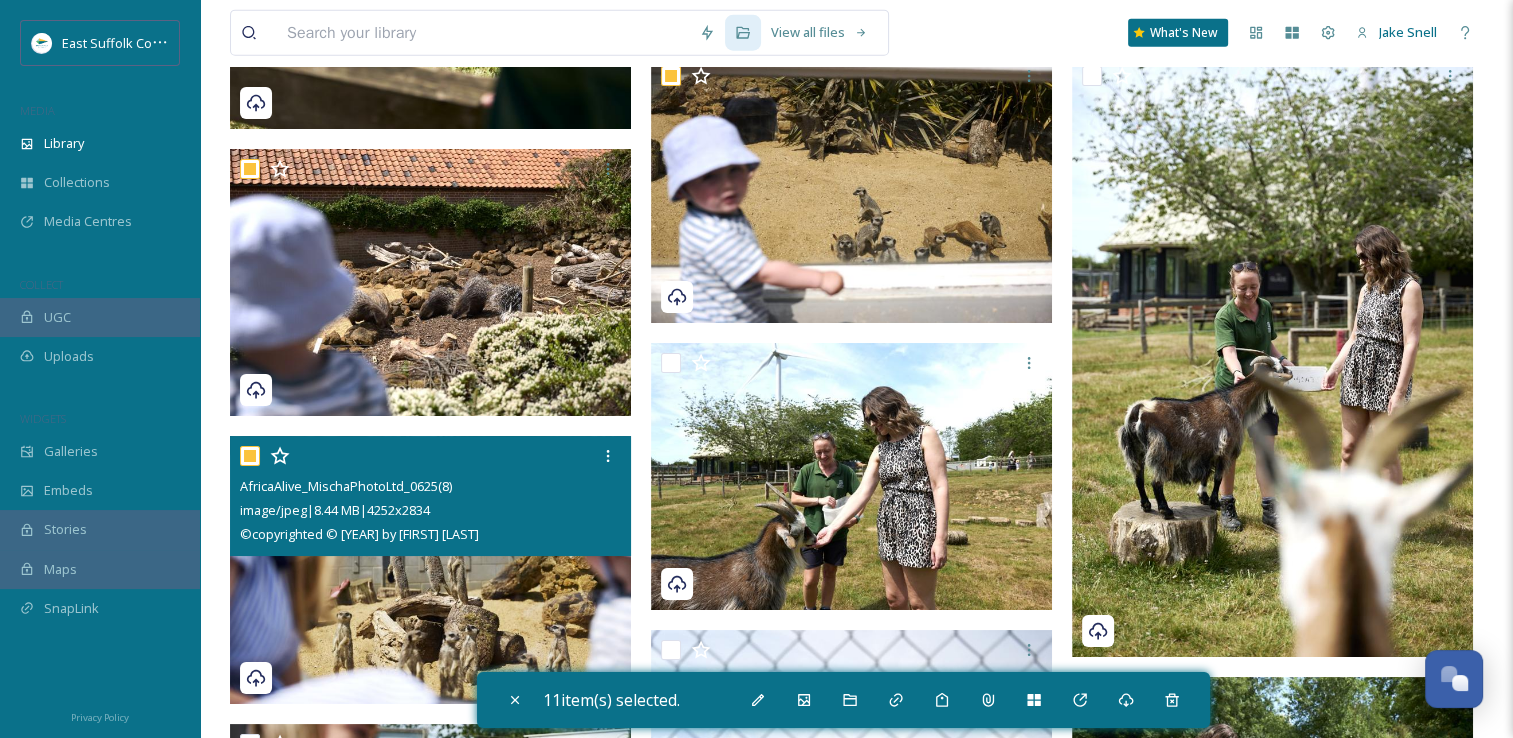 checkbox on "true" 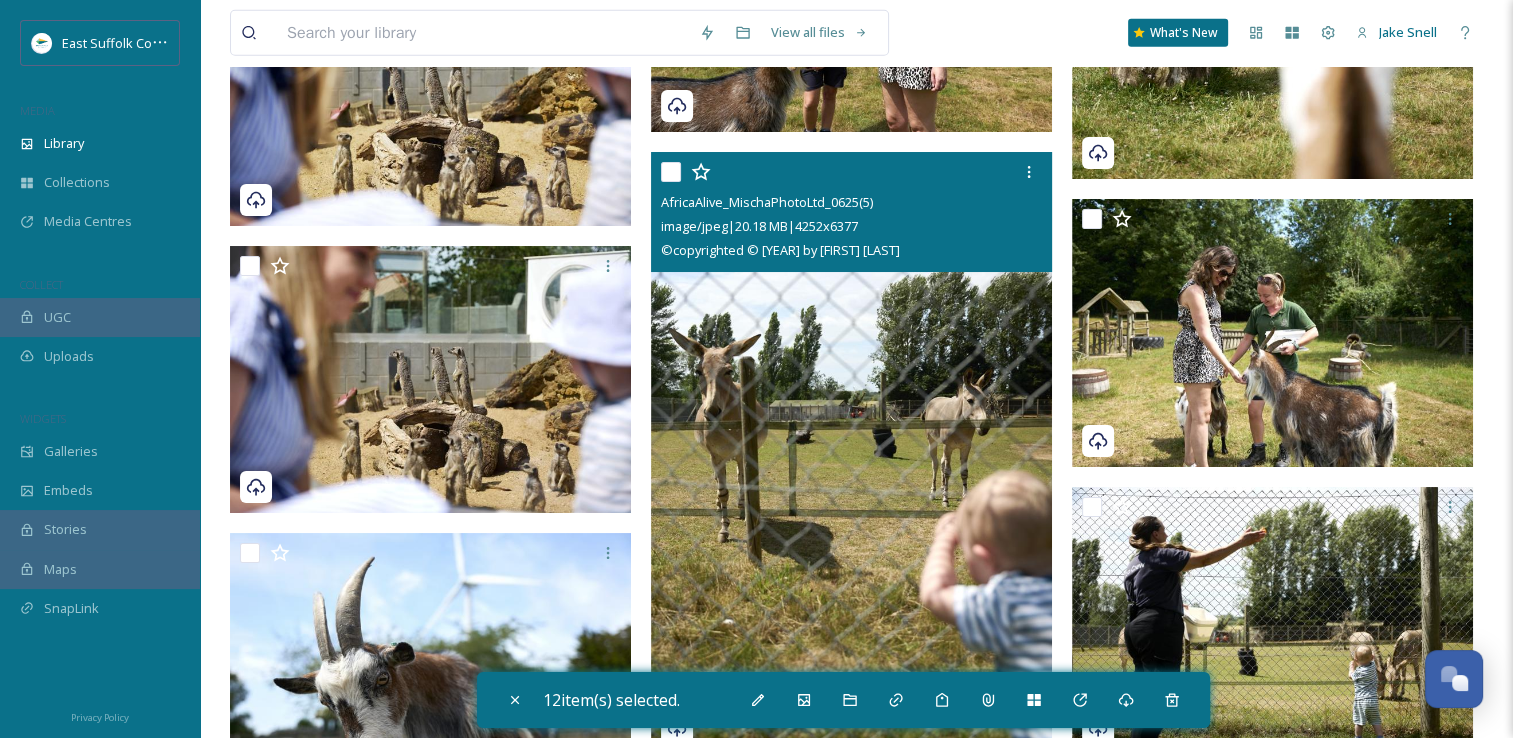 scroll, scrollTop: 5331, scrollLeft: 0, axis: vertical 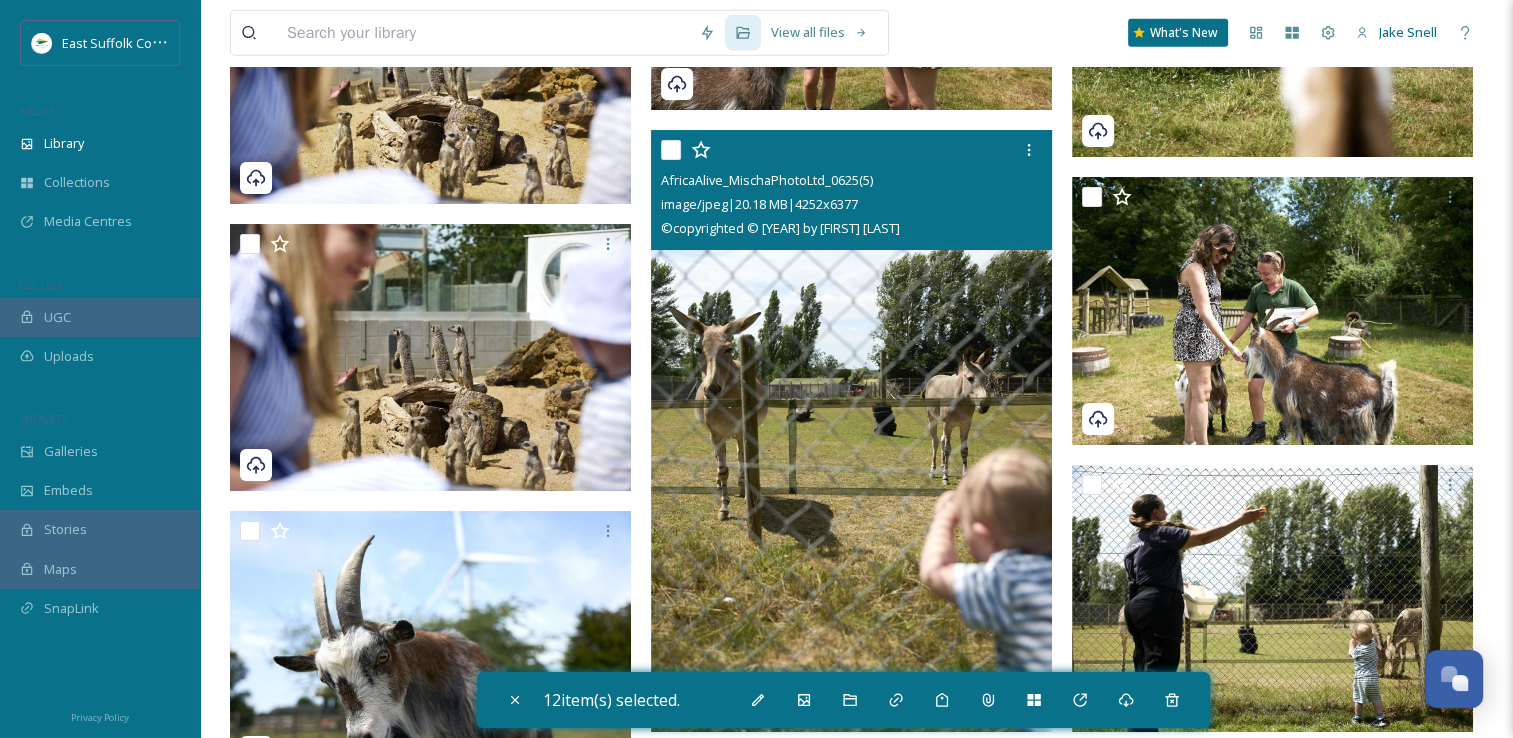 click at bounding box center (851, 431) 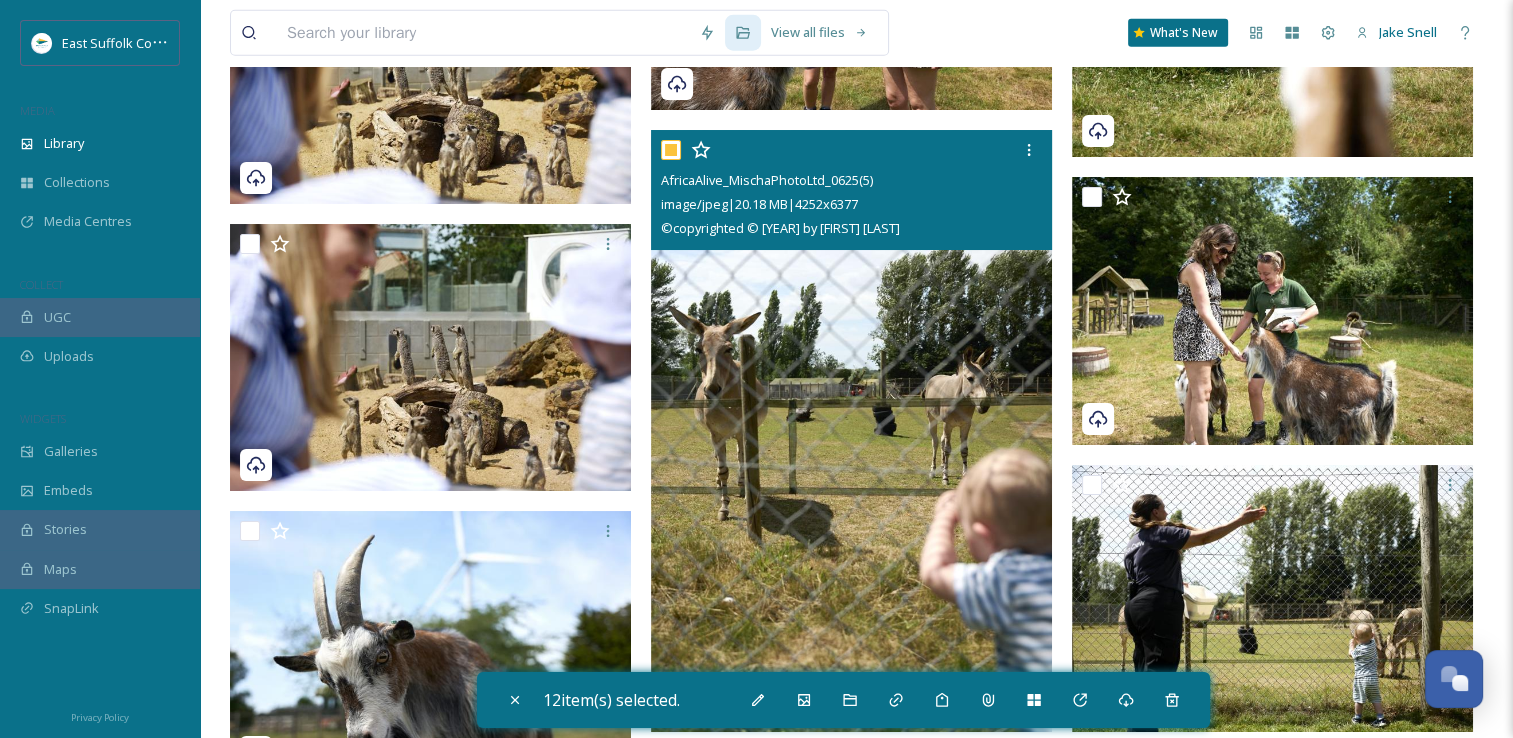 checkbox on "true" 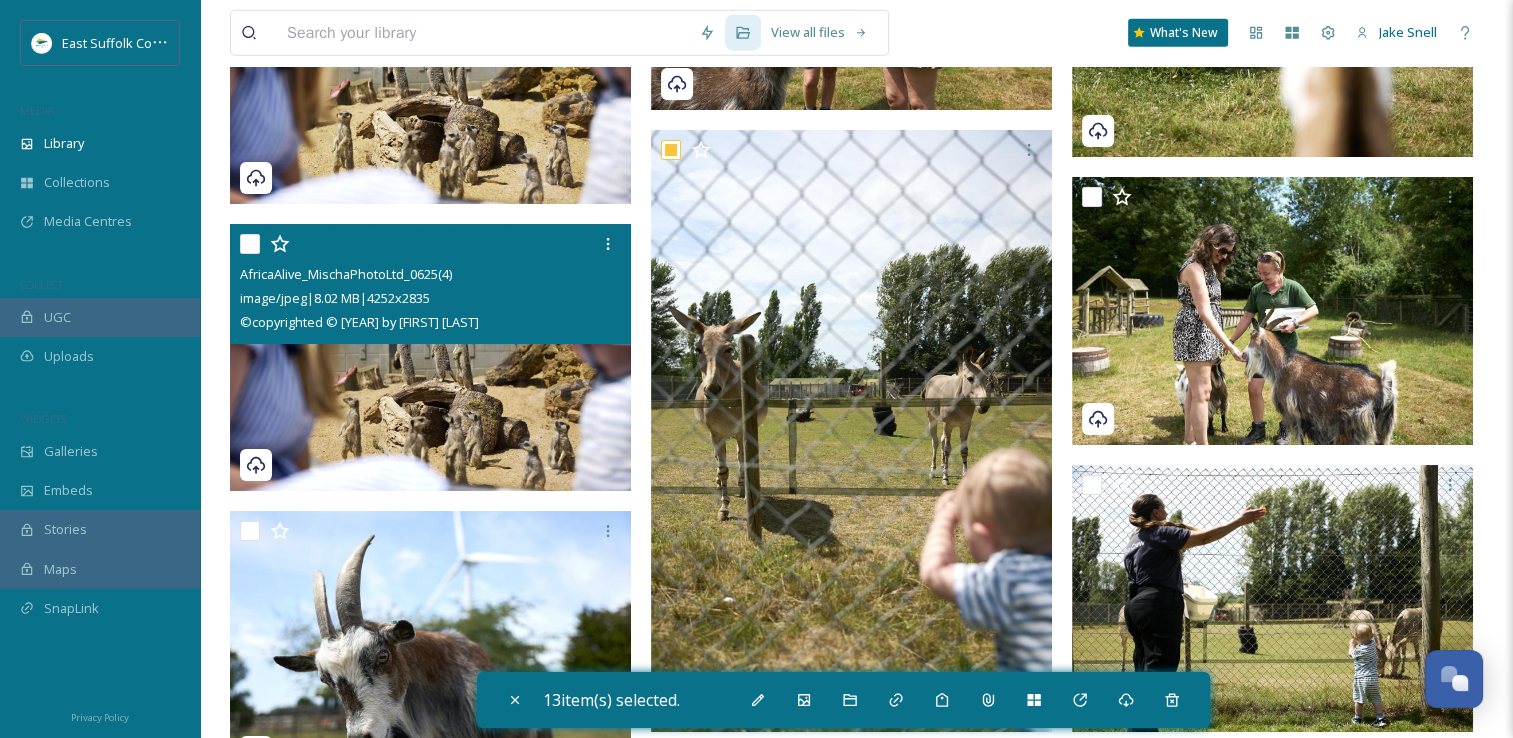click at bounding box center (430, 358) 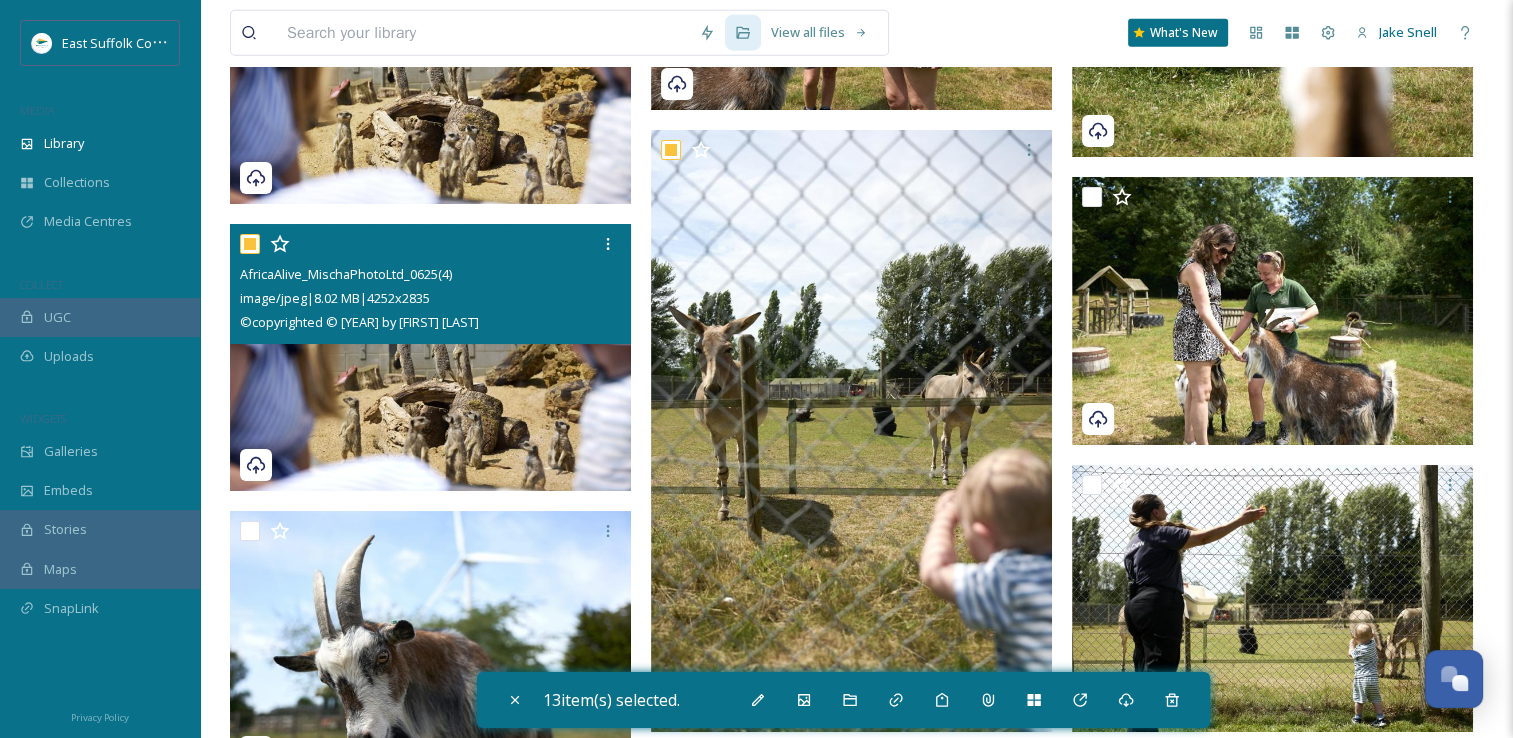 checkbox on "true" 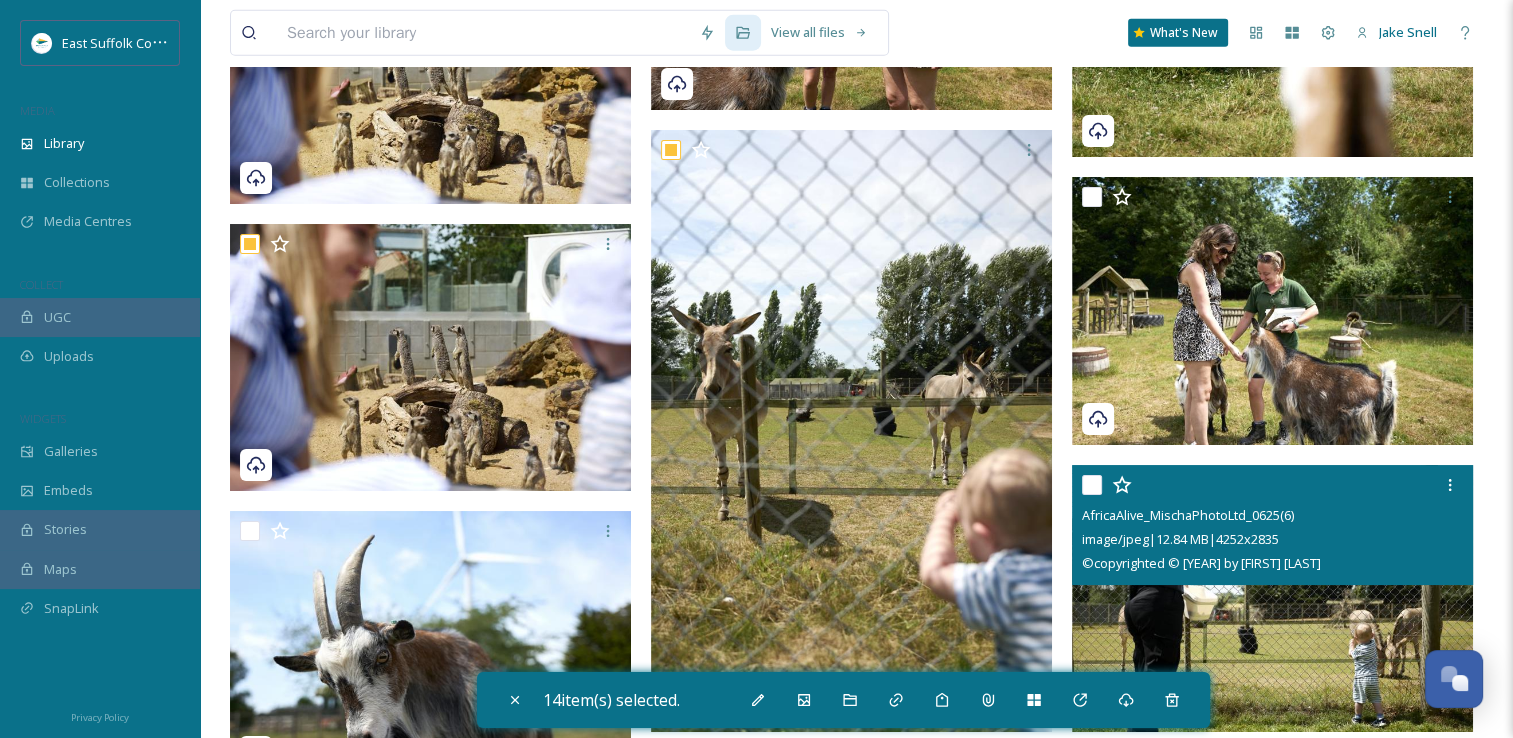 click at bounding box center [1272, 599] 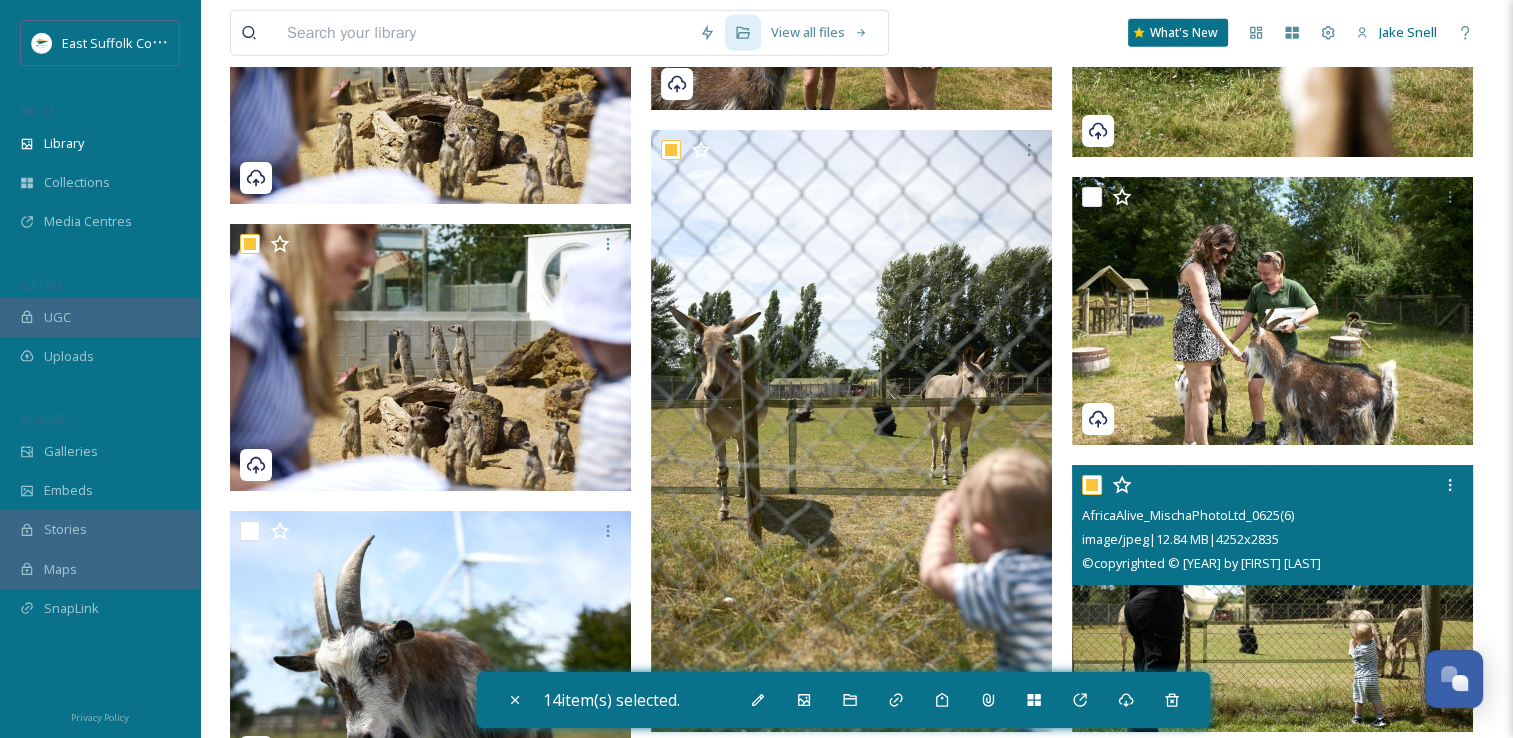 checkbox on "true" 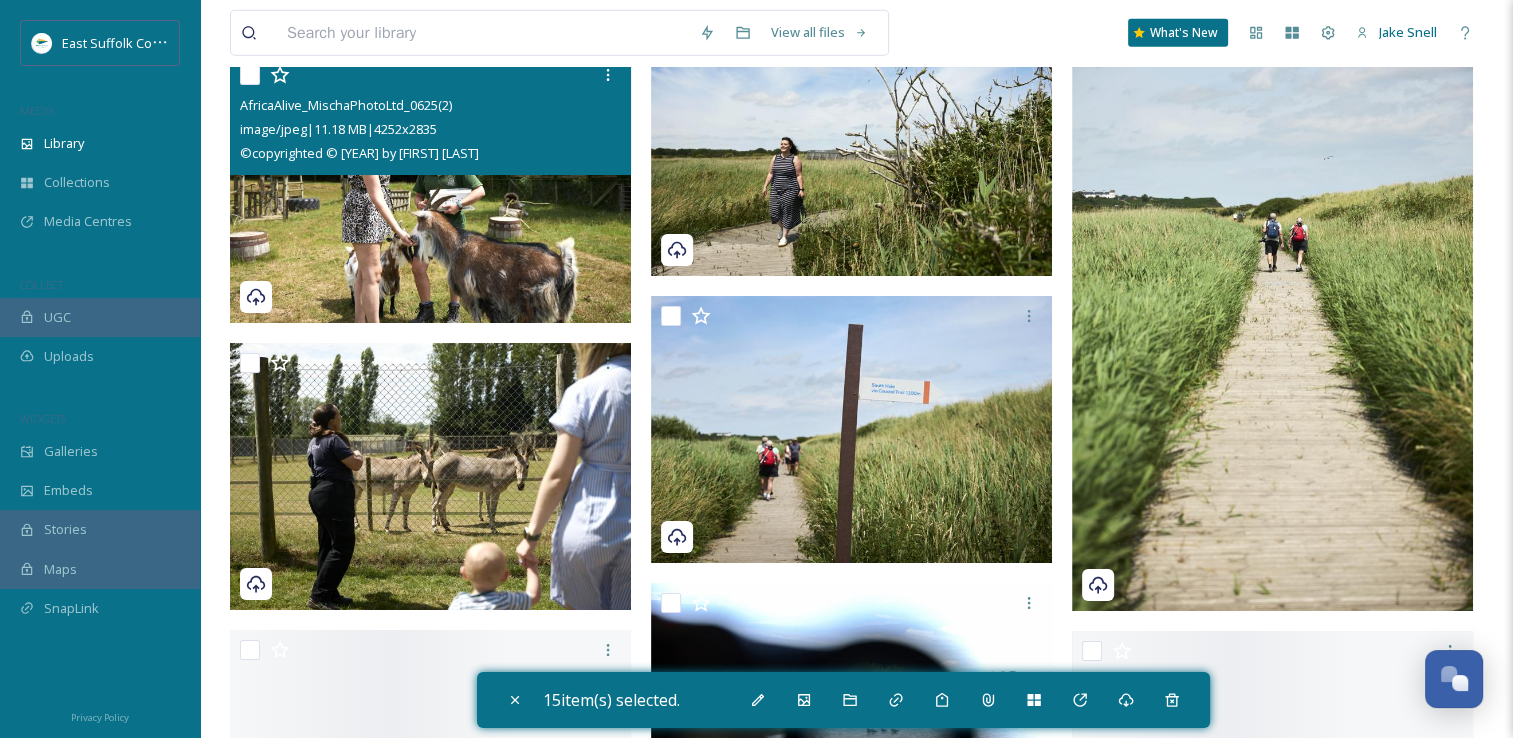 scroll, scrollTop: 6131, scrollLeft: 0, axis: vertical 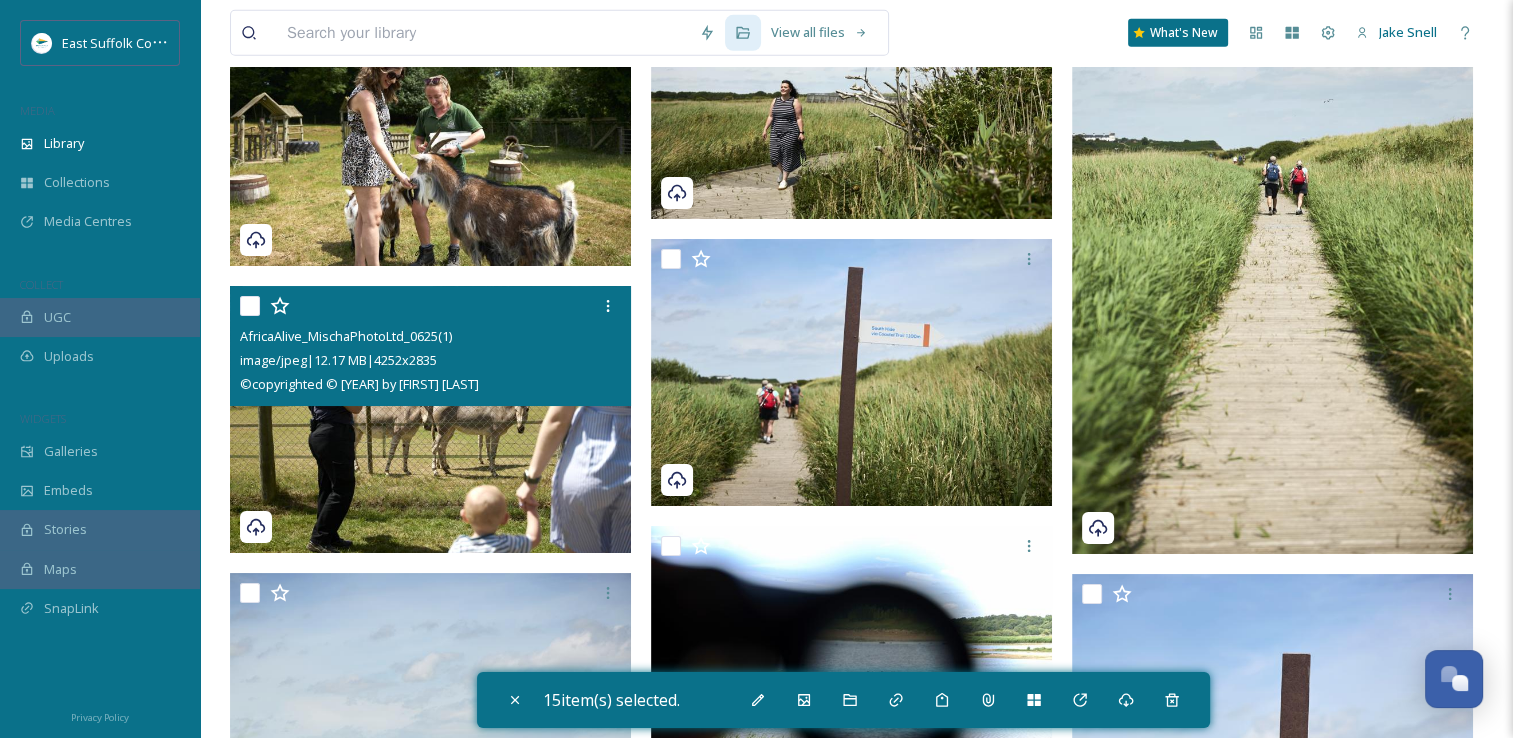 click at bounding box center [430, 420] 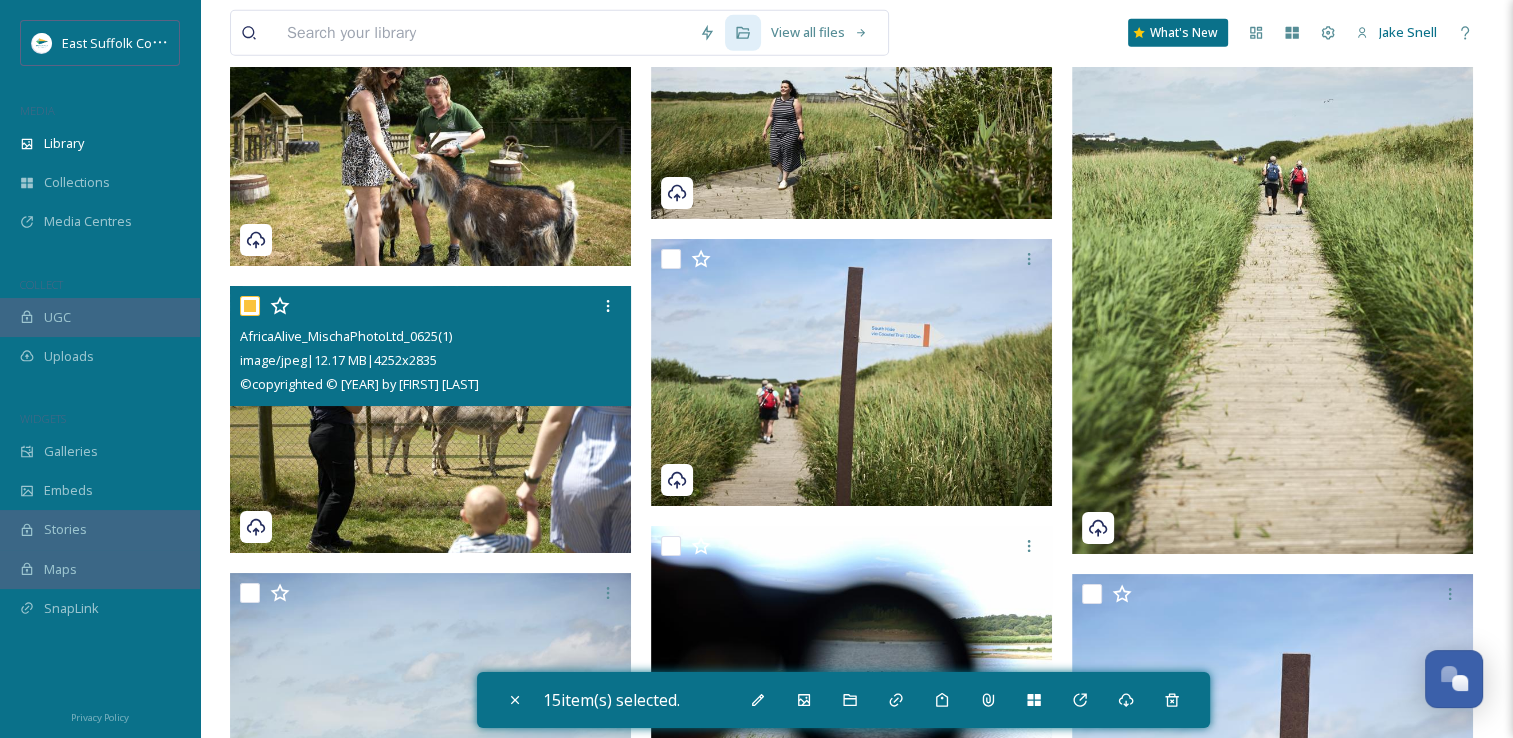 checkbox on "true" 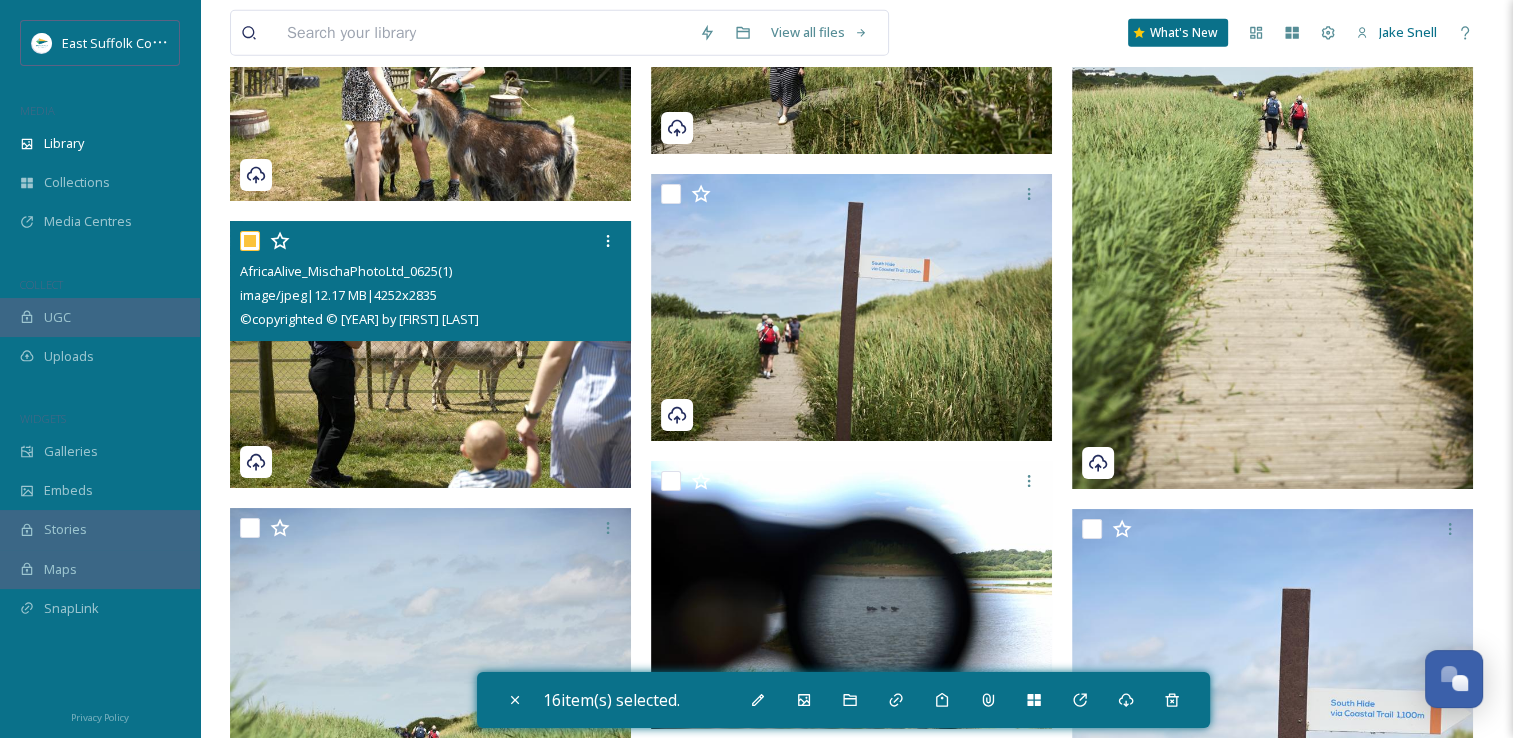 scroll, scrollTop: 6331, scrollLeft: 0, axis: vertical 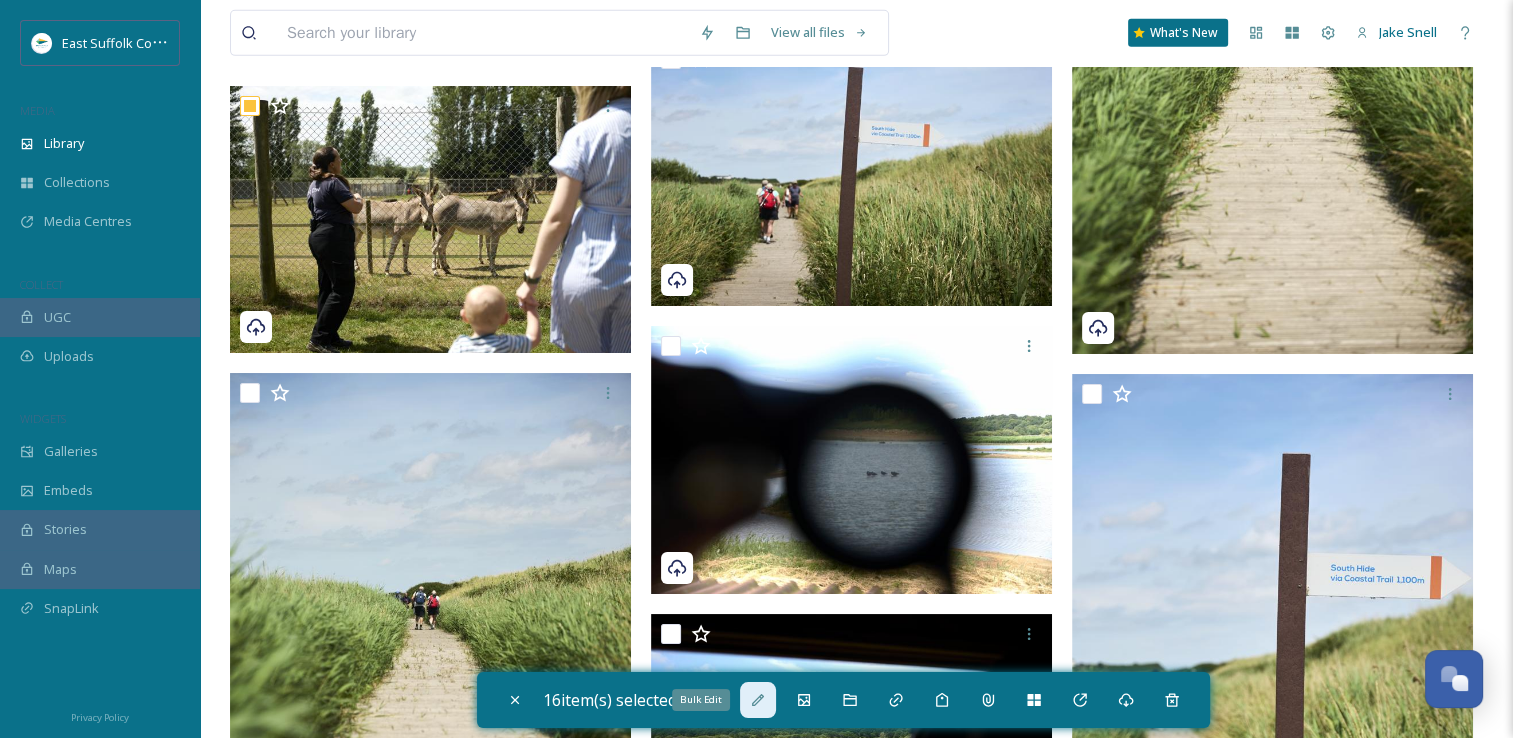 click 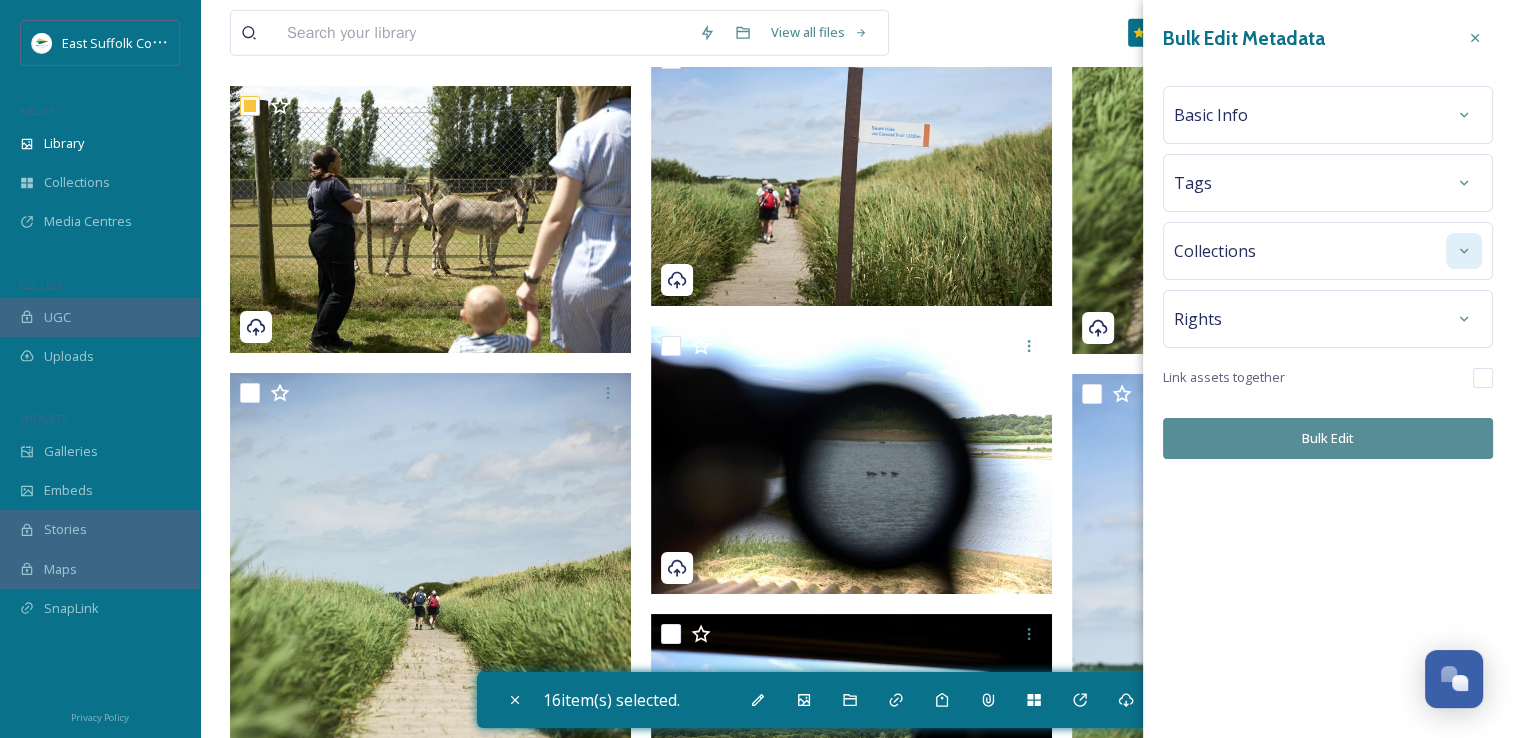 click at bounding box center (1464, 251) 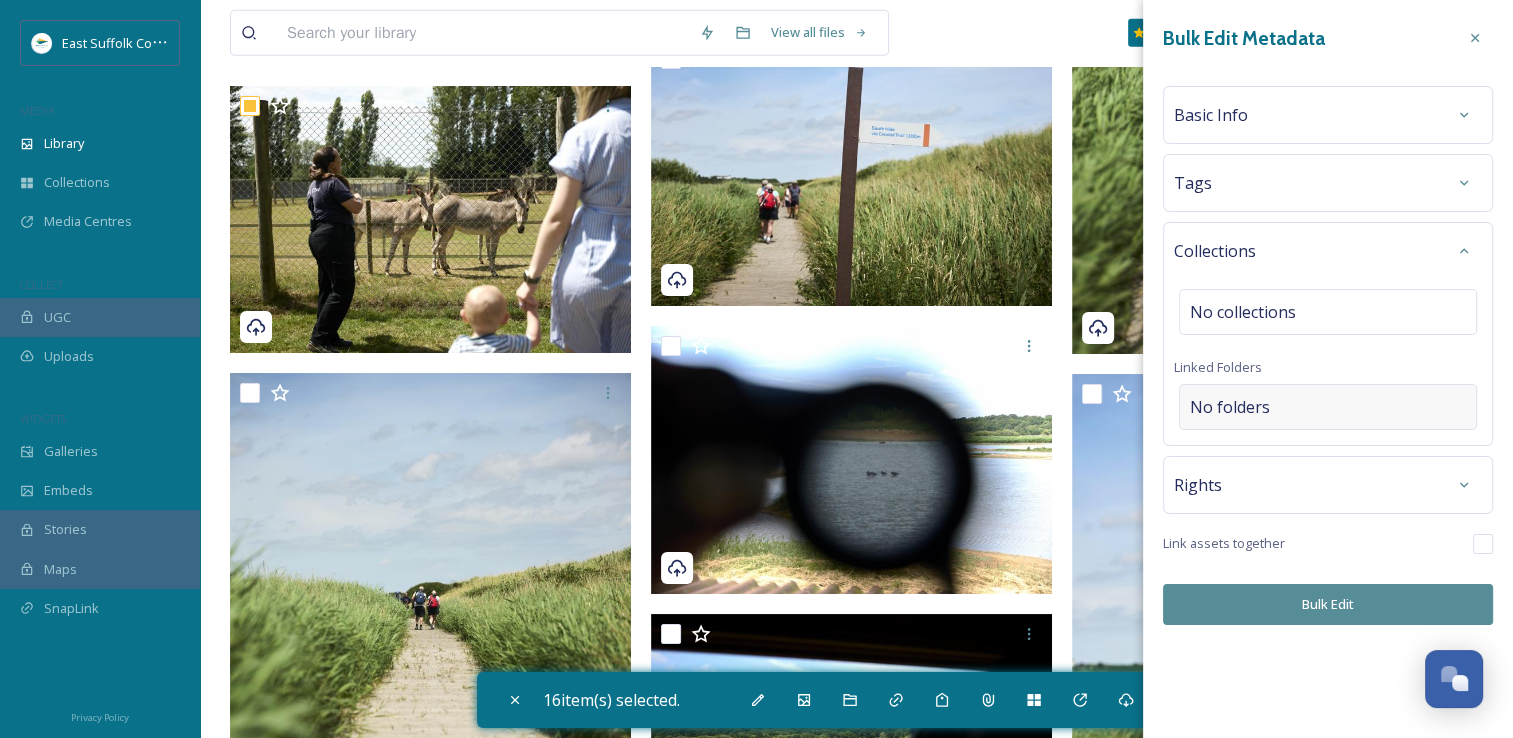 click on "No folders" at bounding box center (1328, 407) 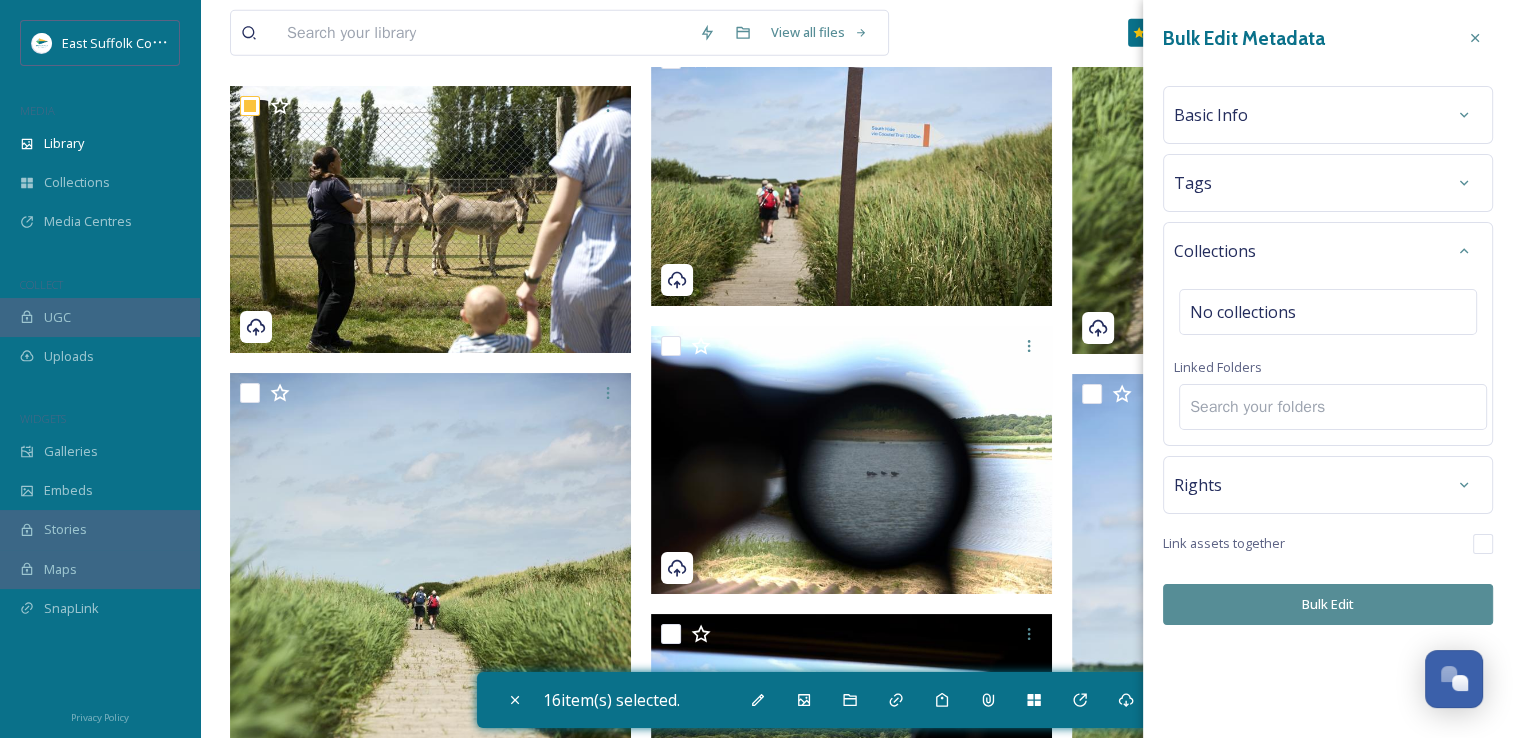click at bounding box center [1333, 407] 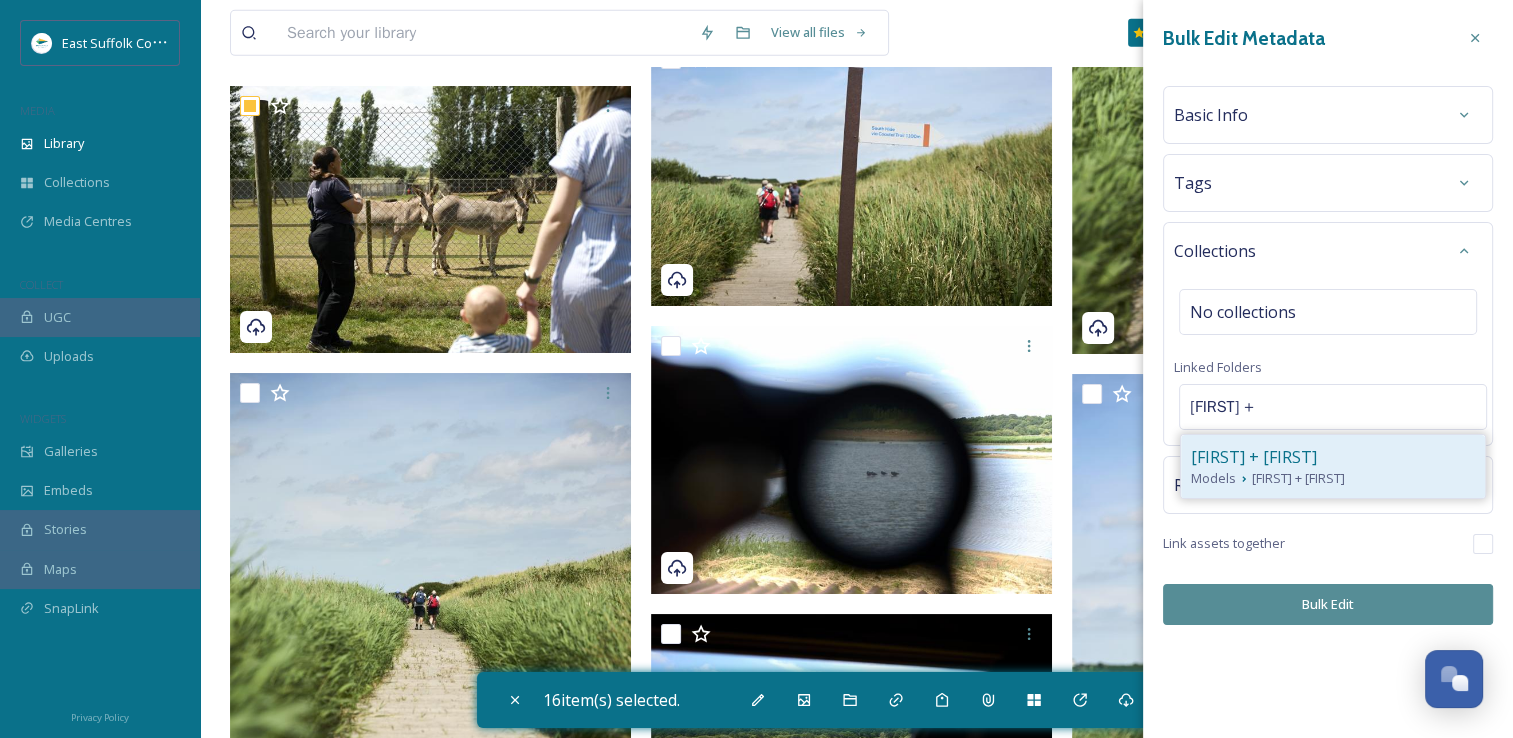 type on "[FIRST] +" 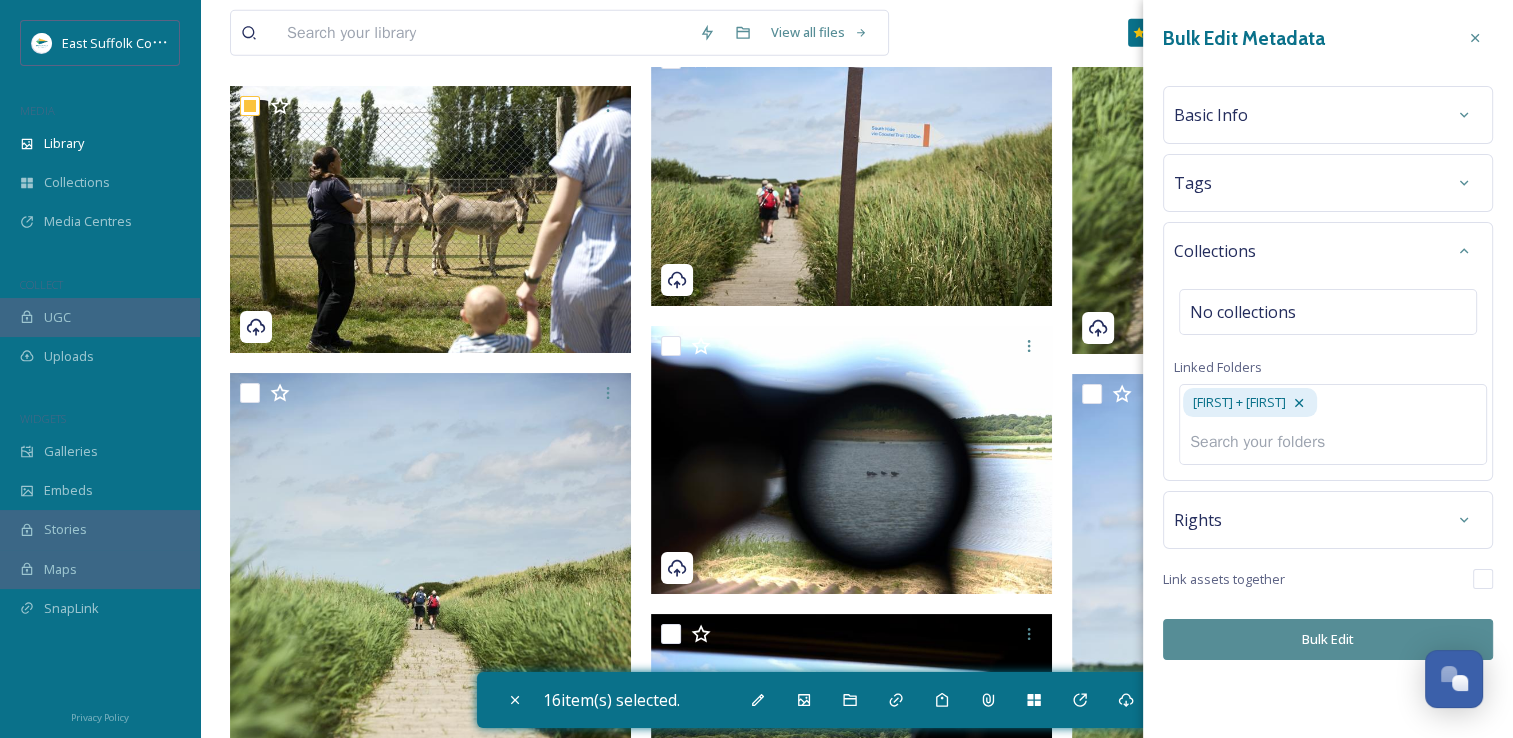 click on "Bulk Edit Metadata Basic Info Tags Collections No collections Linked Folders [FIRST] + [FIRST] Rights Link assets together Bulk Edit" at bounding box center (1328, 340) 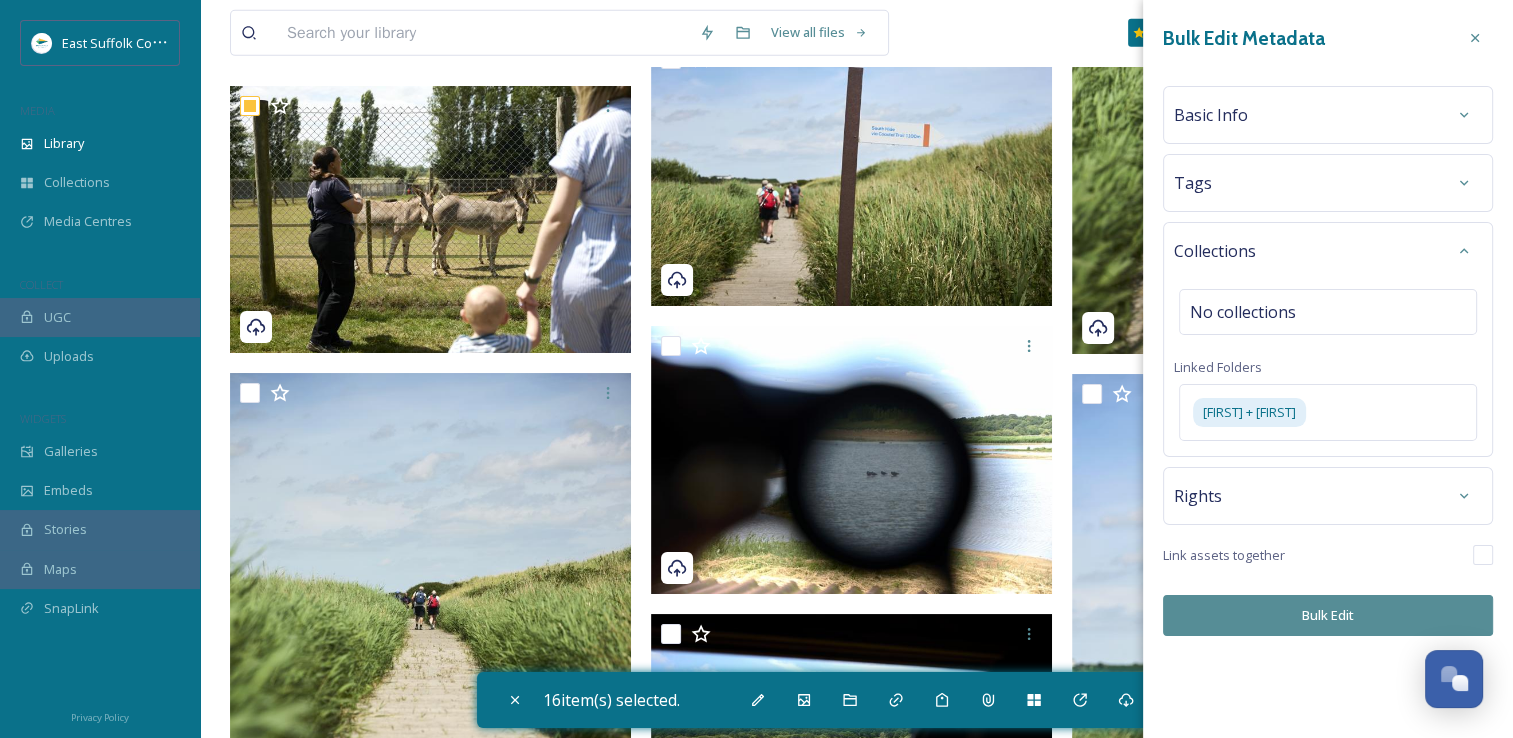click on "Bulk Edit" at bounding box center (1328, 615) 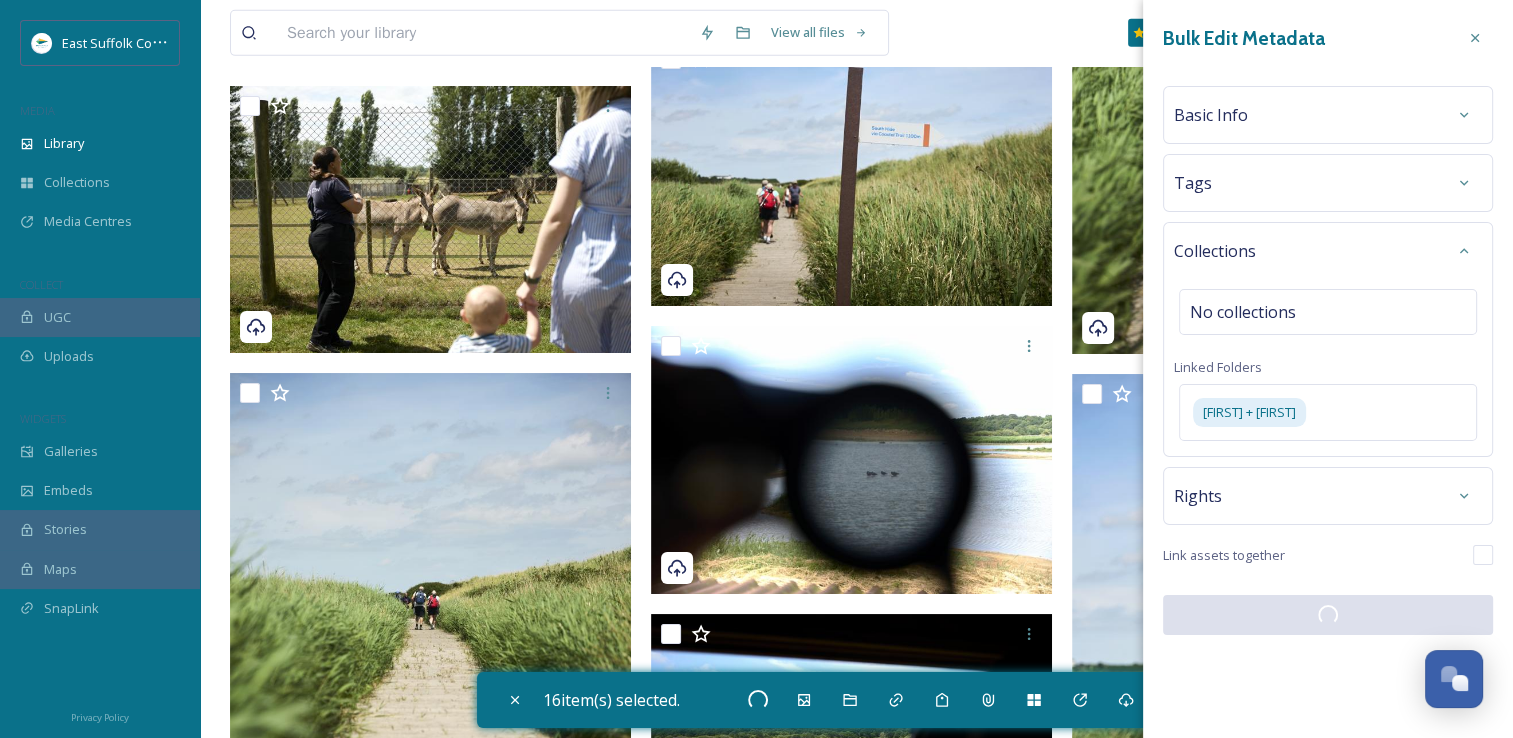 checkbox on "false" 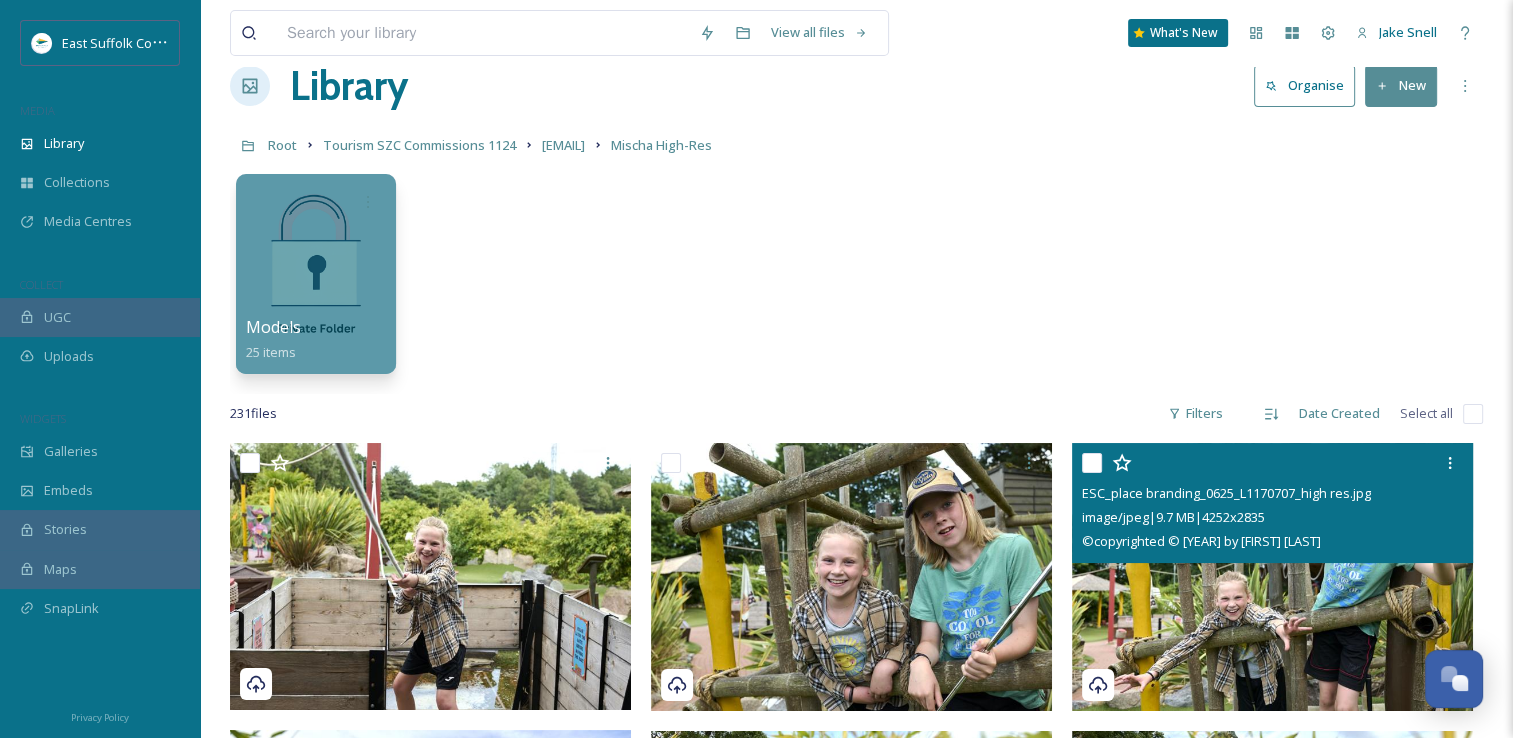 scroll, scrollTop: 0, scrollLeft: 0, axis: both 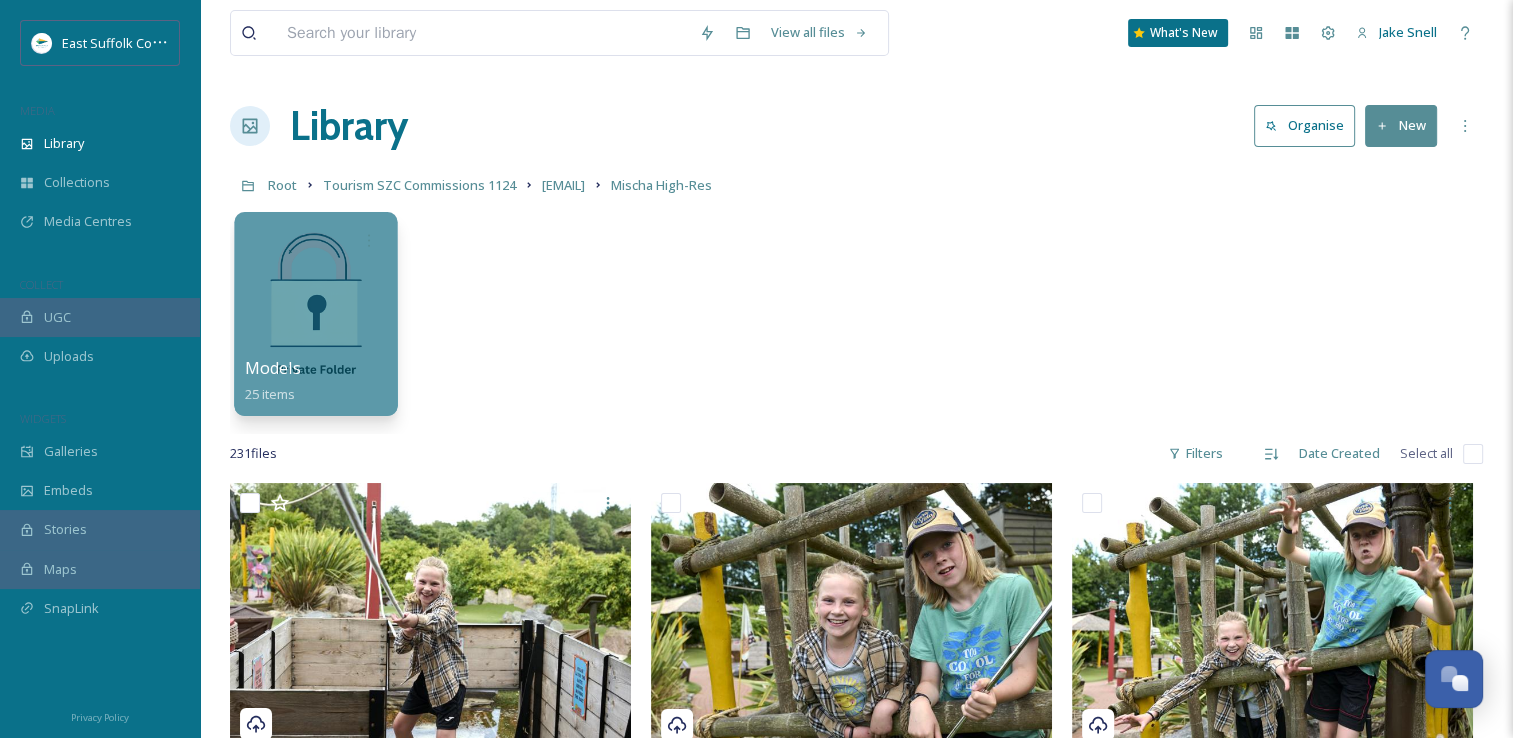 click at bounding box center (315, 314) 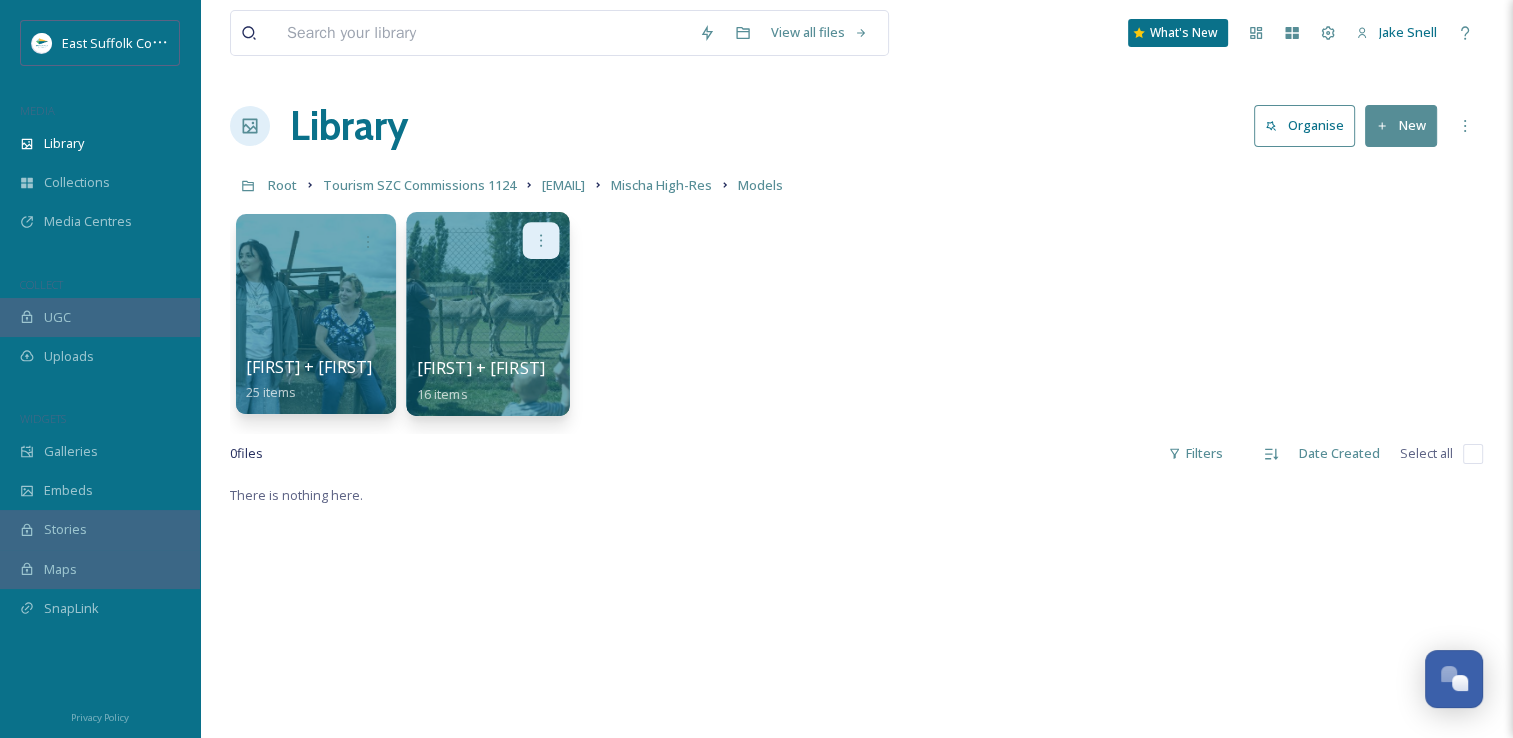 click 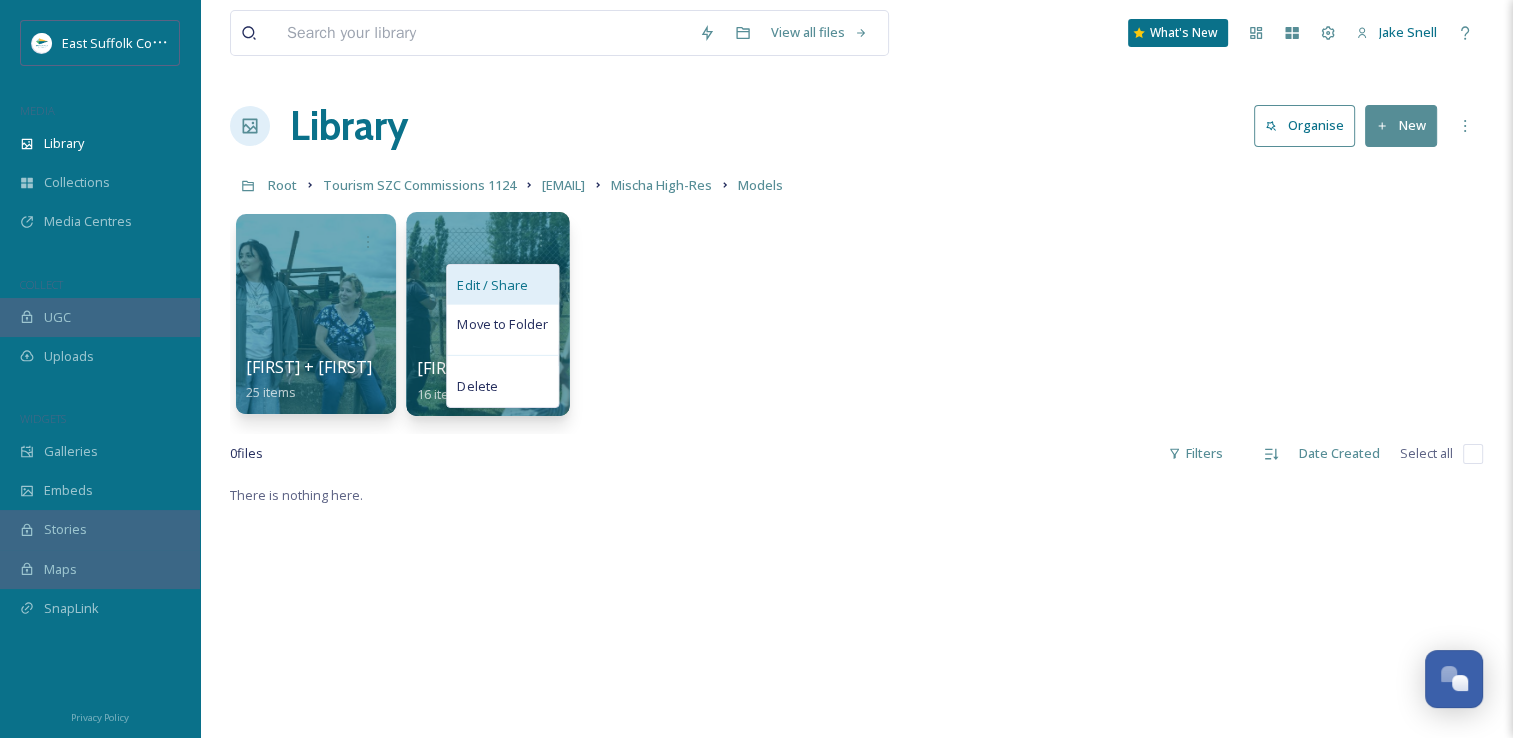 click on "Edit / Share" at bounding box center [492, 285] 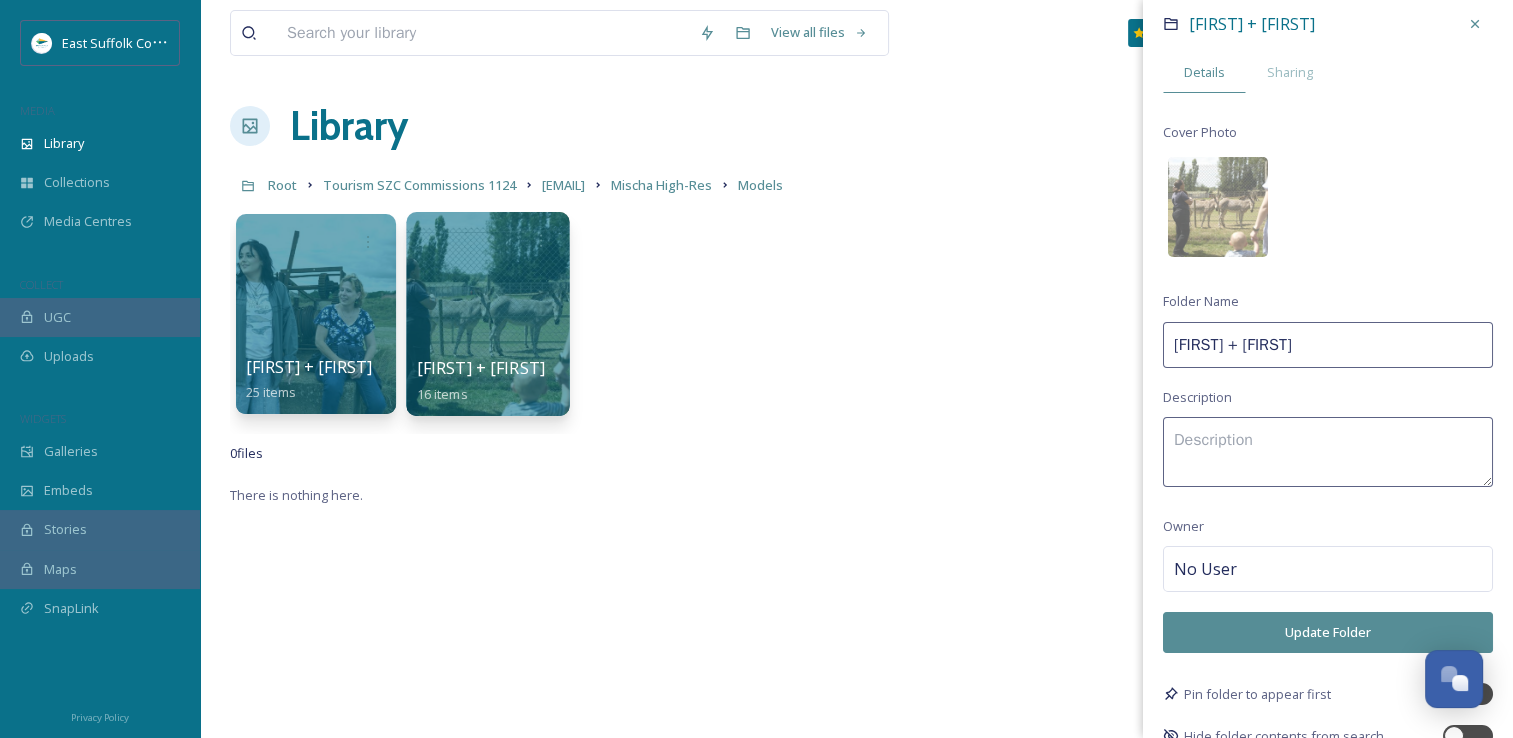 scroll, scrollTop: 0, scrollLeft: 0, axis: both 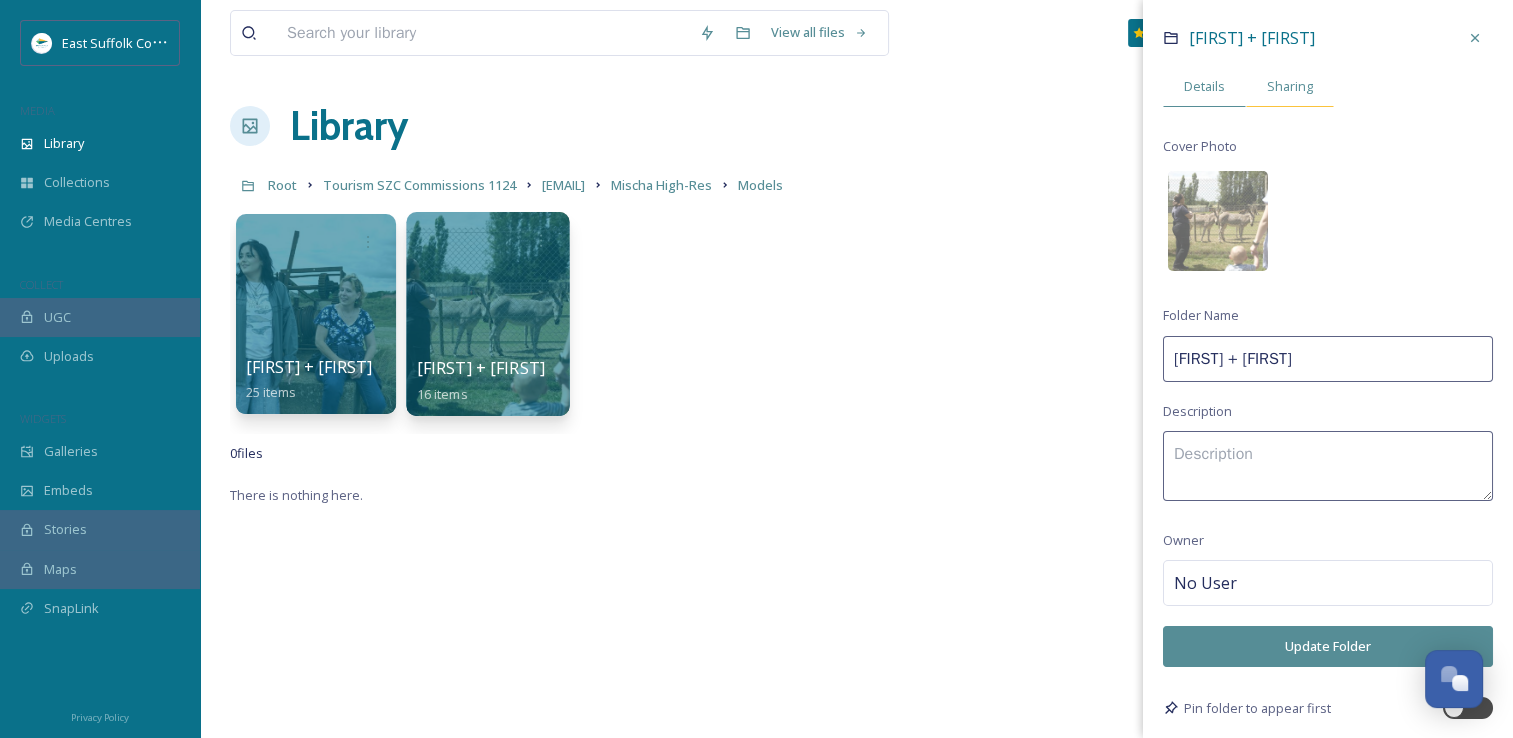 click on "Sharing" at bounding box center [1290, 86] 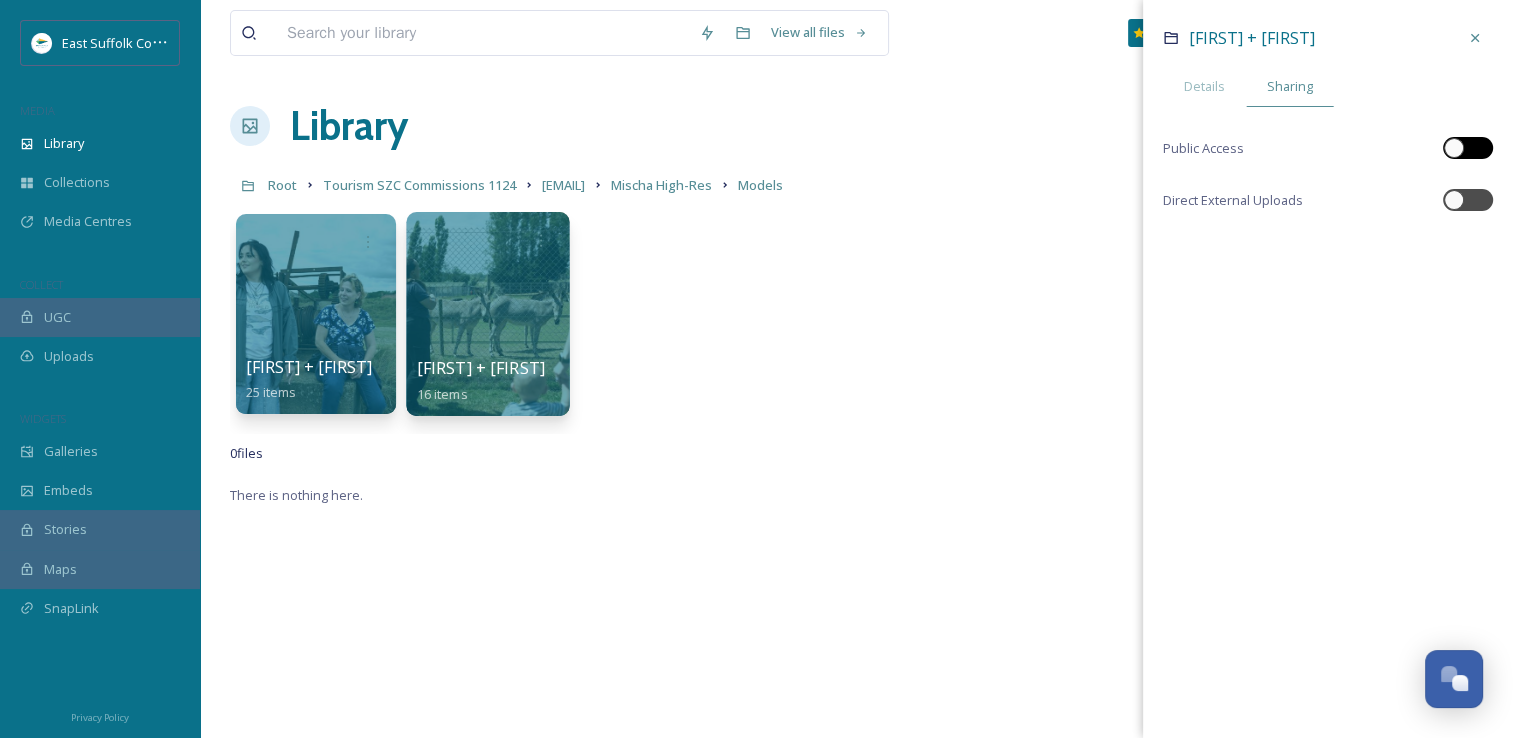 click at bounding box center (1454, 148) 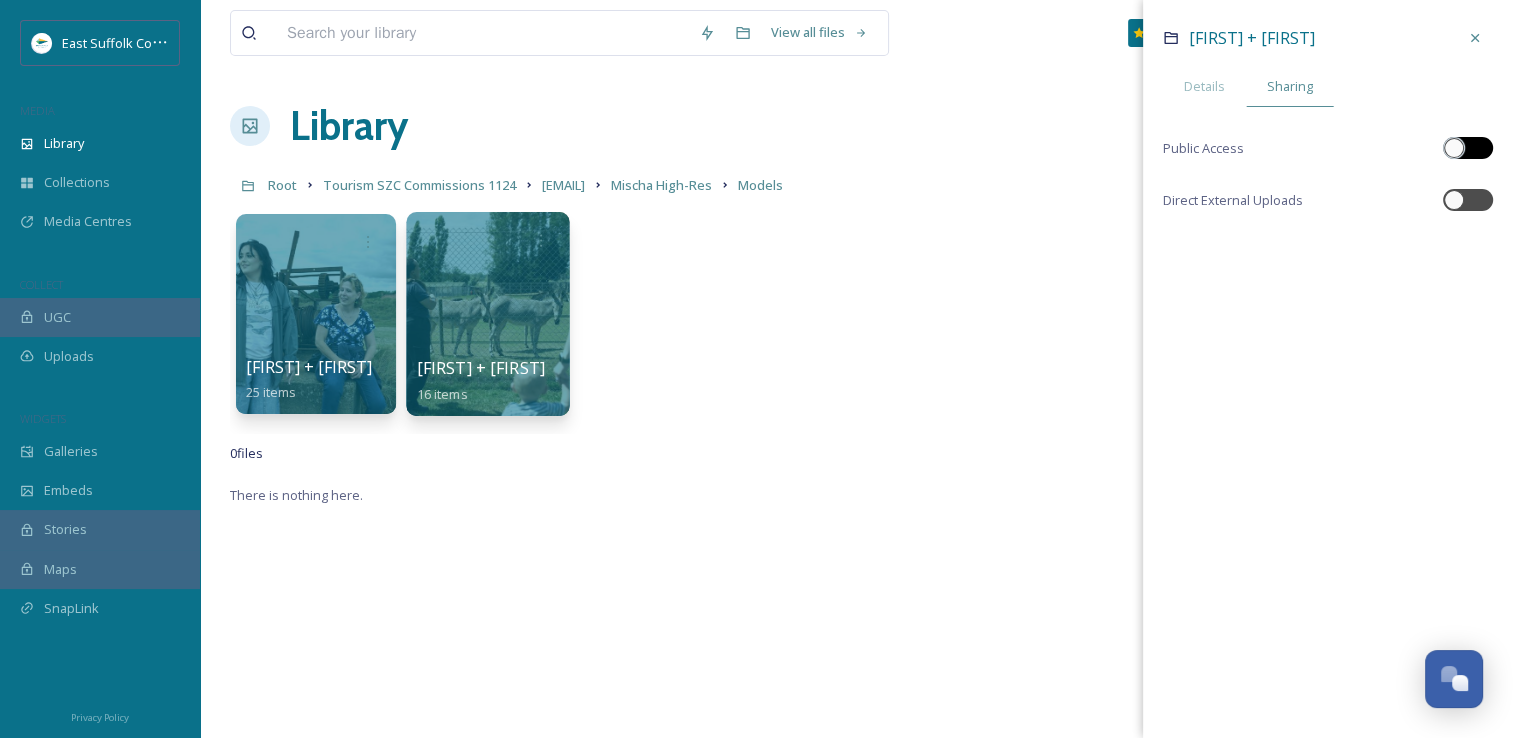 checkbox on "true" 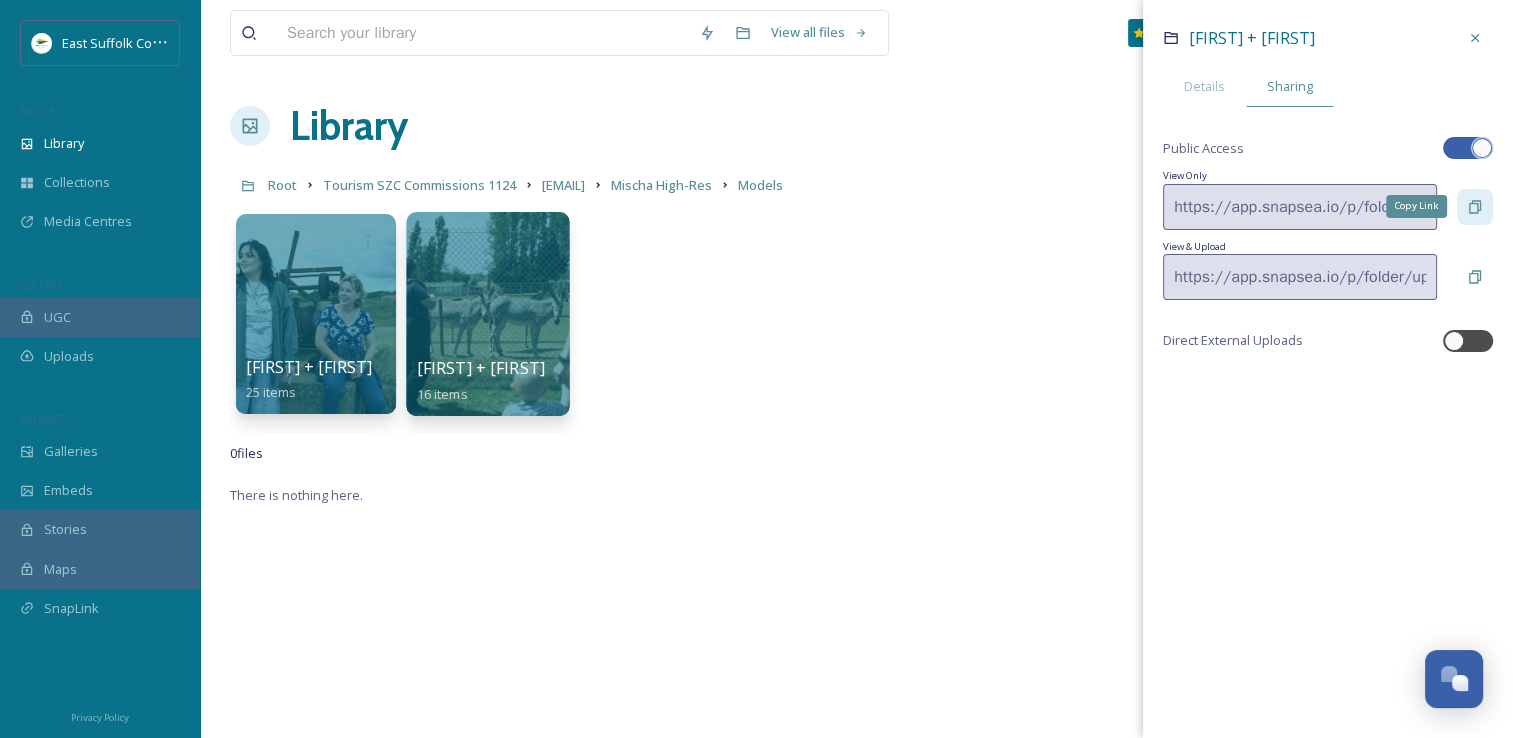click 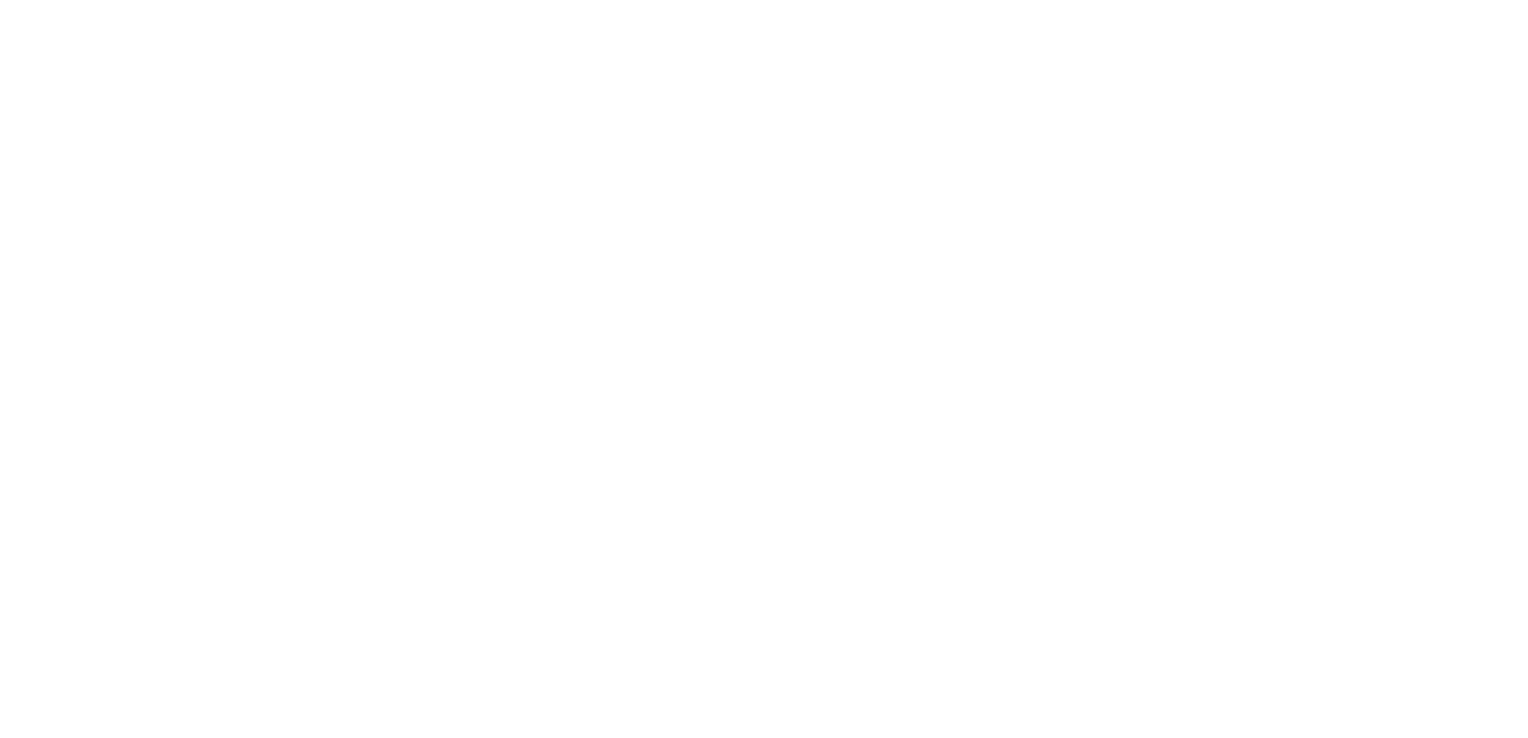 scroll, scrollTop: 0, scrollLeft: 0, axis: both 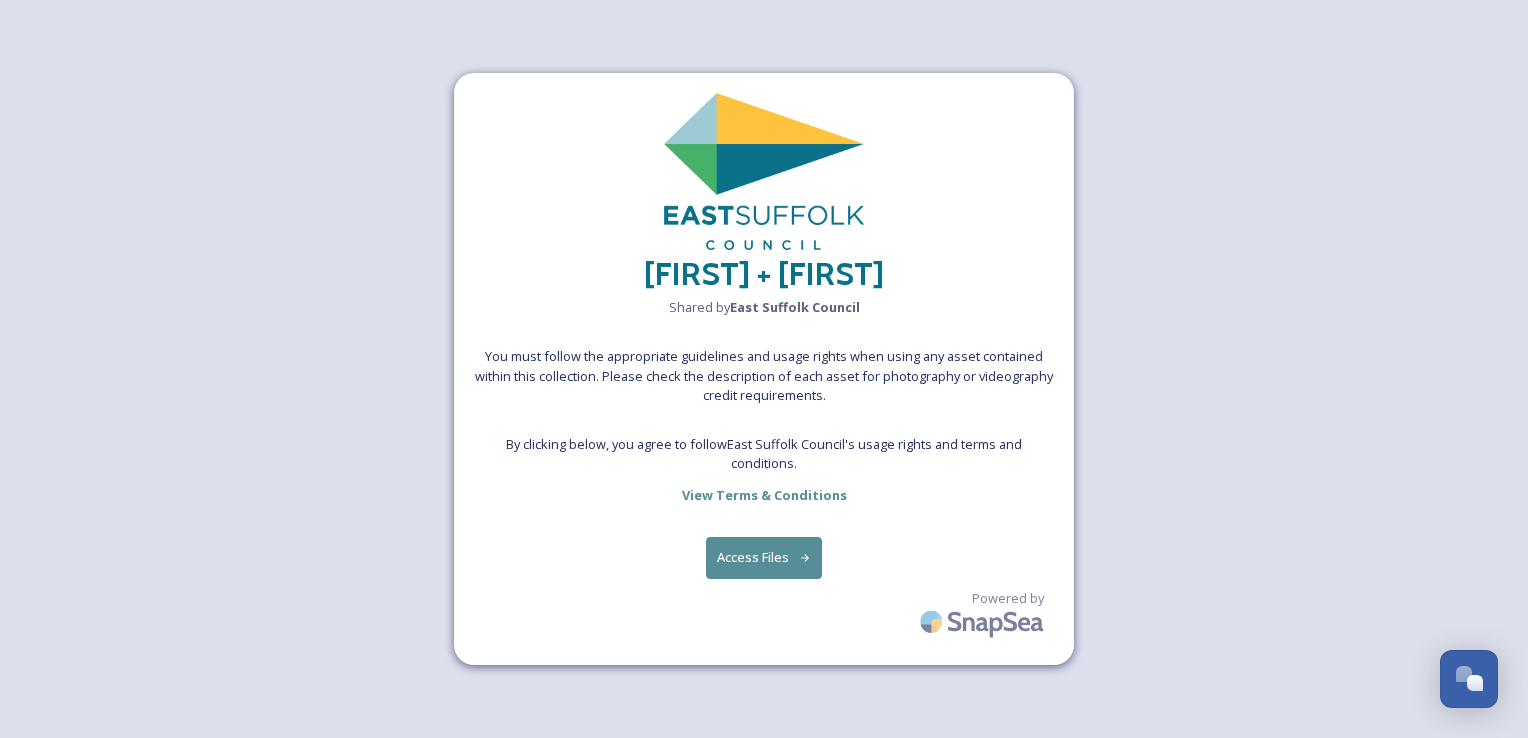 click on "Access Files" at bounding box center [764, 557] 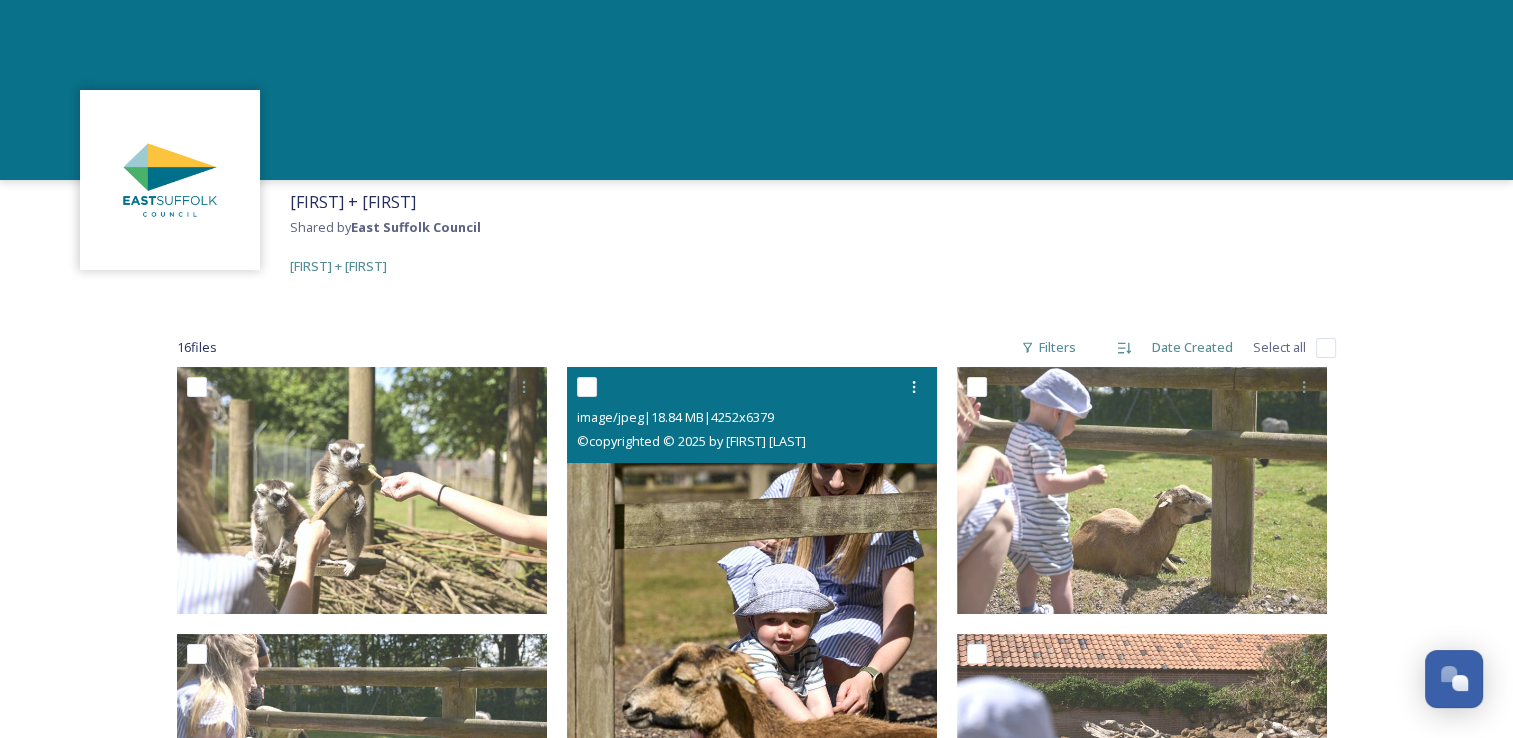 scroll, scrollTop: 200, scrollLeft: 0, axis: vertical 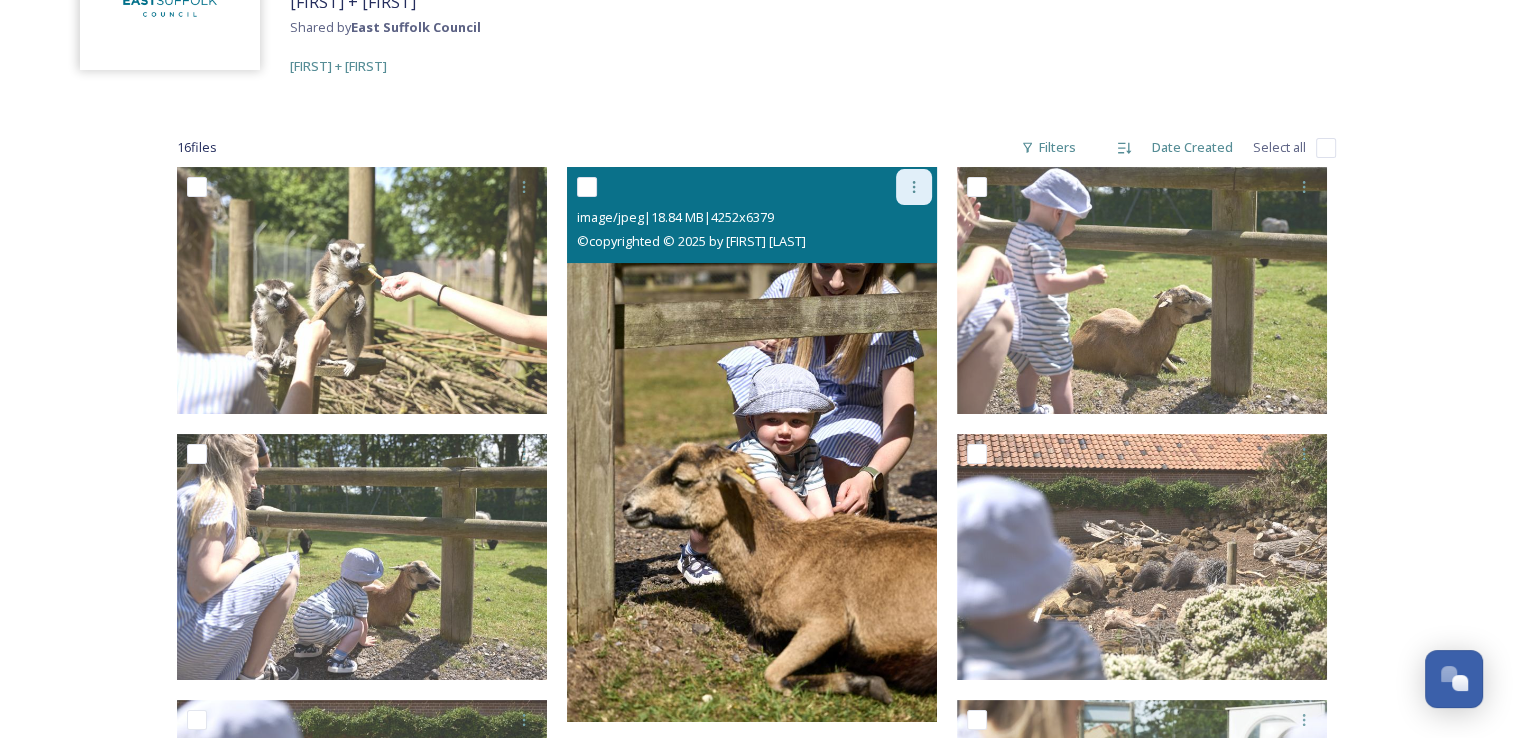 click at bounding box center [914, 187] 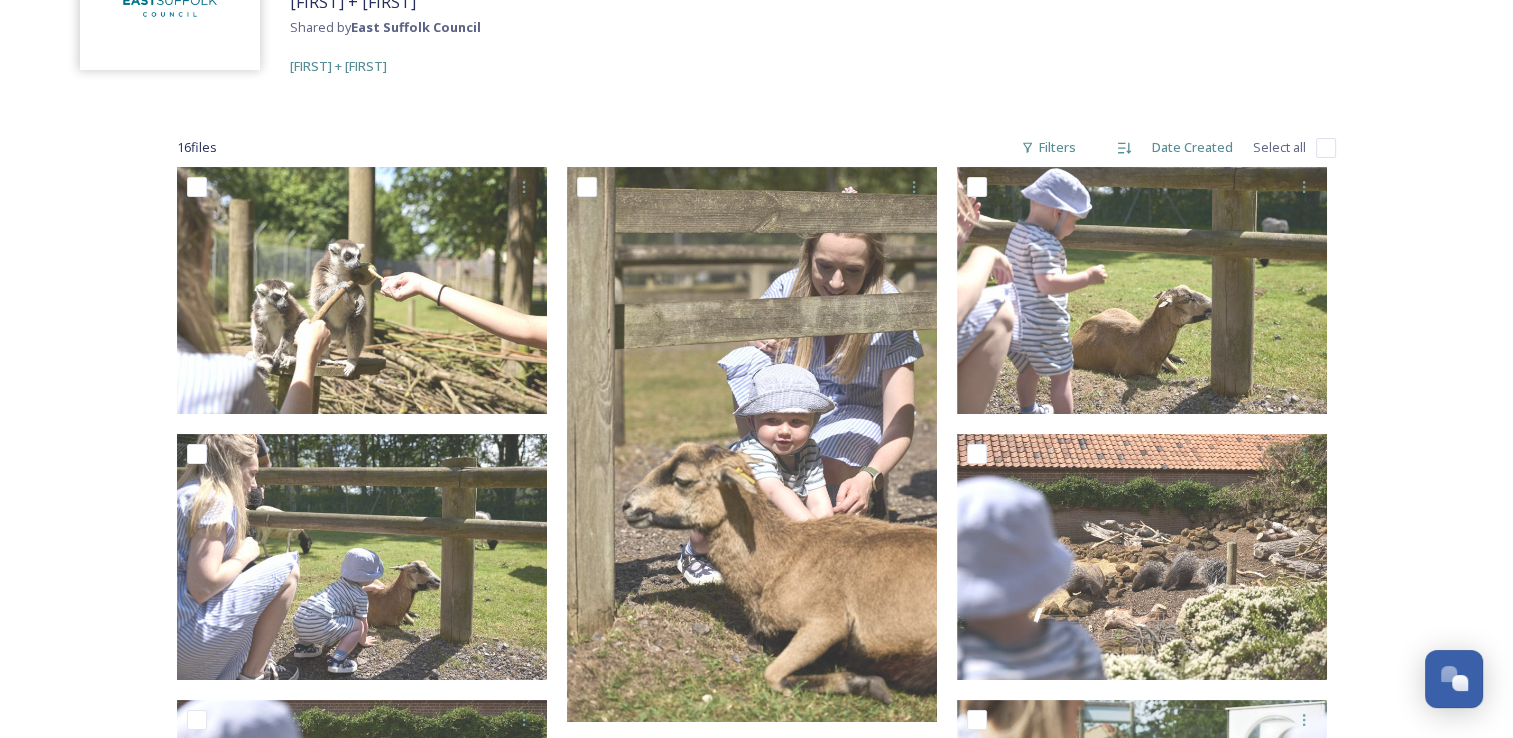 click at bounding box center [1326, 148] 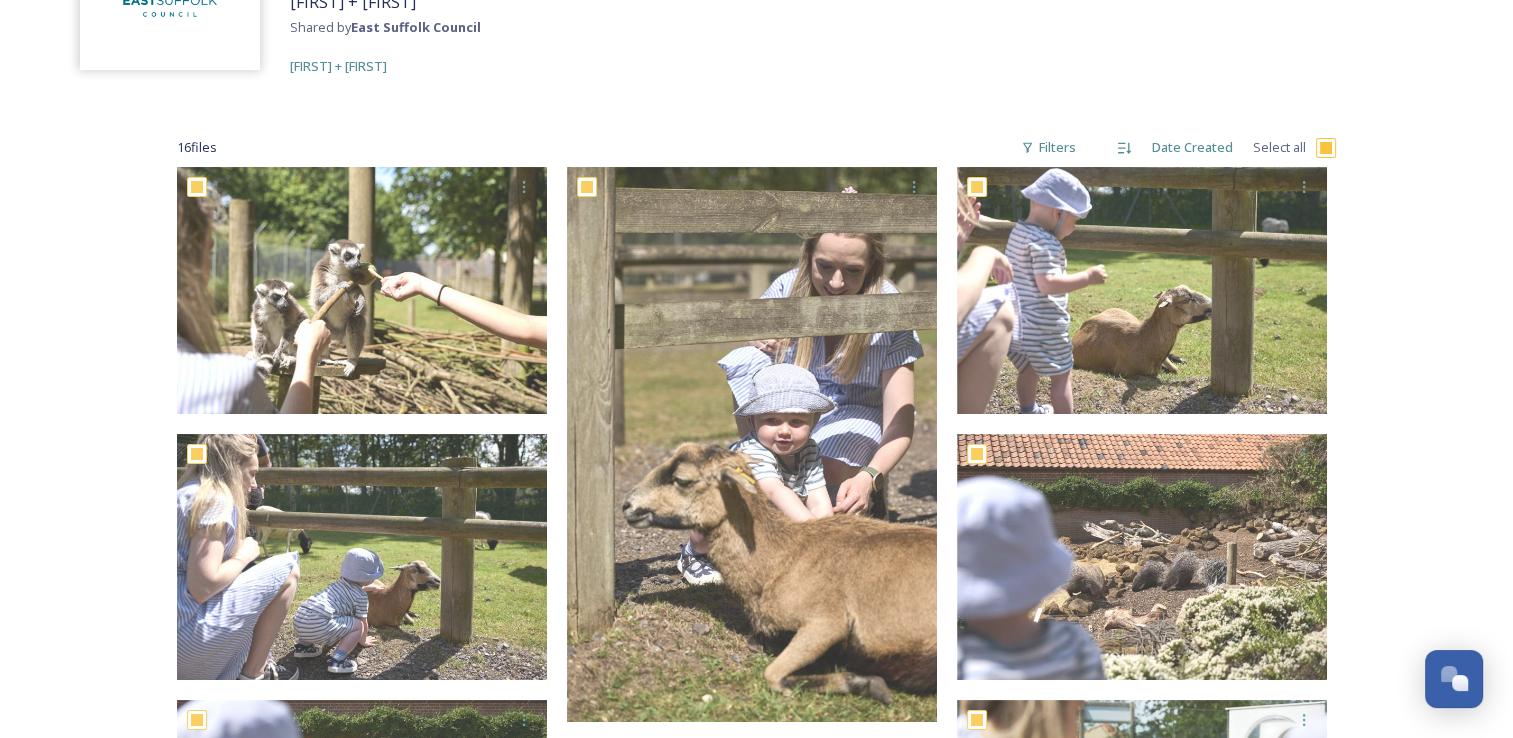 checkbox on "true" 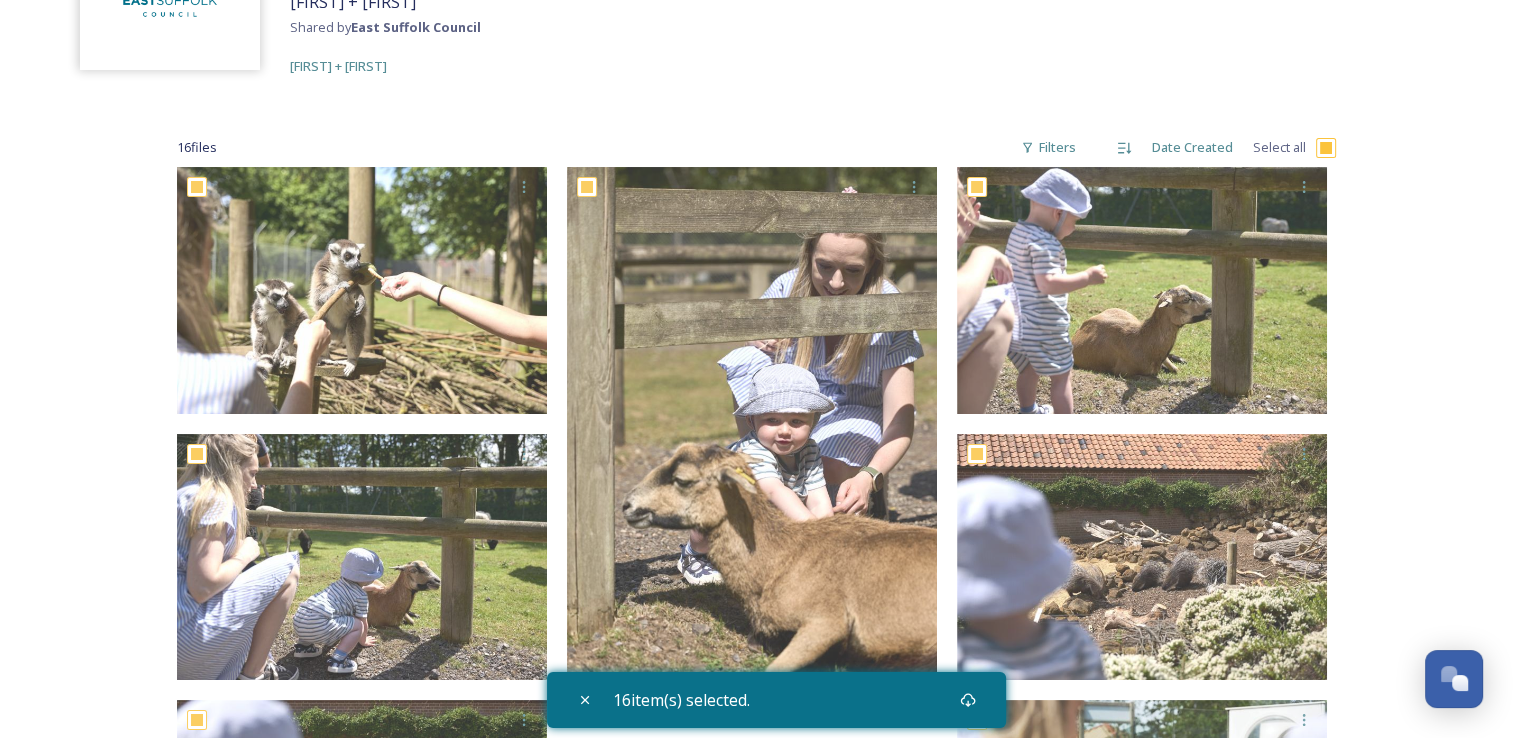 click on "16  file s Filters Date Created Select all" at bounding box center [756, 147] 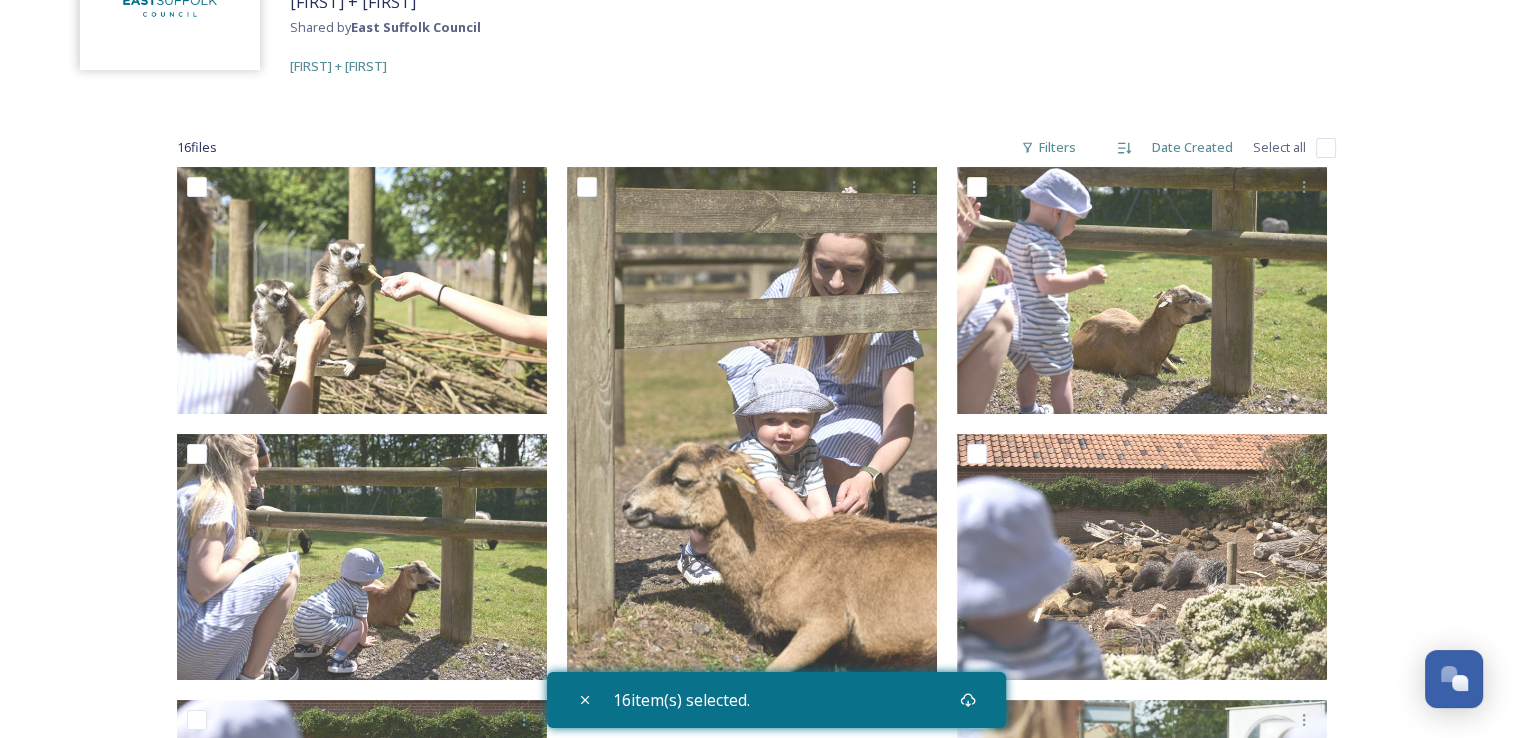 checkbox on "false" 